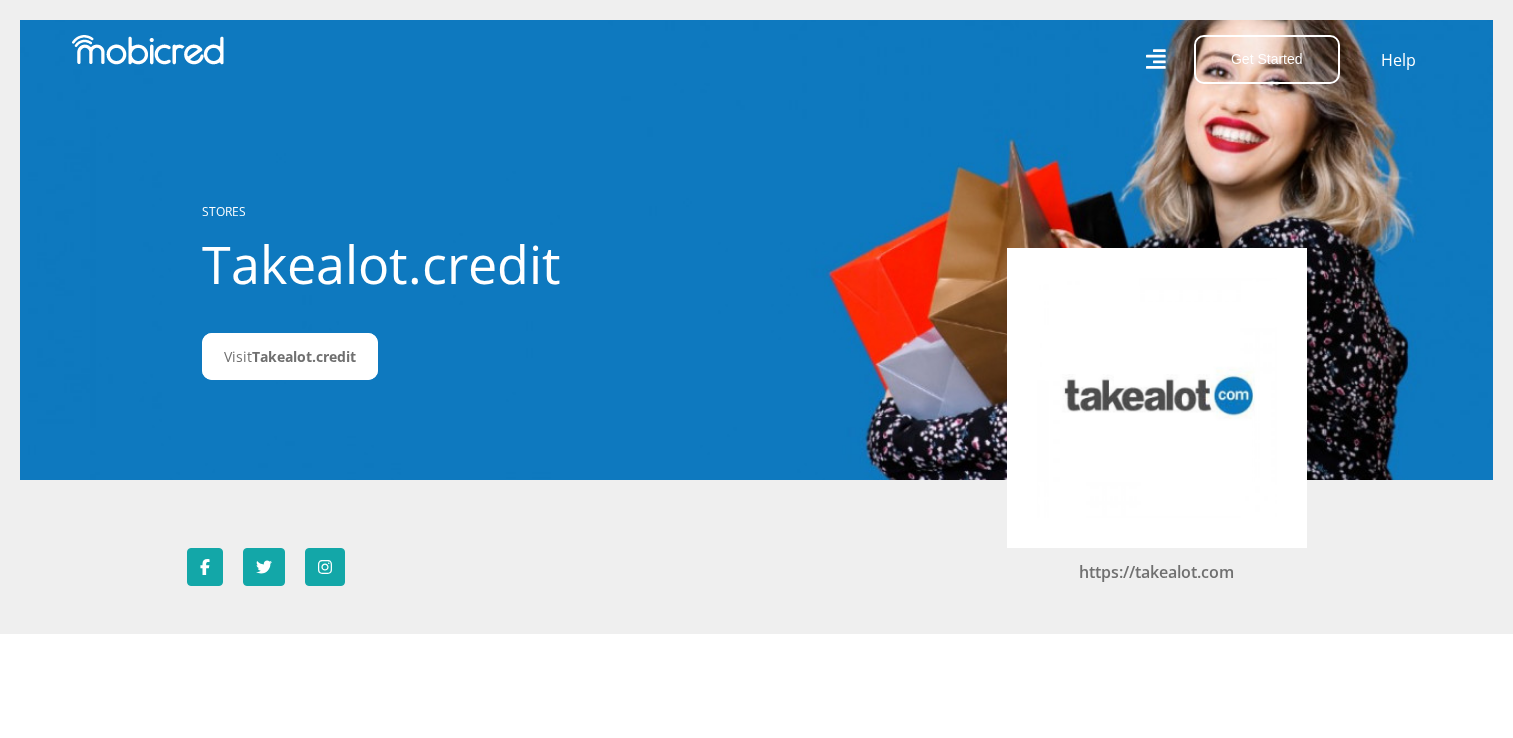 scroll, scrollTop: 0, scrollLeft: 0, axis: both 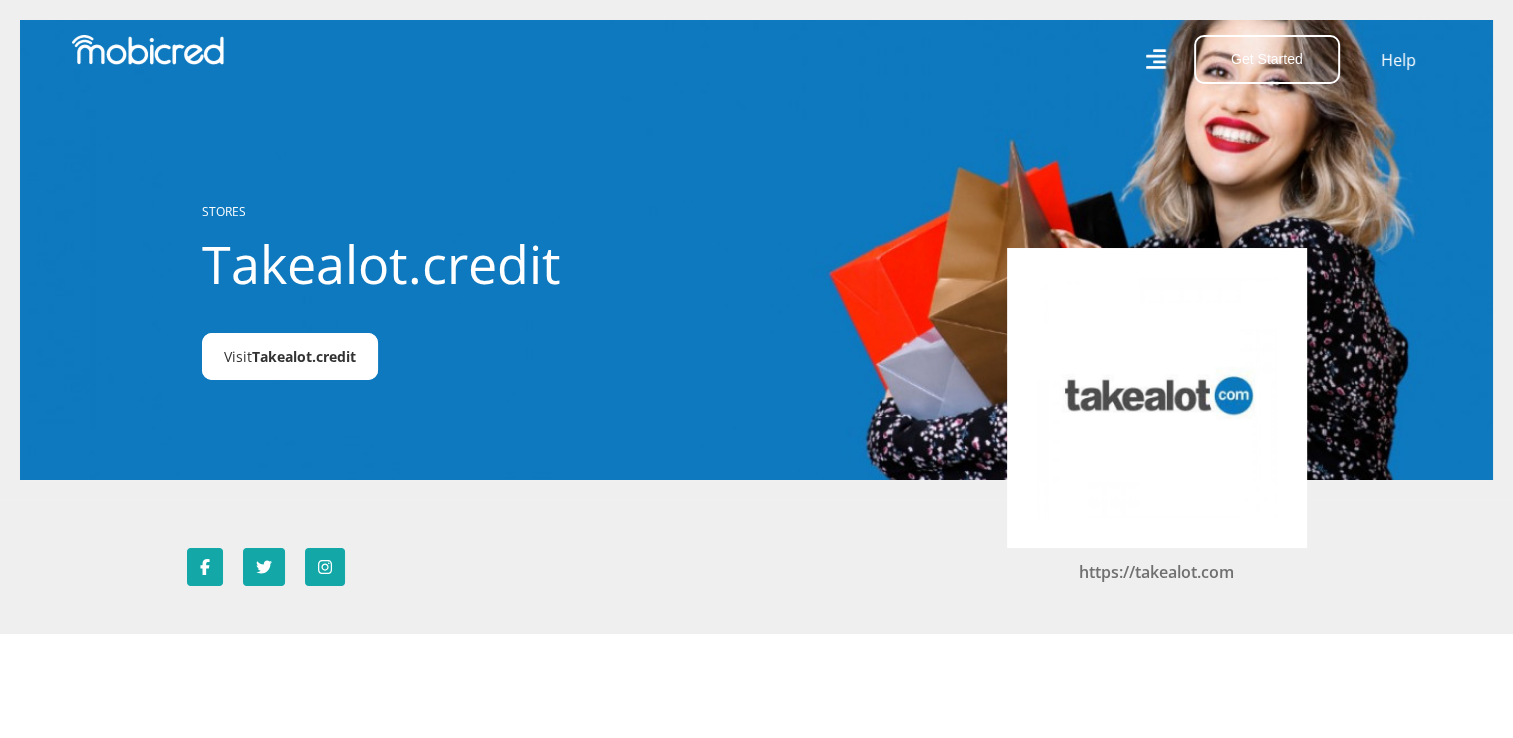 click on "Takealot.credit" at bounding box center (304, 356) 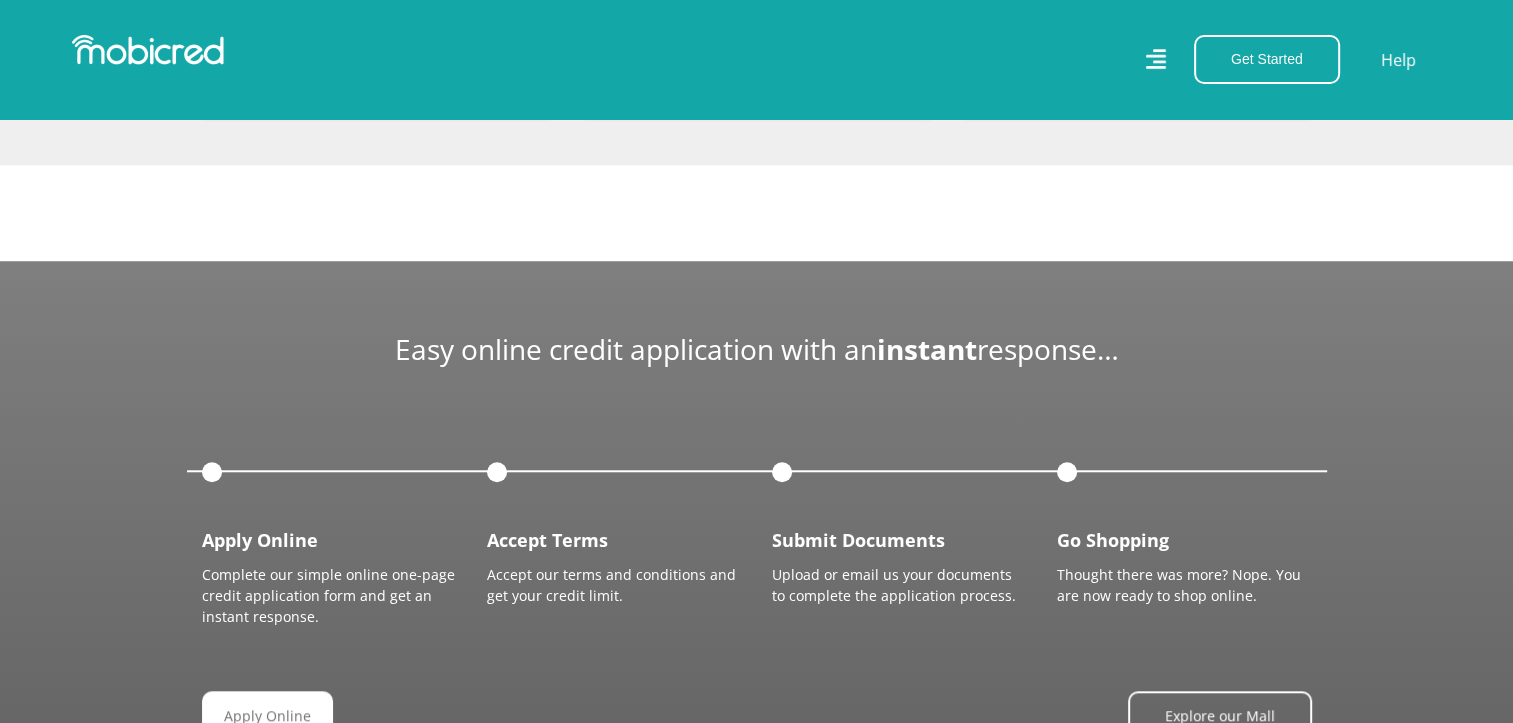 scroll, scrollTop: 1700, scrollLeft: 0, axis: vertical 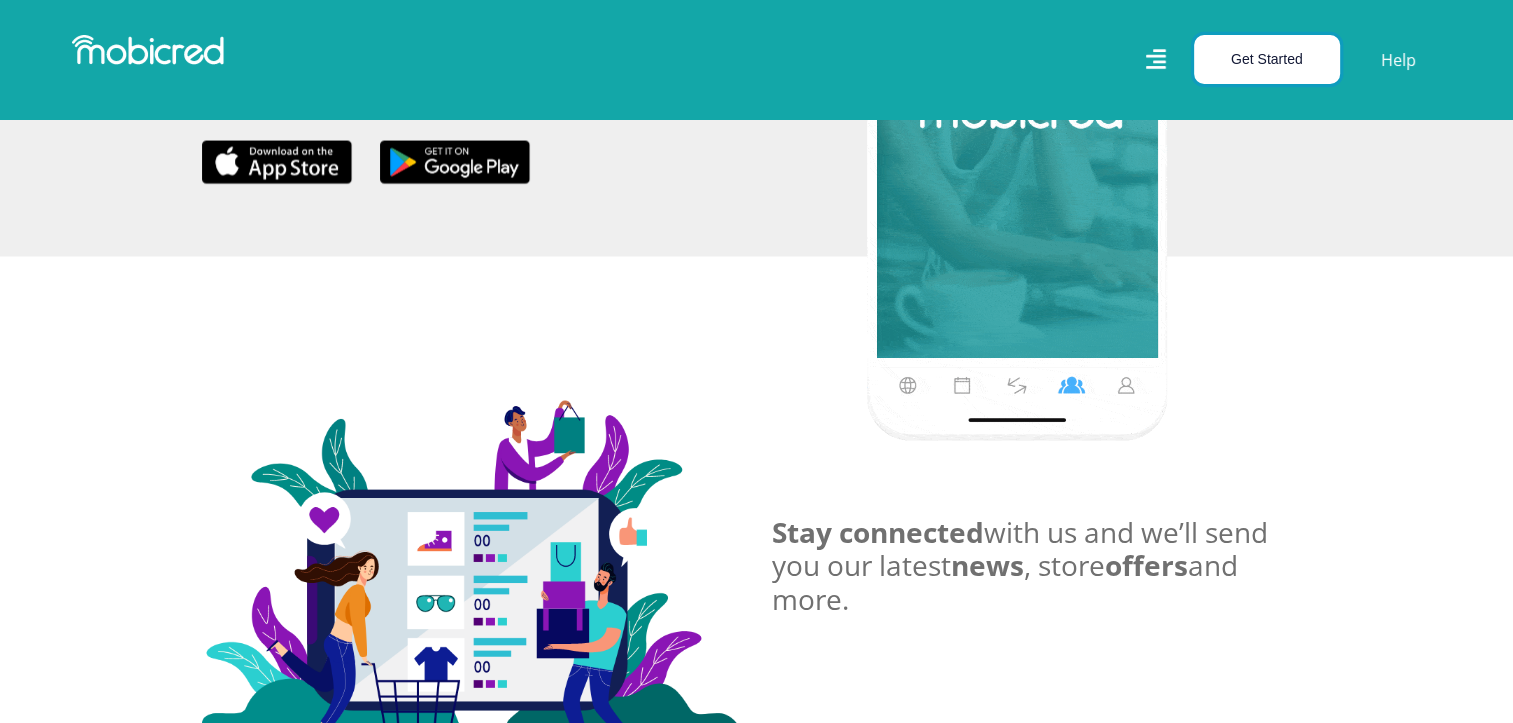 click on "Get Started" at bounding box center [1267, 59] 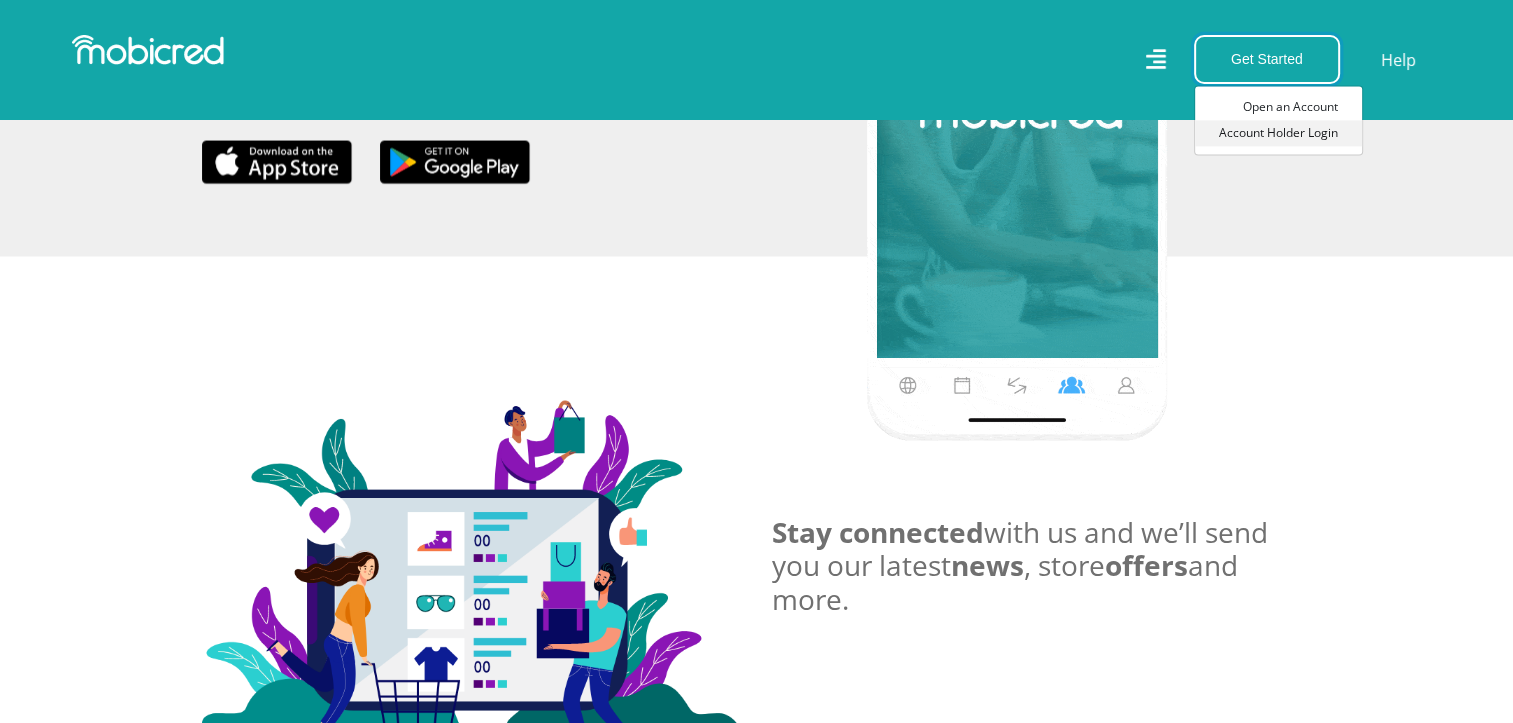 scroll, scrollTop: 0, scrollLeft: 1, axis: horizontal 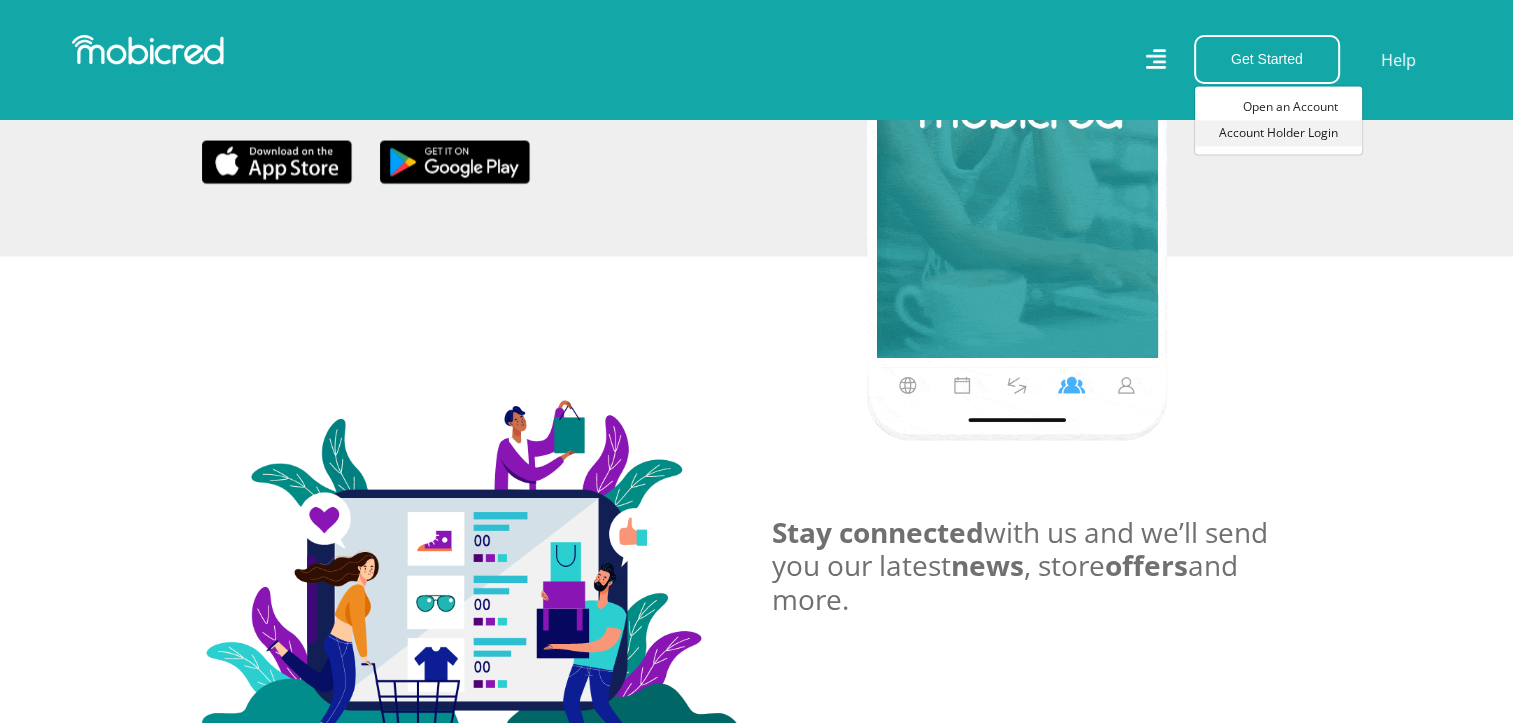 click on "Account Holder Login" at bounding box center (1278, 133) 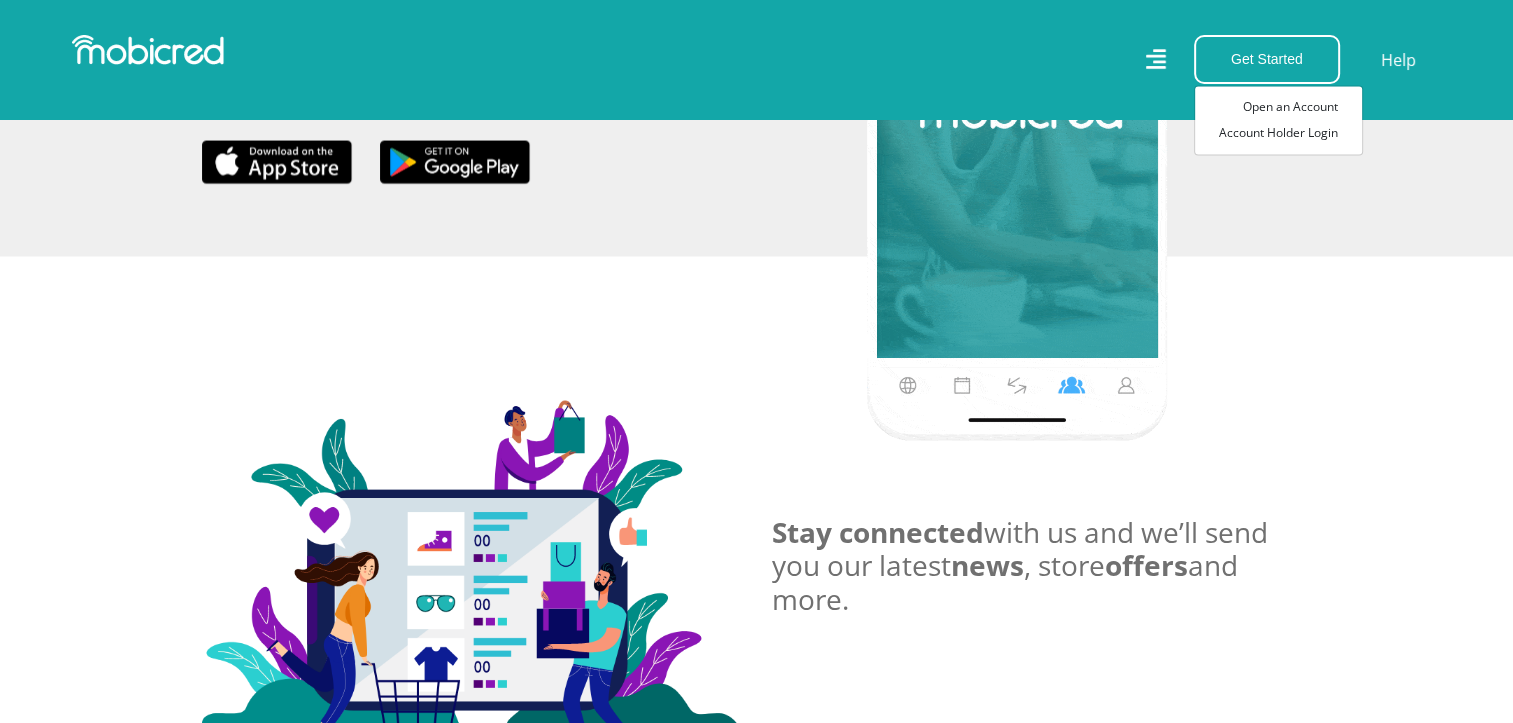 scroll, scrollTop: 0, scrollLeft: 0, axis: both 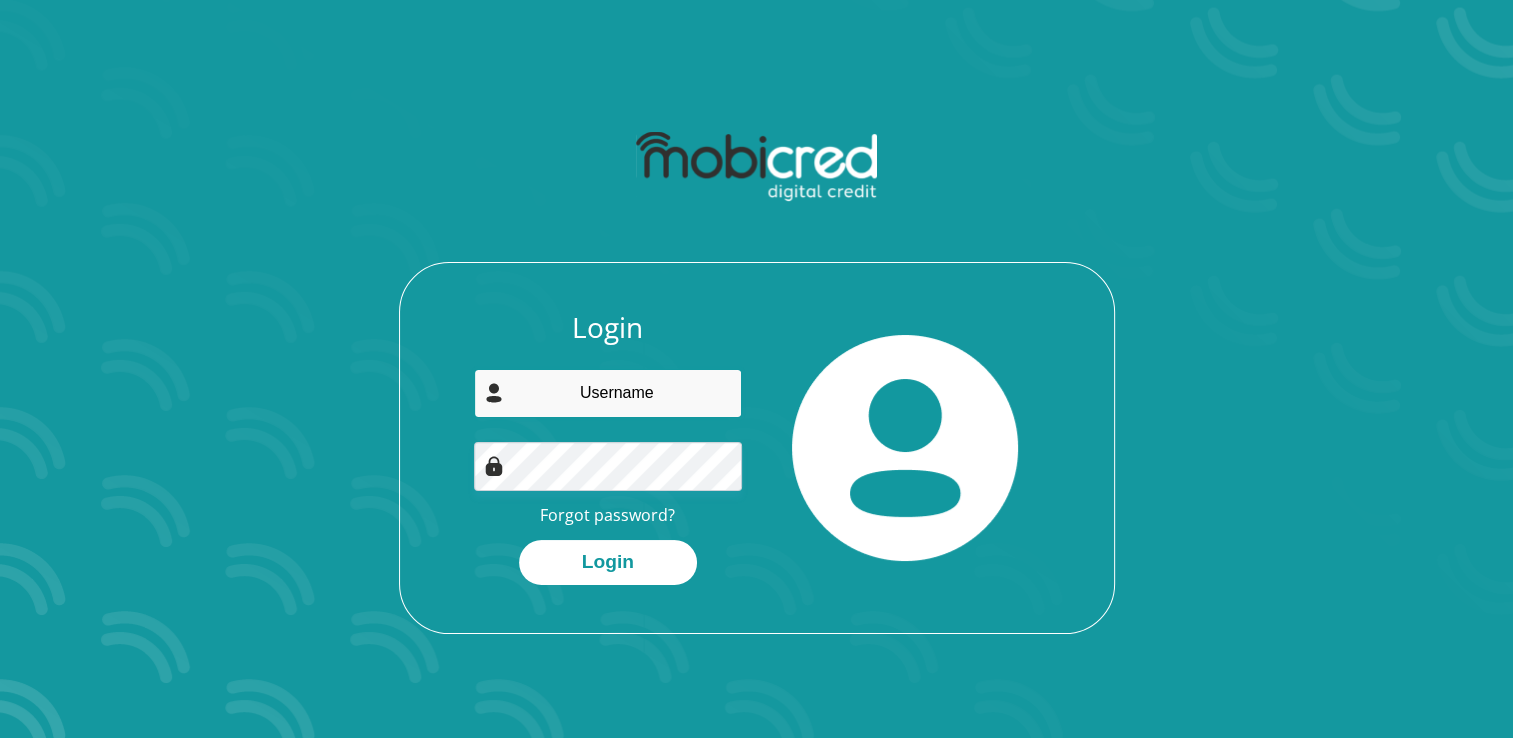 click at bounding box center [608, 393] 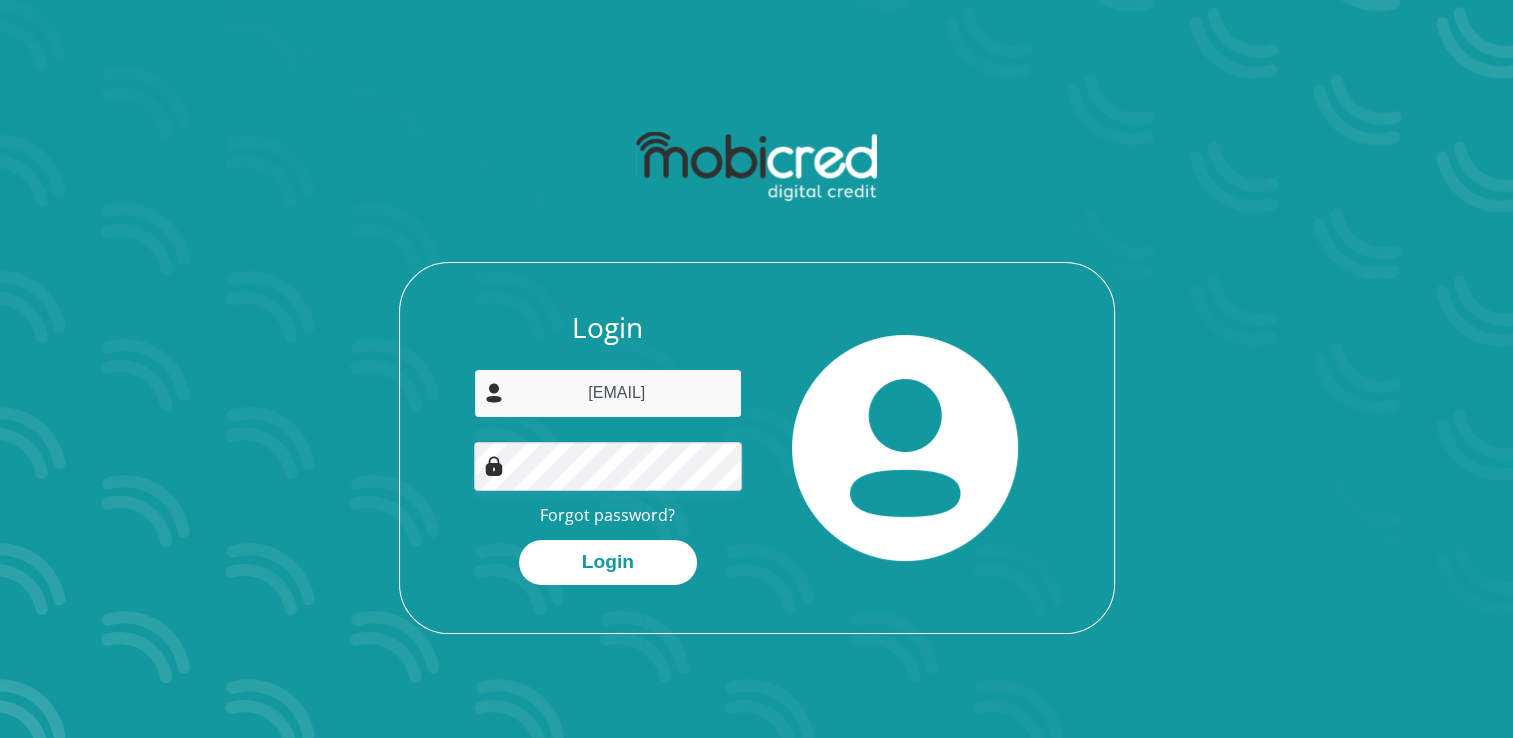 type on "jurgensdupreez334@gmail.com" 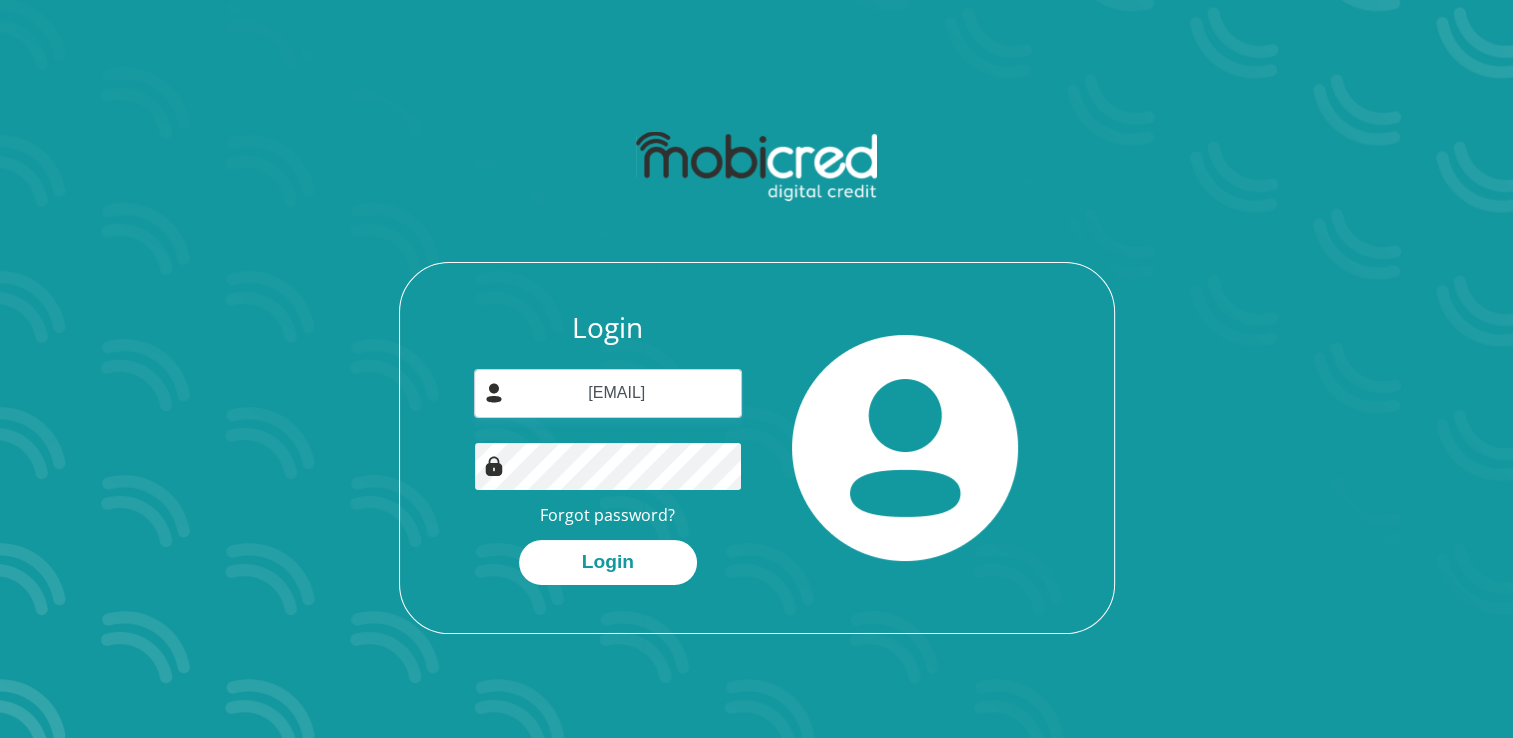 click on "Login" at bounding box center (608, 562) 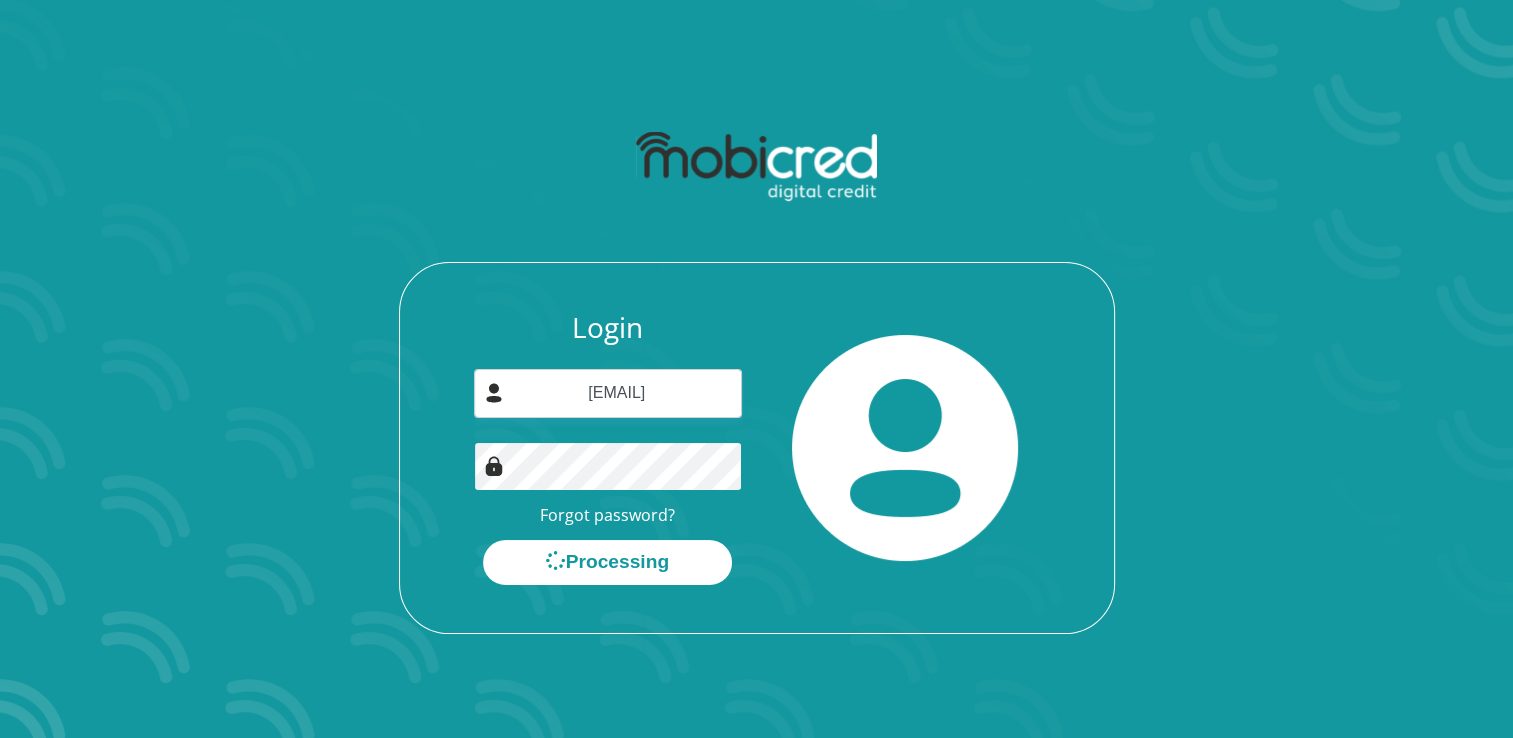 scroll, scrollTop: 0, scrollLeft: 0, axis: both 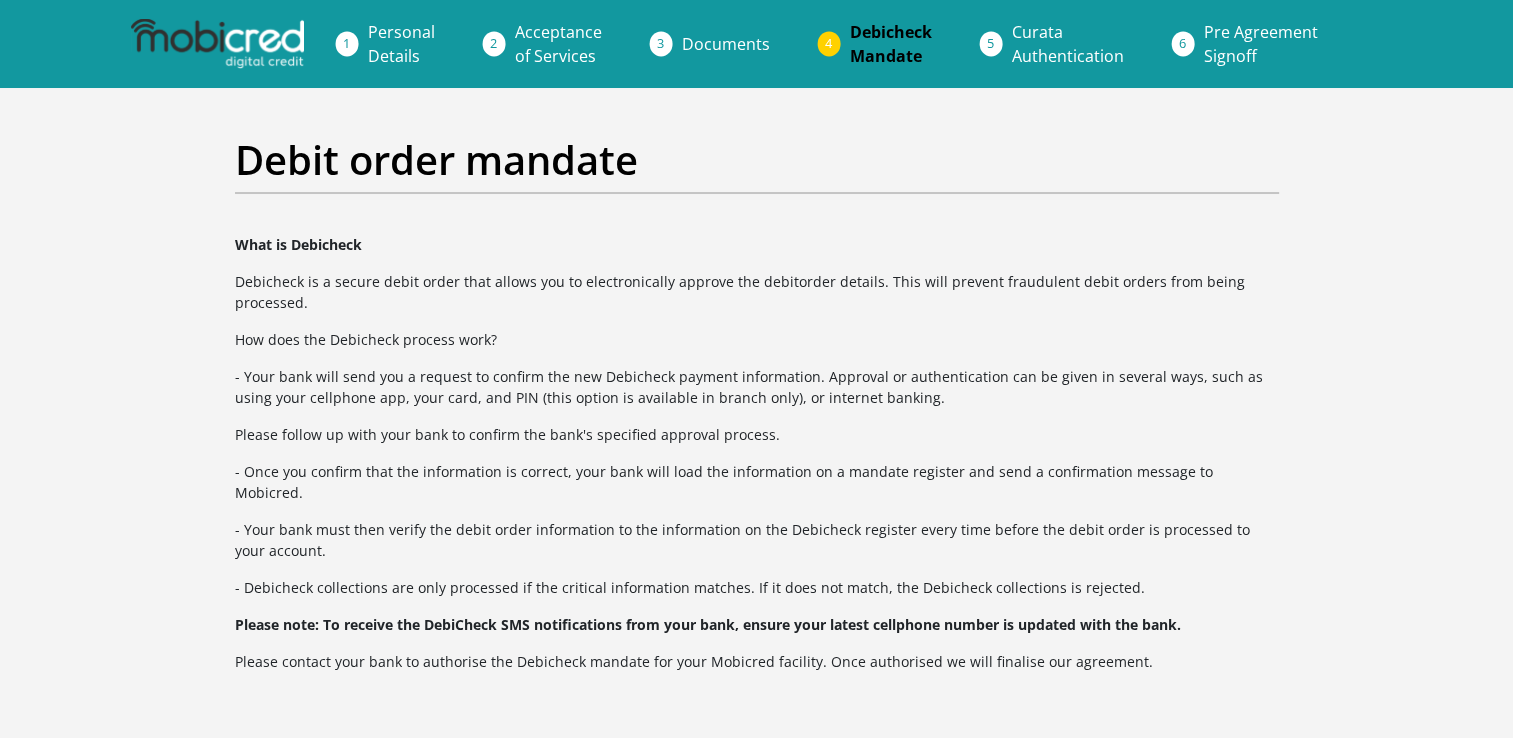 click at bounding box center (217, 44) 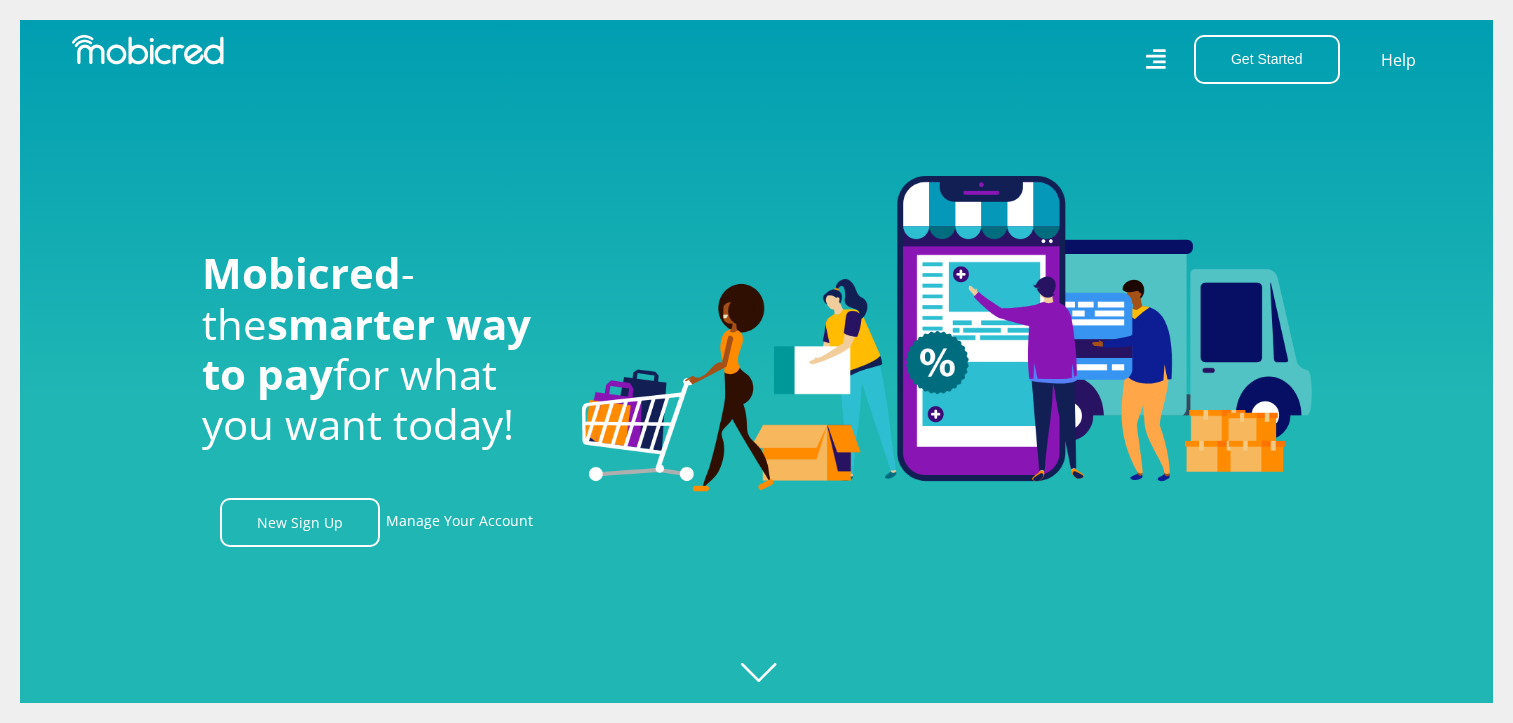 scroll, scrollTop: 0, scrollLeft: 0, axis: both 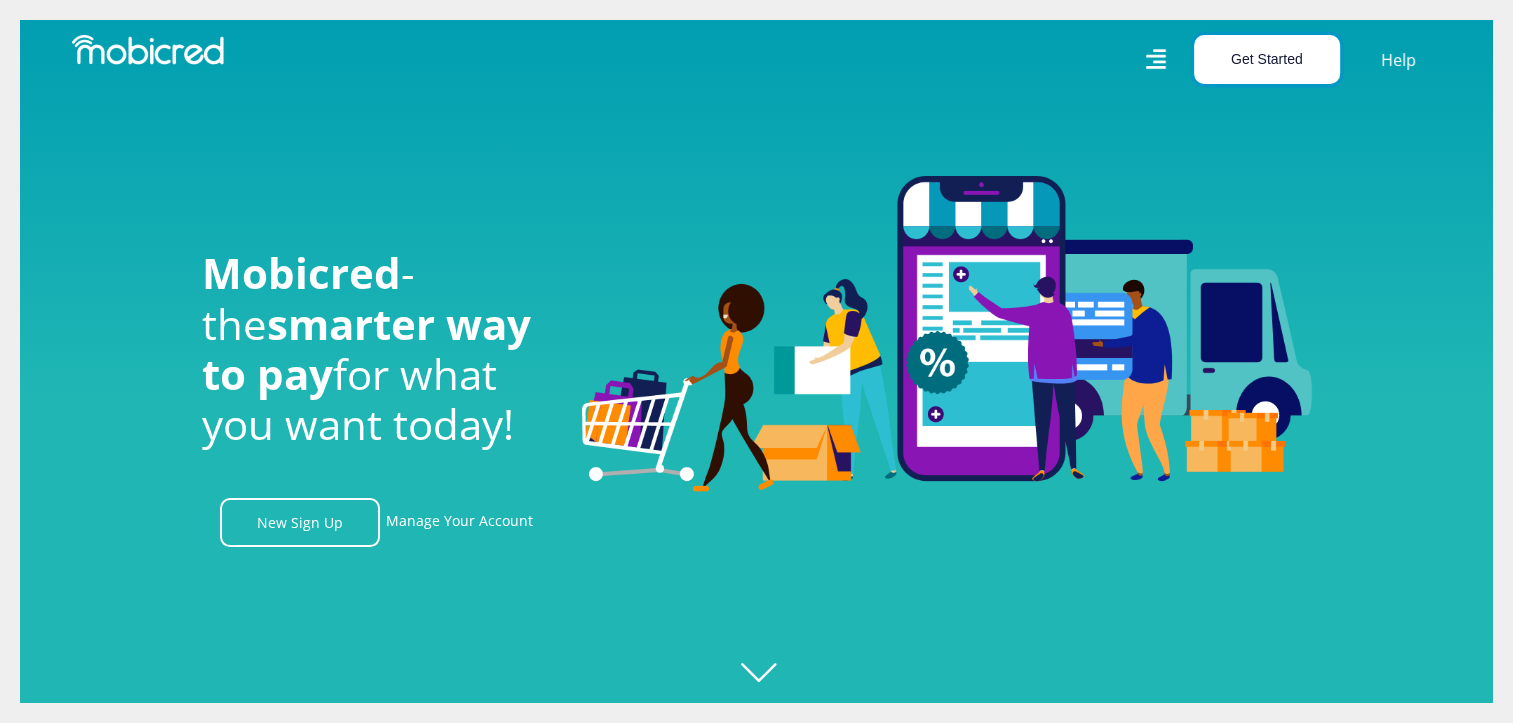 click on "Get Started" at bounding box center (1267, 59) 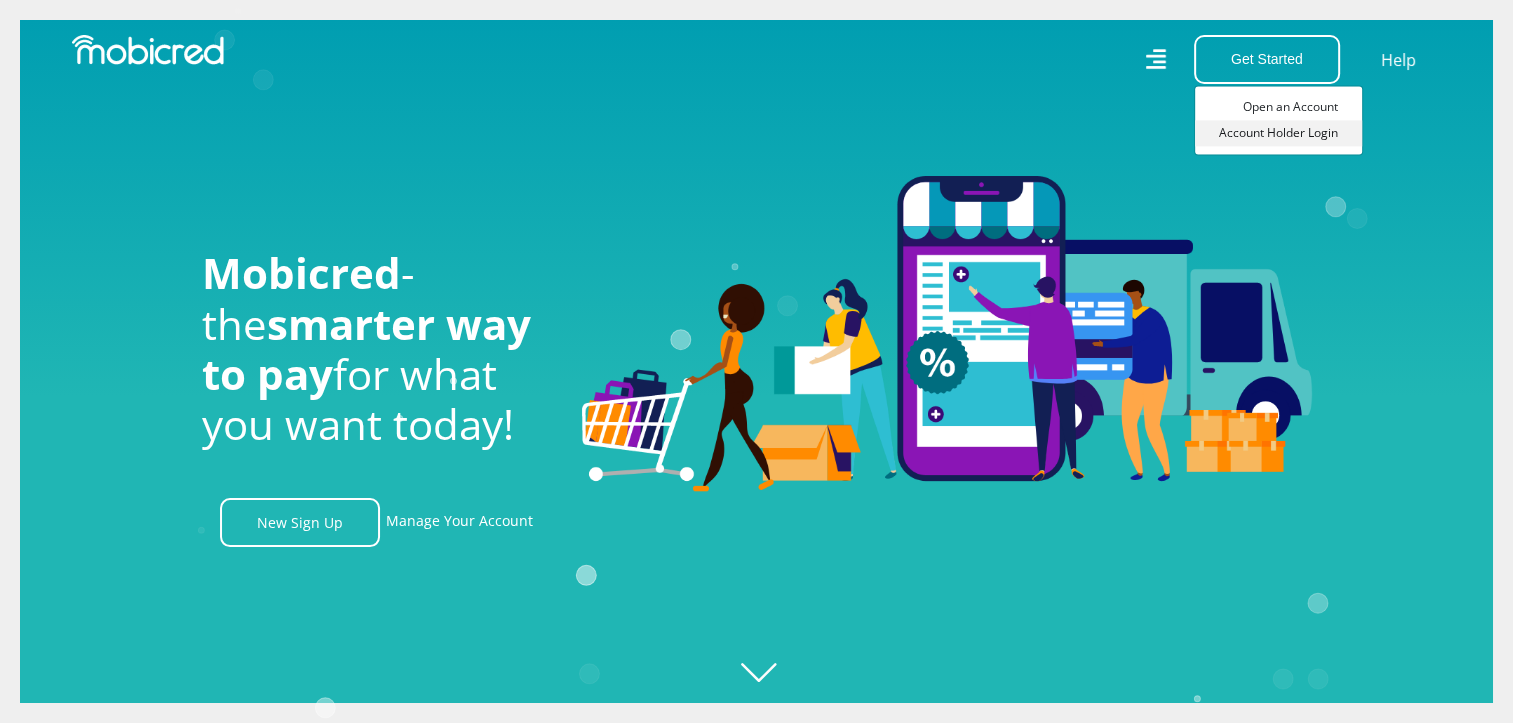 click on "Account Holder Login" at bounding box center [1278, 133] 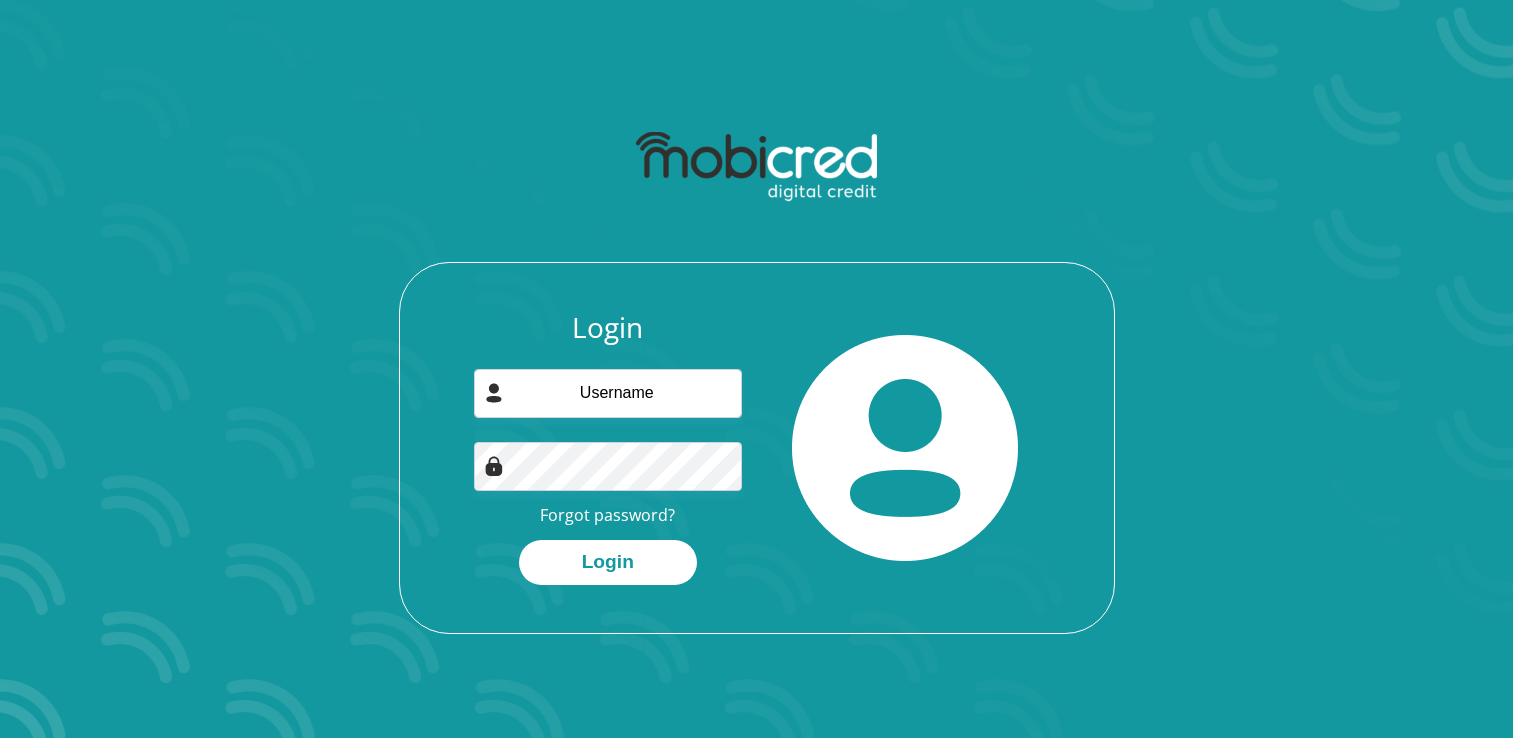 scroll, scrollTop: 0, scrollLeft: 0, axis: both 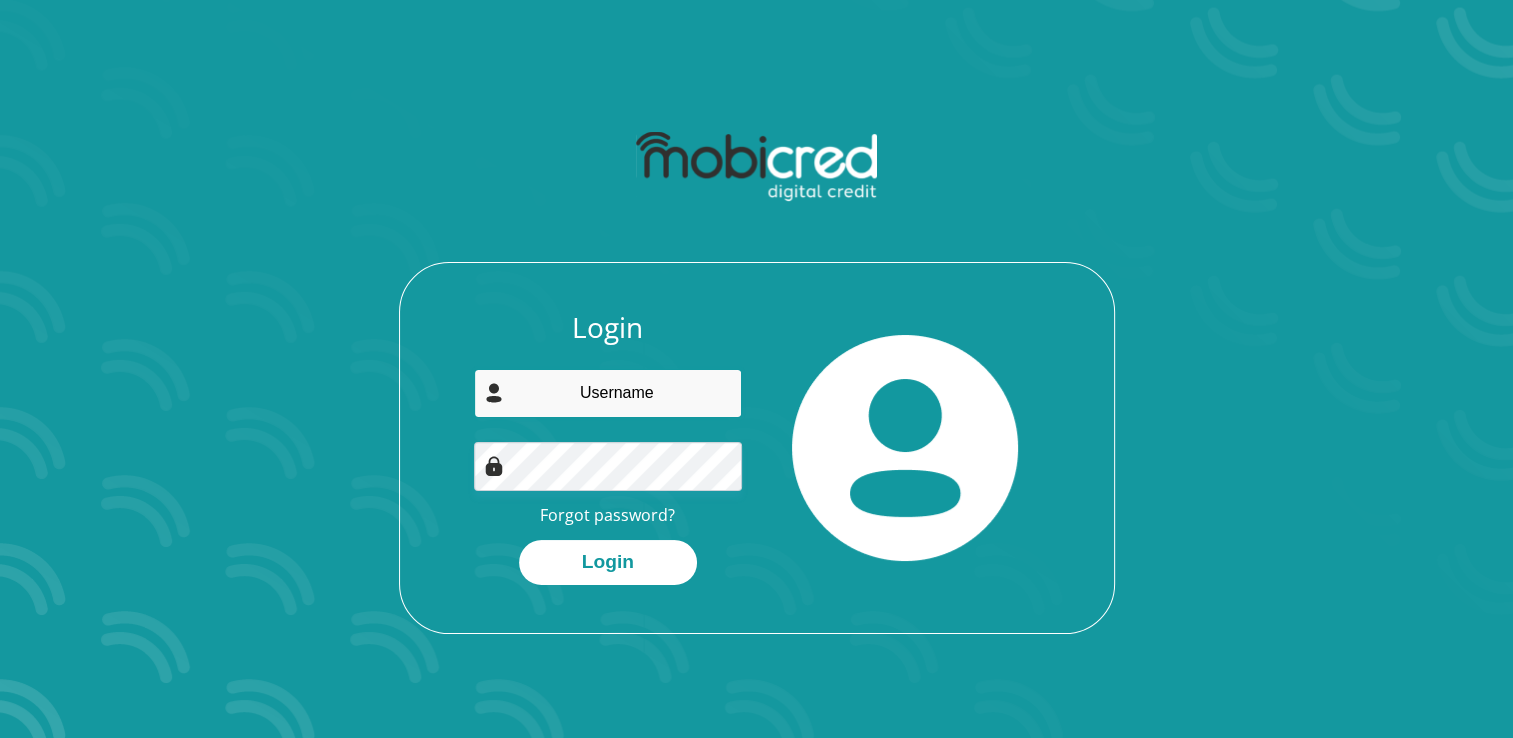 type on "[USERNAME]@example.com" 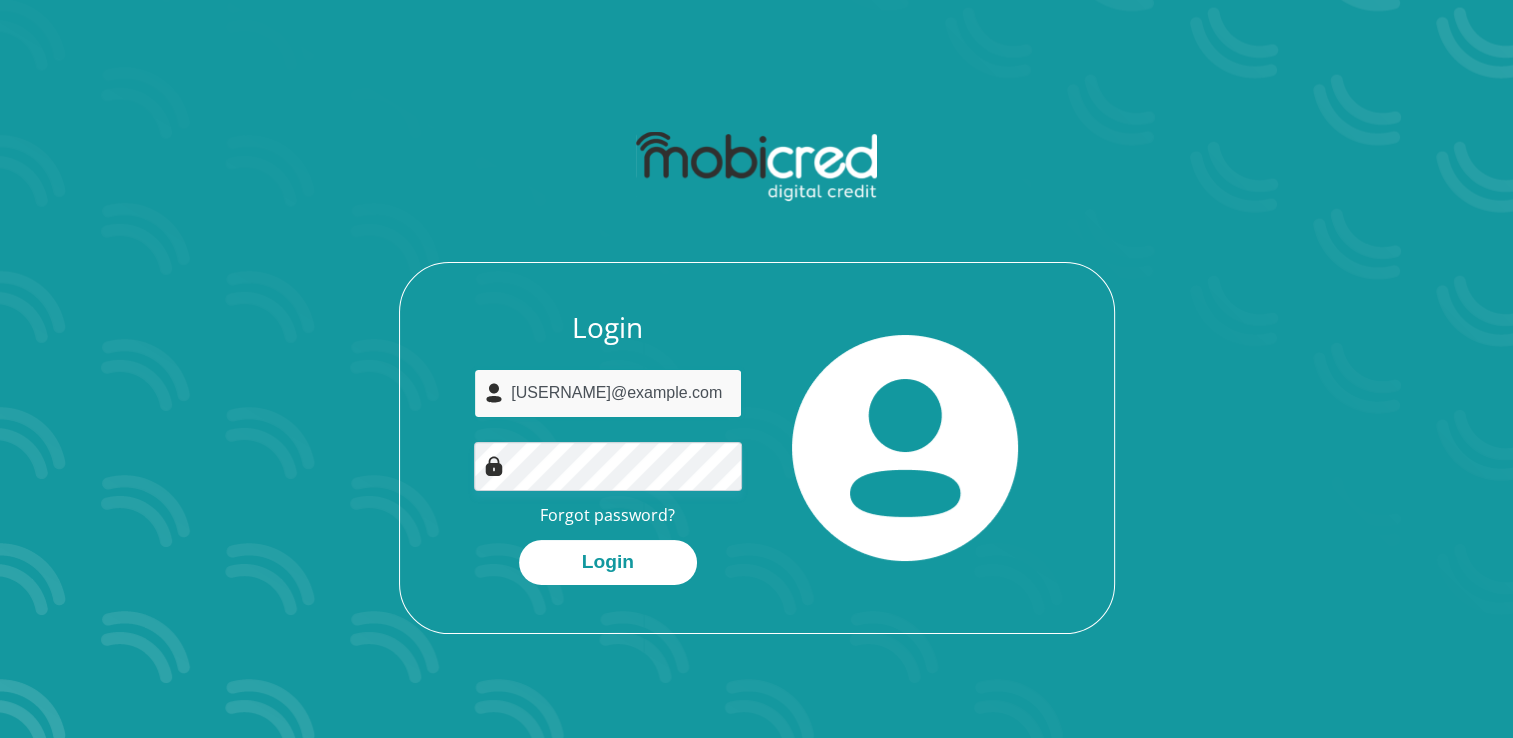 click on "jurgensdupreez334@gmail.com" at bounding box center [608, 393] 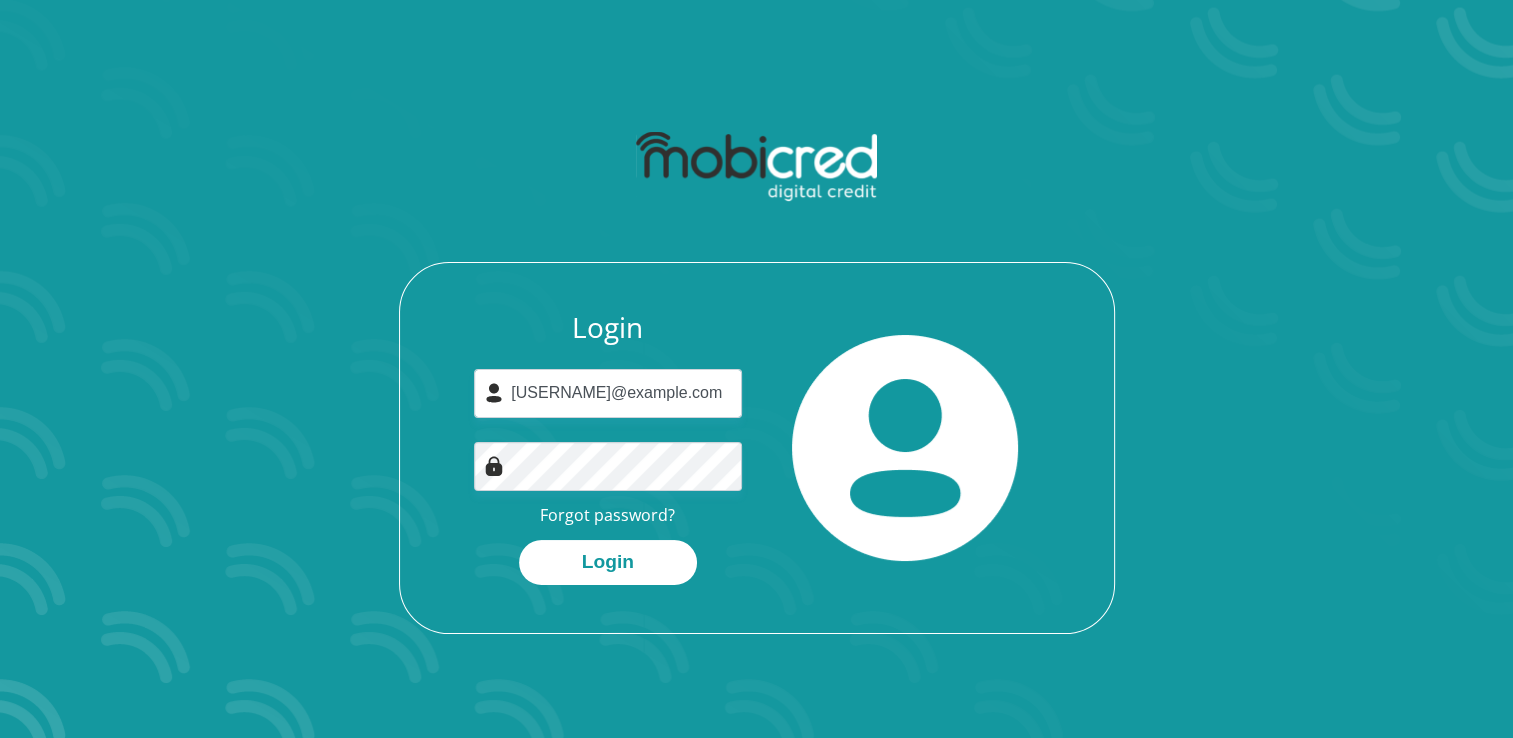 drag, startPoint x: 976, startPoint y: 581, endPoint x: 860, endPoint y: 566, distance: 116.965805 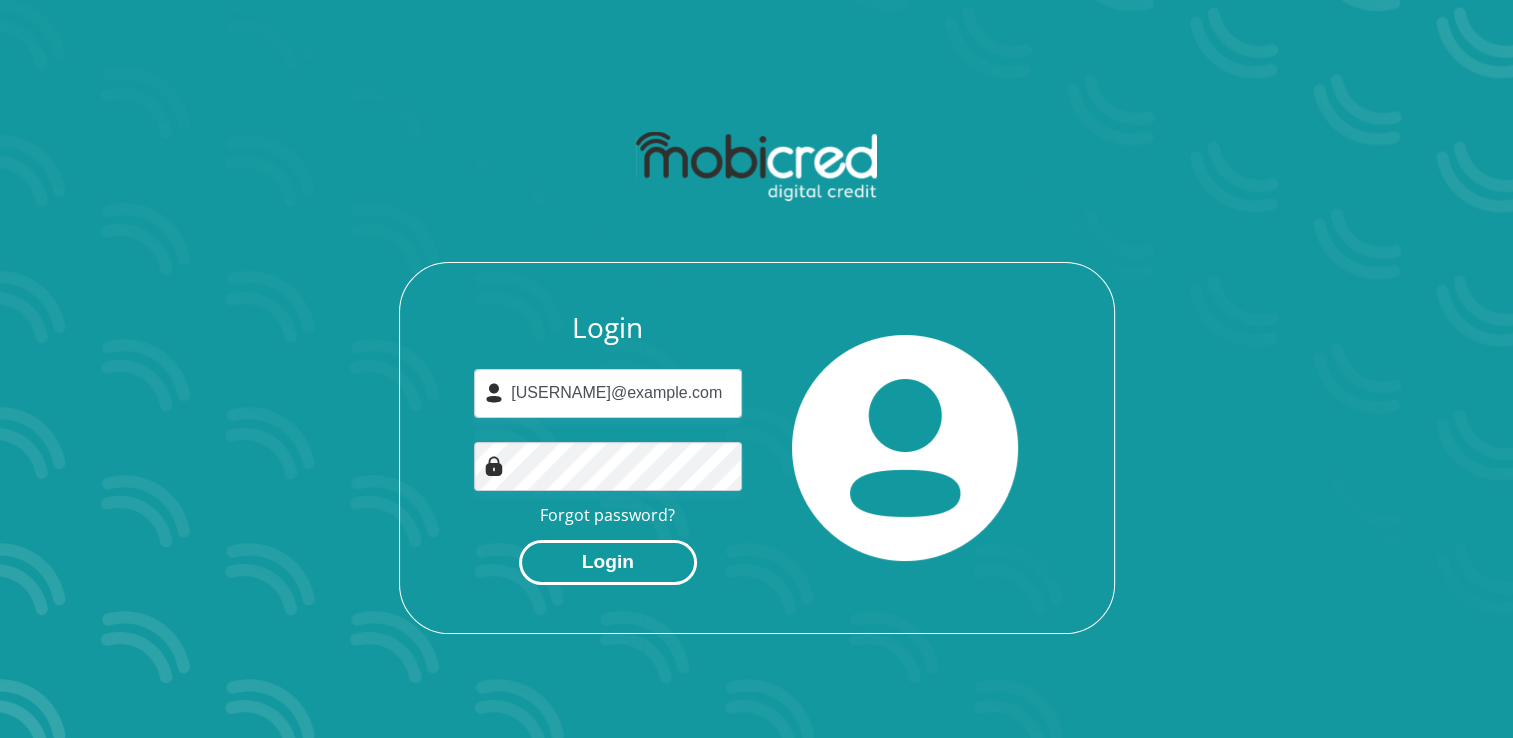 click on "Login" at bounding box center [608, 562] 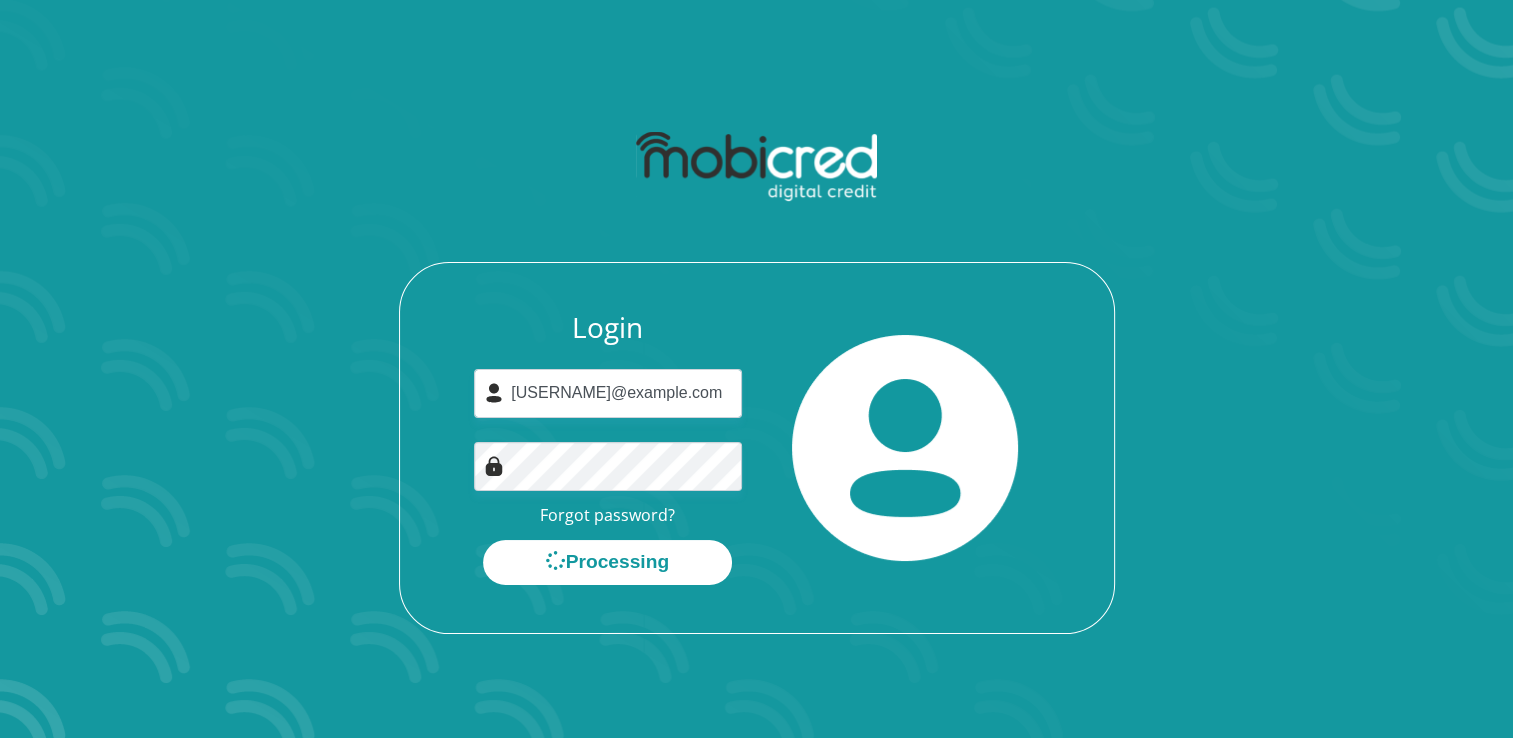 scroll, scrollTop: 0, scrollLeft: 0, axis: both 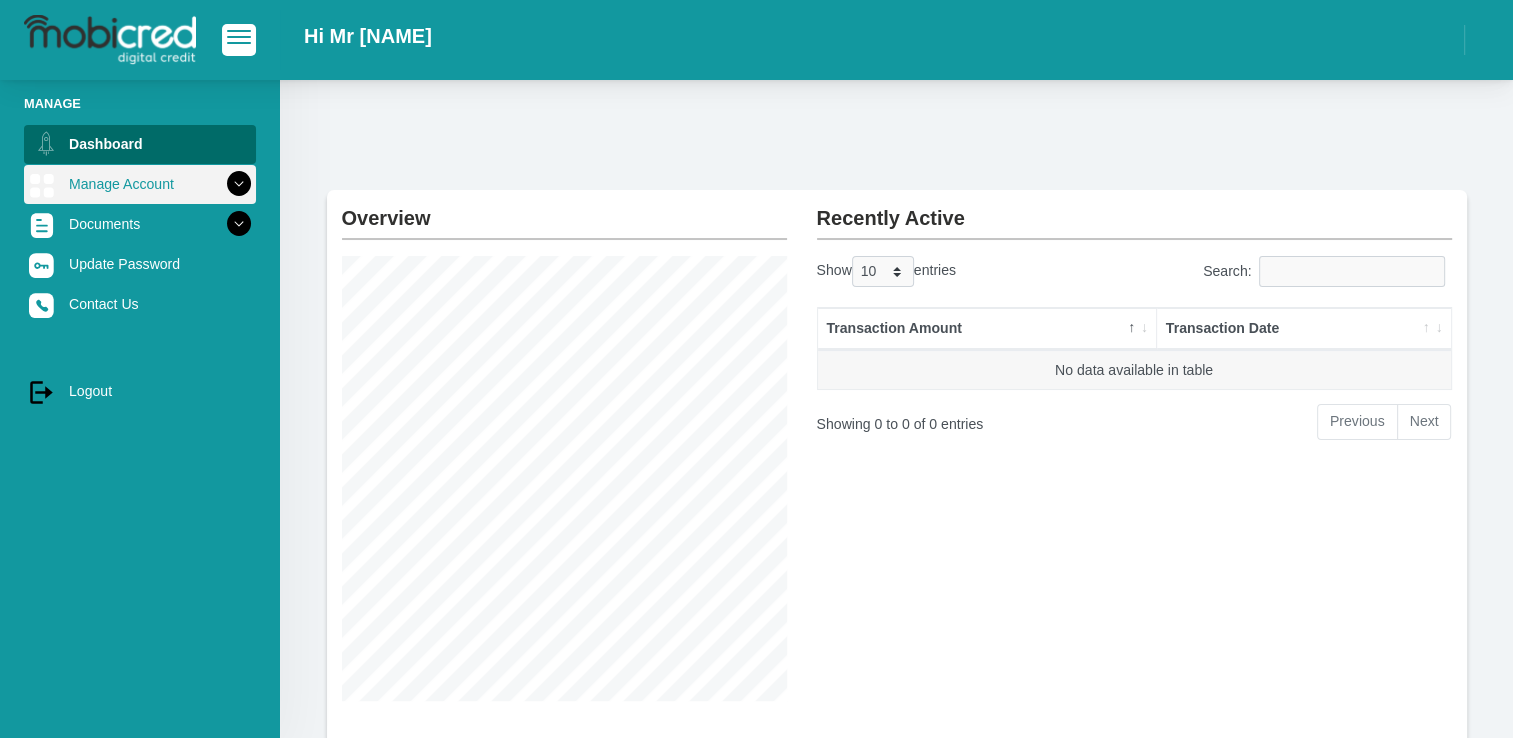 click on "Manage Account" at bounding box center (140, 184) 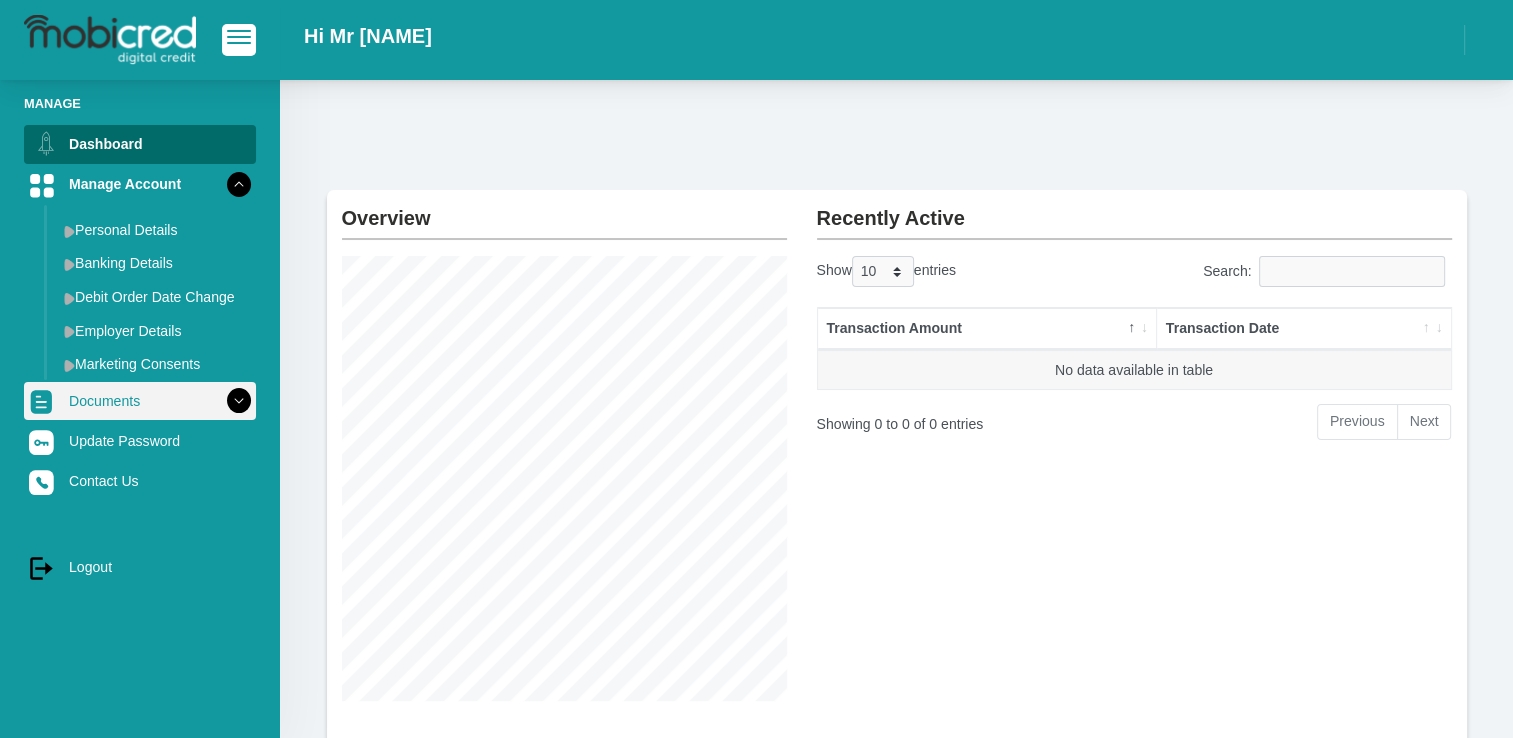 click at bounding box center [239, 401] 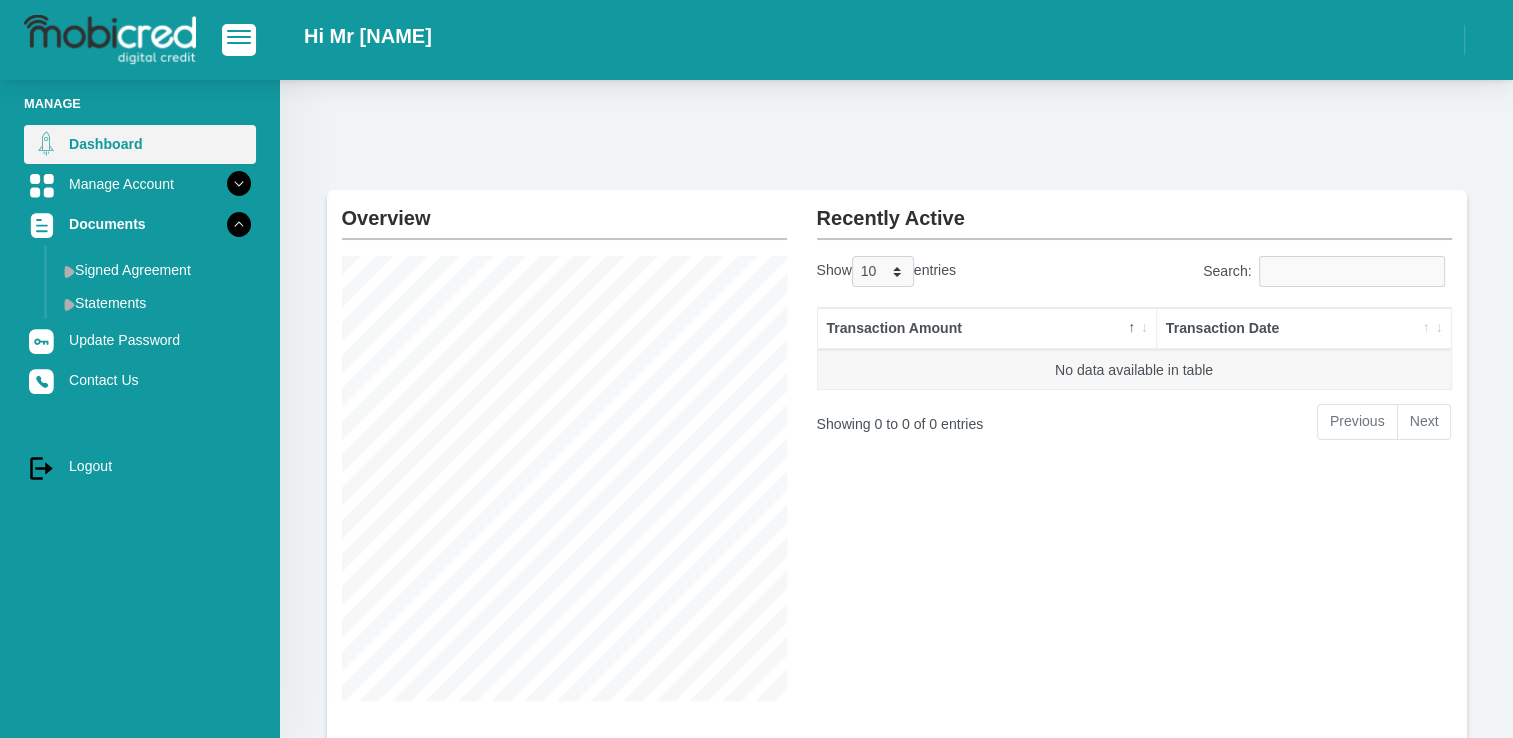 click on "Dashboard" at bounding box center [140, 144] 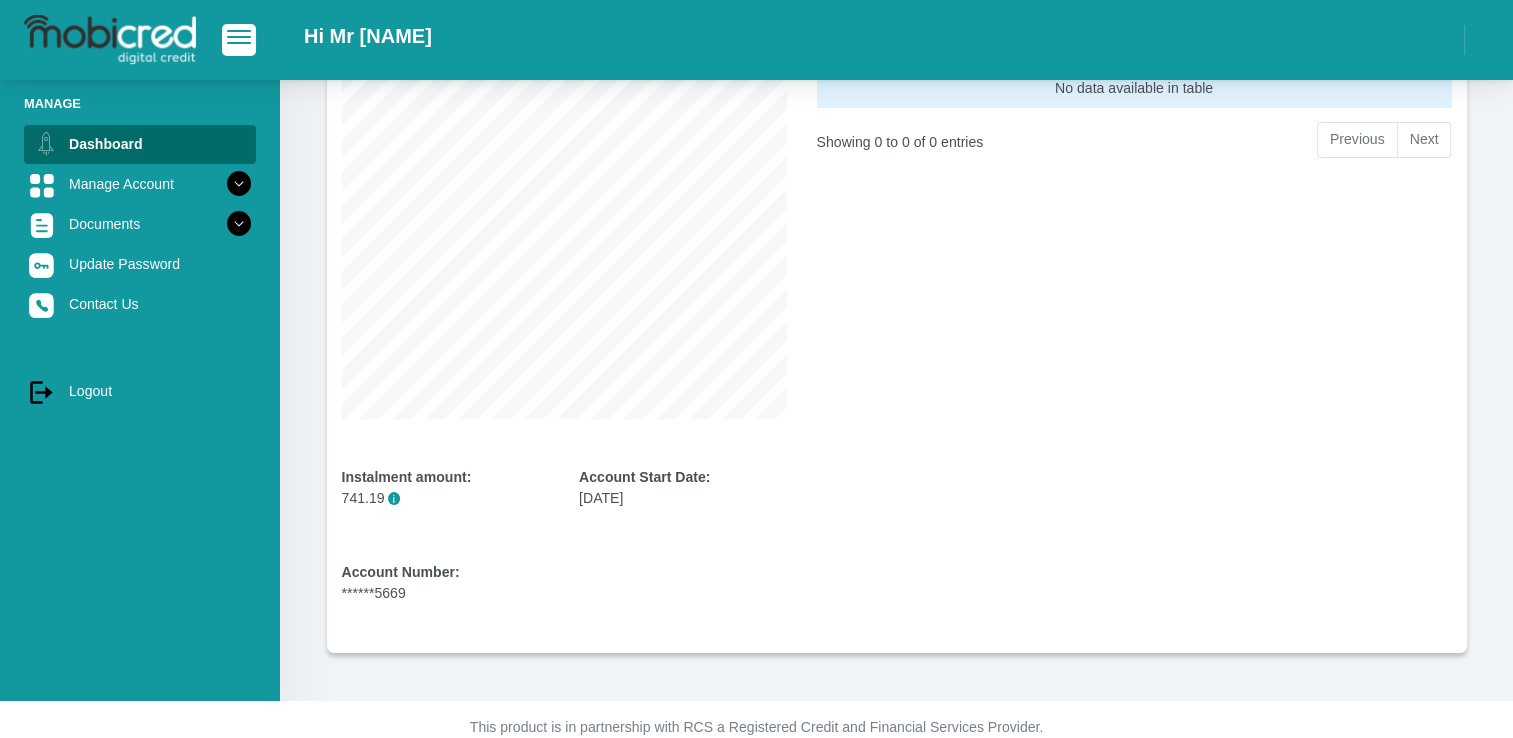 scroll, scrollTop: 312, scrollLeft: 0, axis: vertical 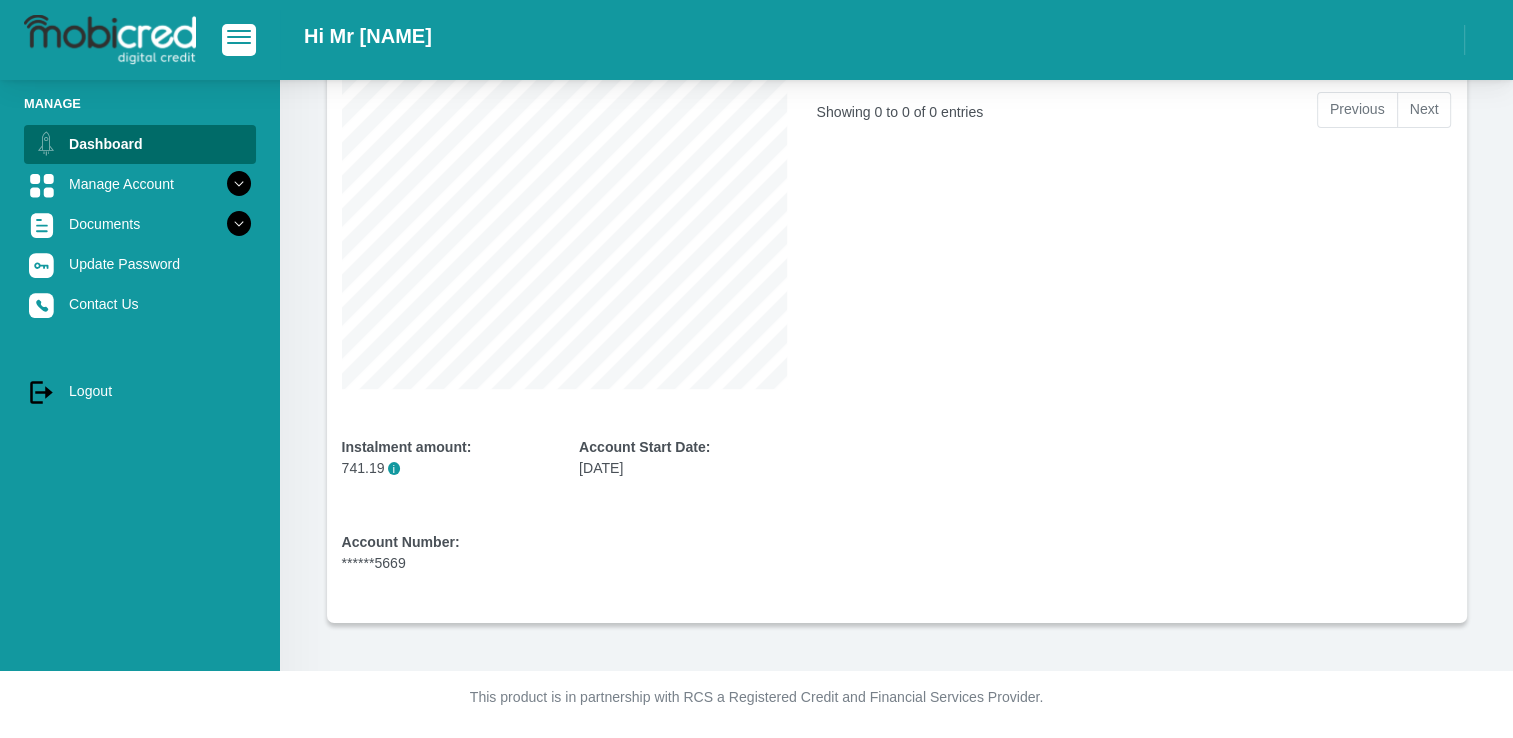 click on "741.19 i" at bounding box center (446, 468) 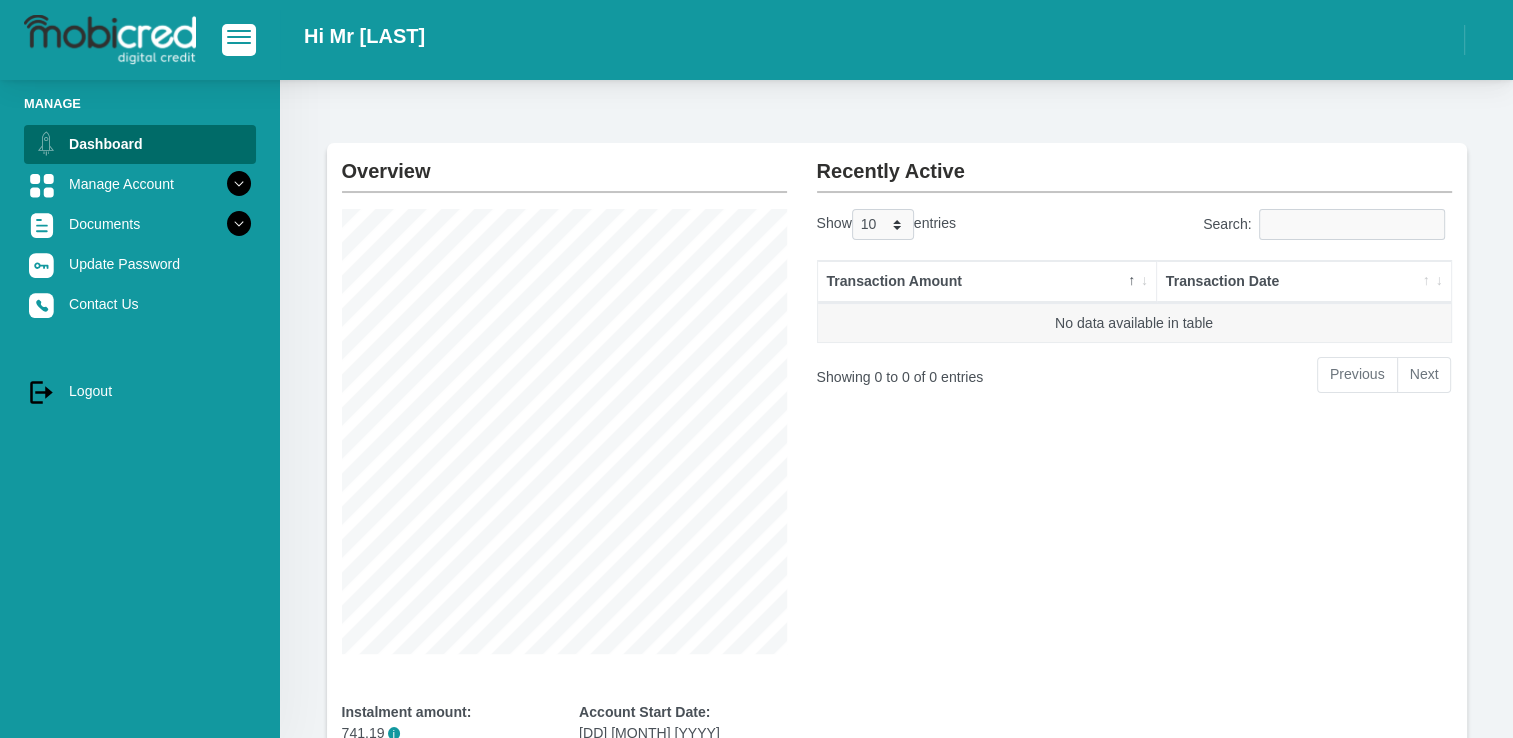 scroll, scrollTop: 0, scrollLeft: 0, axis: both 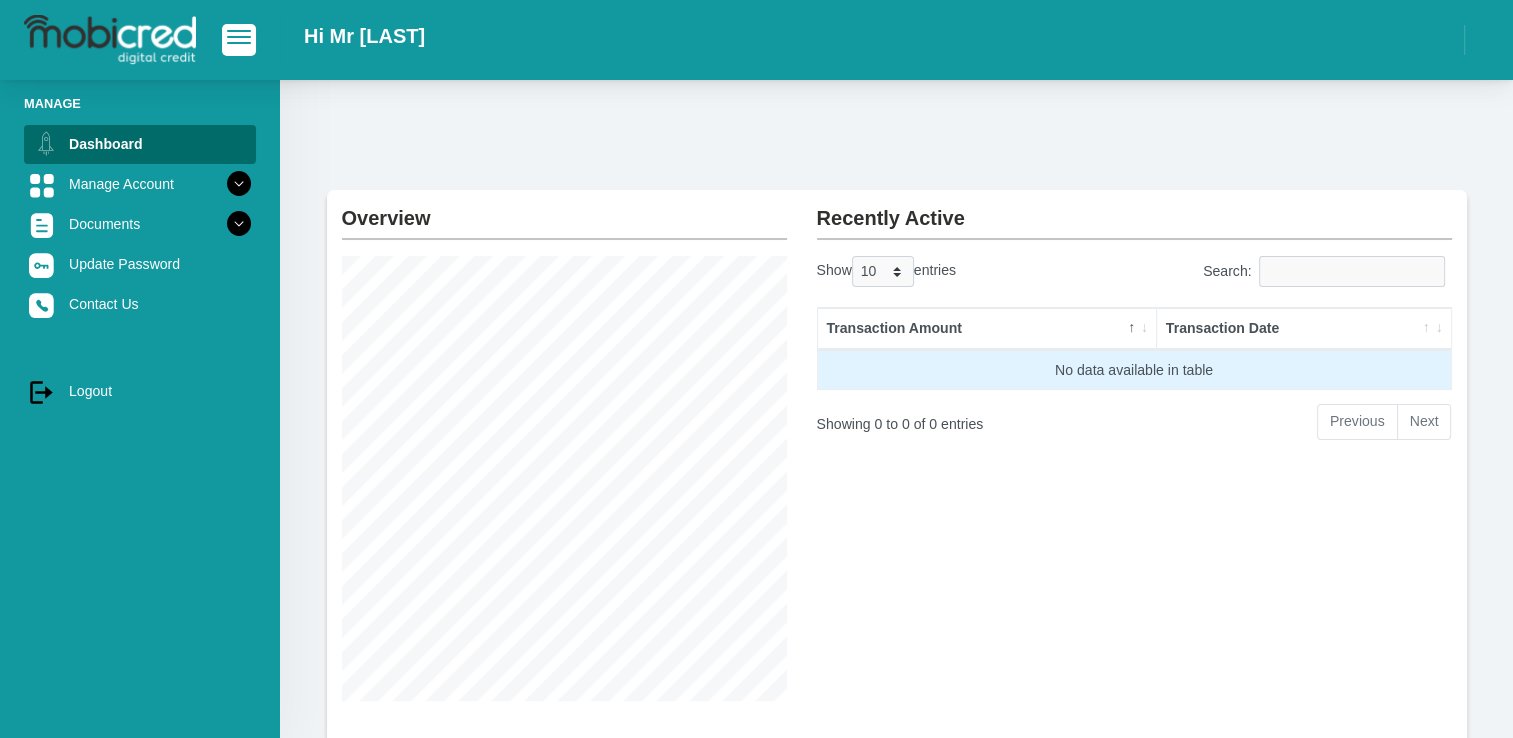 click on "No data available in table" at bounding box center (1134, 370) 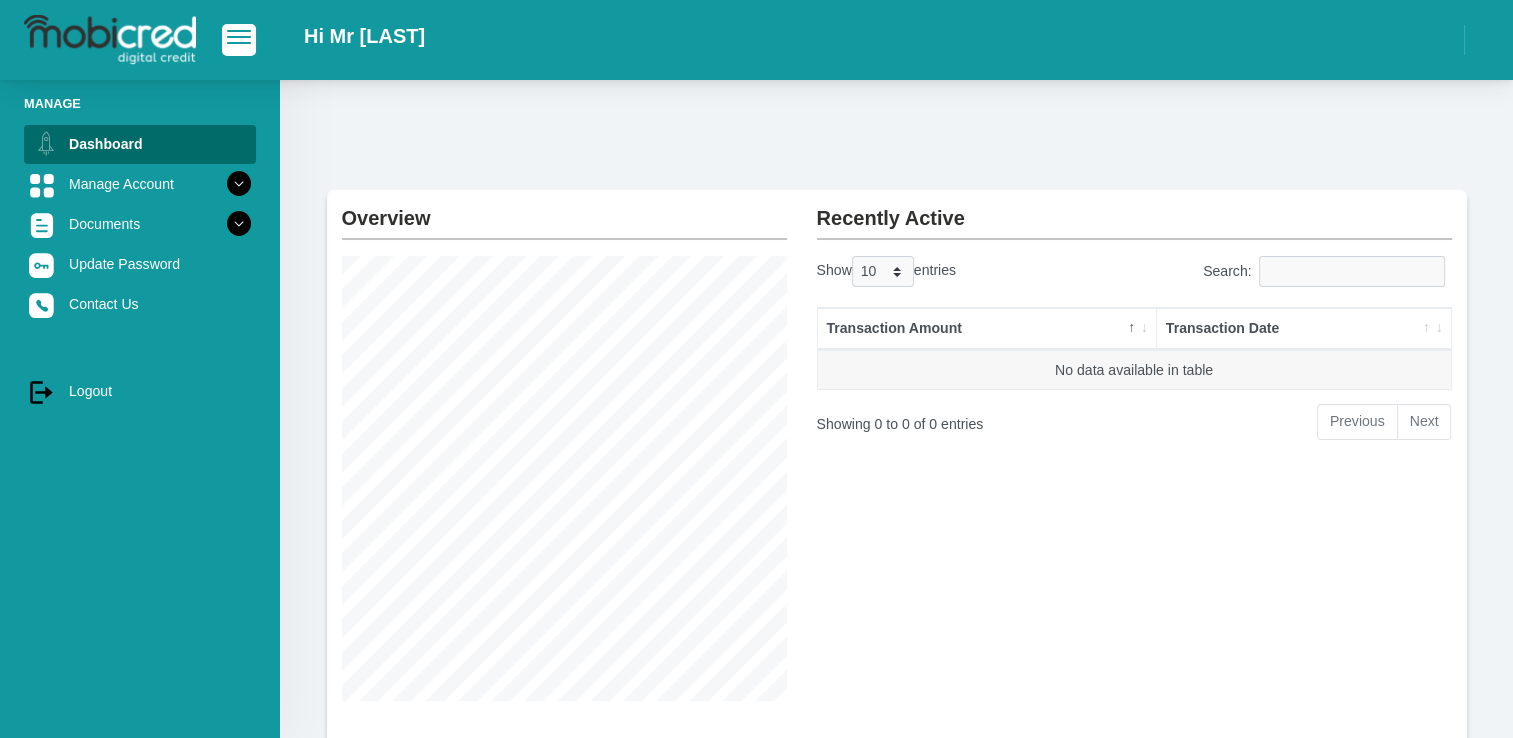 click on "Recently Active
Show  10 25 50 100  entries Search:
Transaction Amount Transaction Date
No data available in table
Showing 0 to 0 of 0 entries Previous Next" at bounding box center [1134, 562] 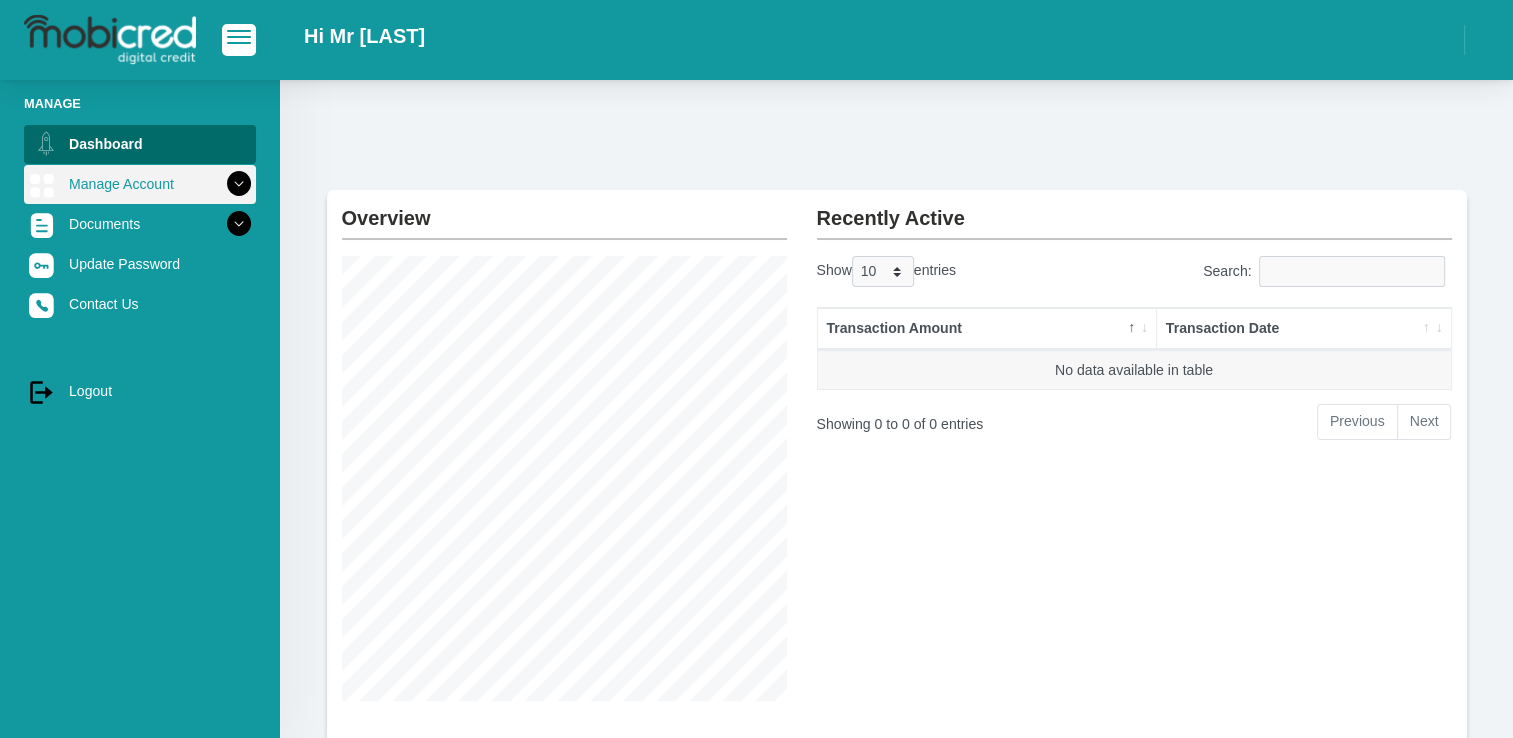 click on "Manage Account" at bounding box center [140, 184] 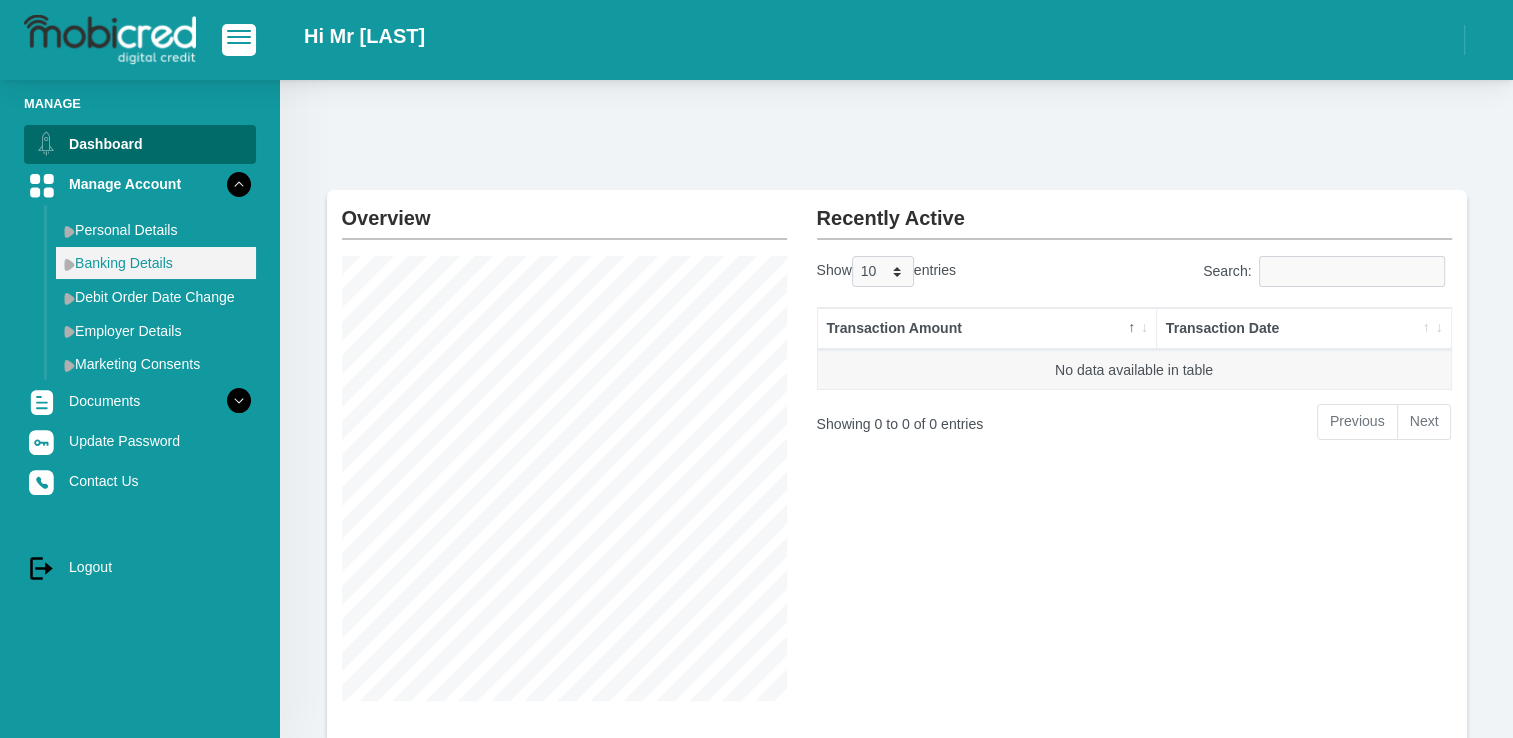 click on "Banking Details" at bounding box center [156, 263] 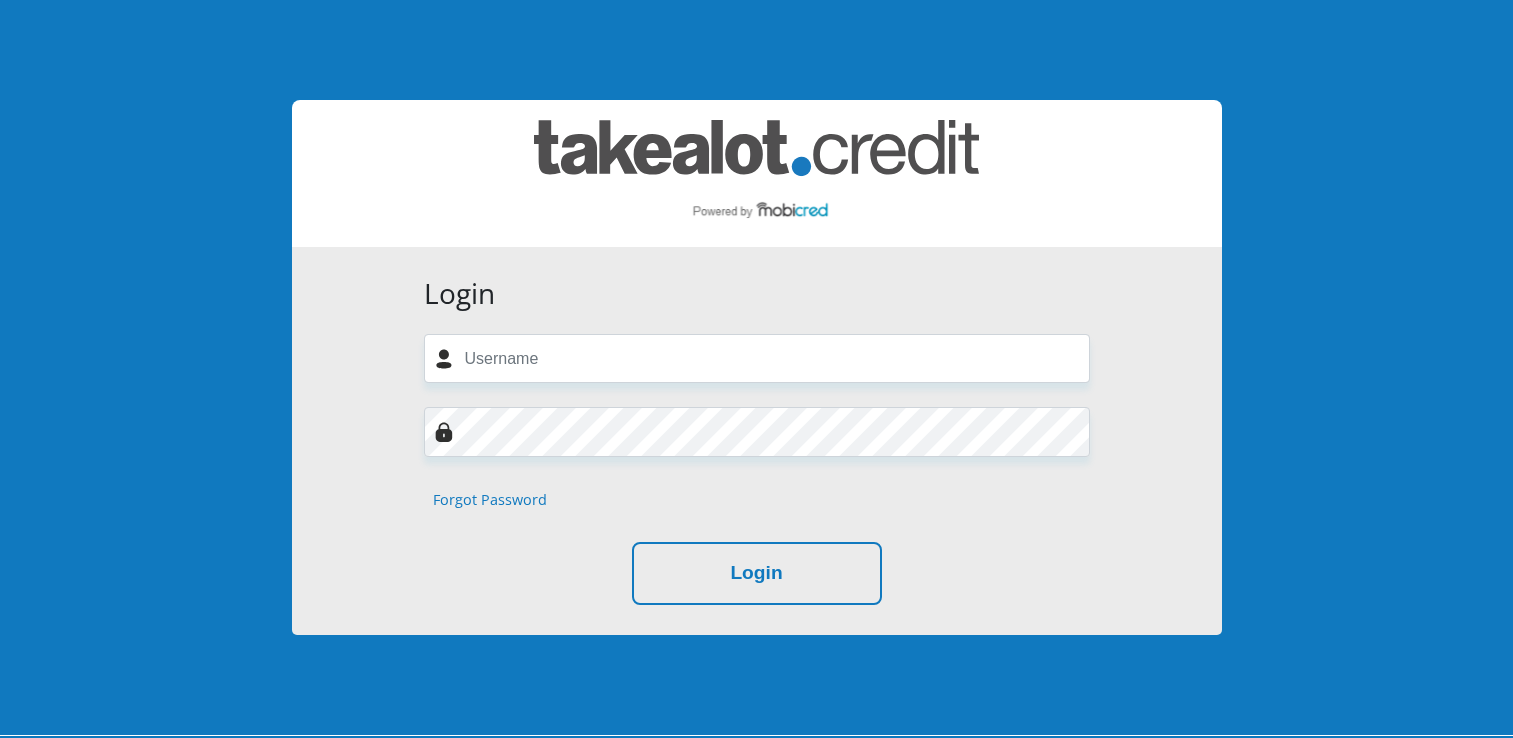 scroll, scrollTop: 0, scrollLeft: 0, axis: both 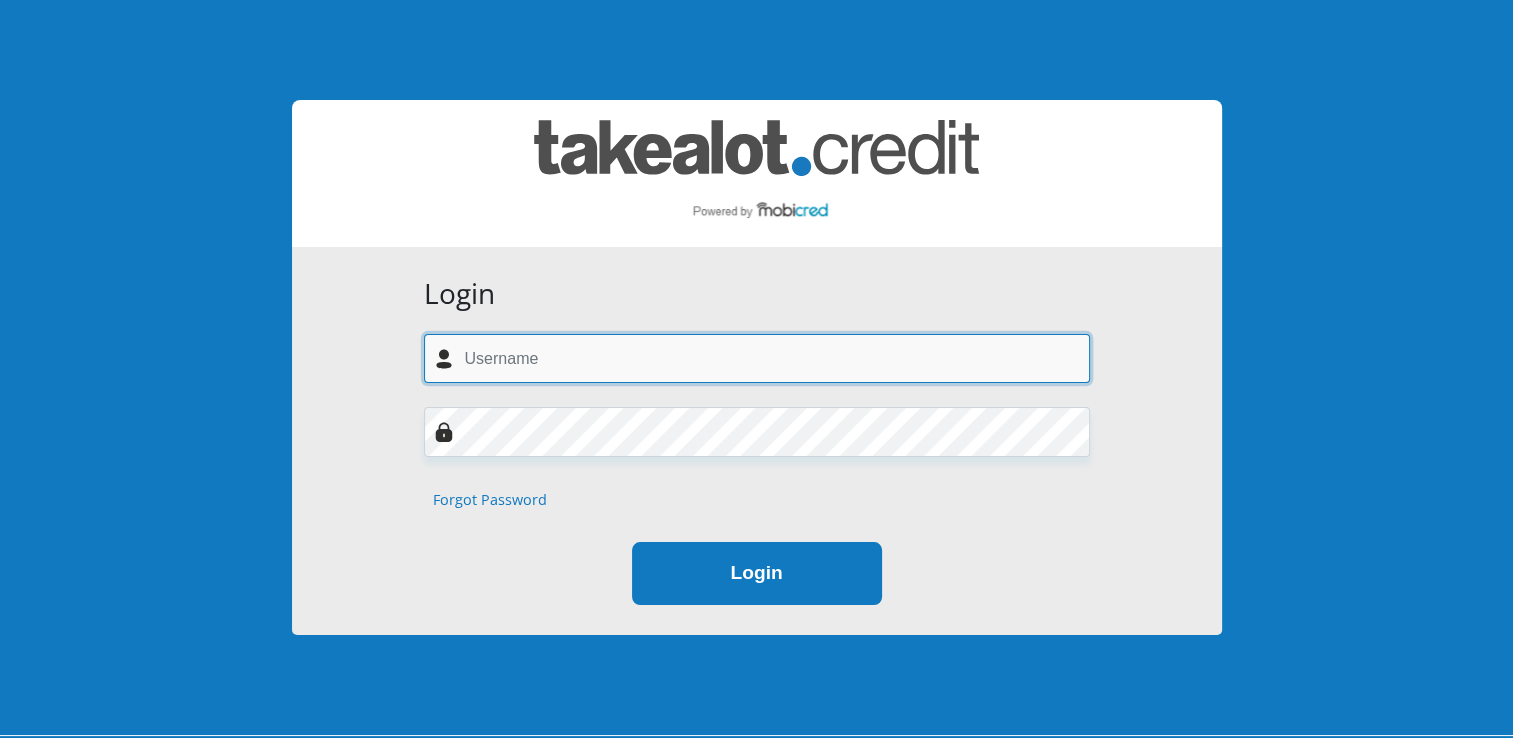 type on "[USERNAME]@[DOMAIN].com" 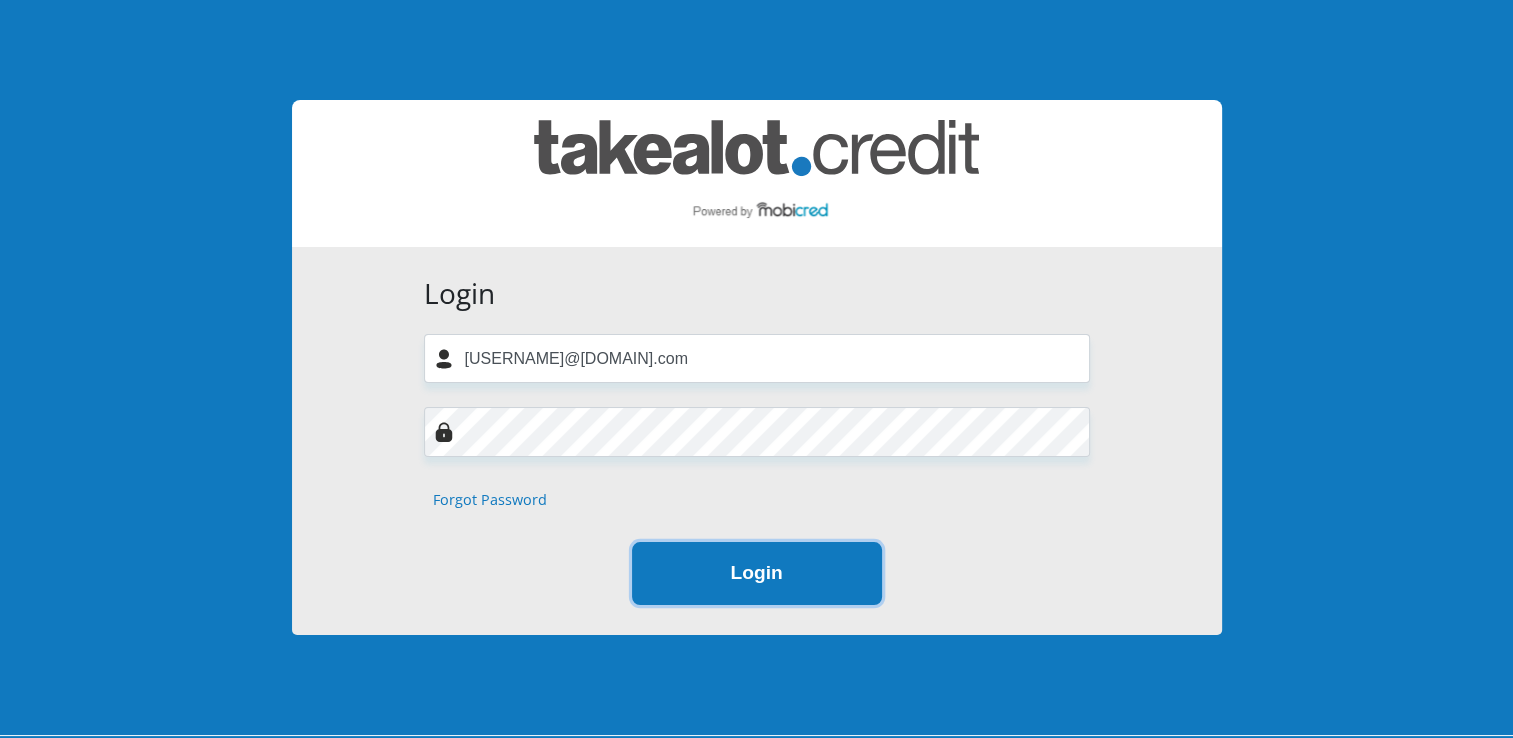 click on "Login" at bounding box center (757, 573) 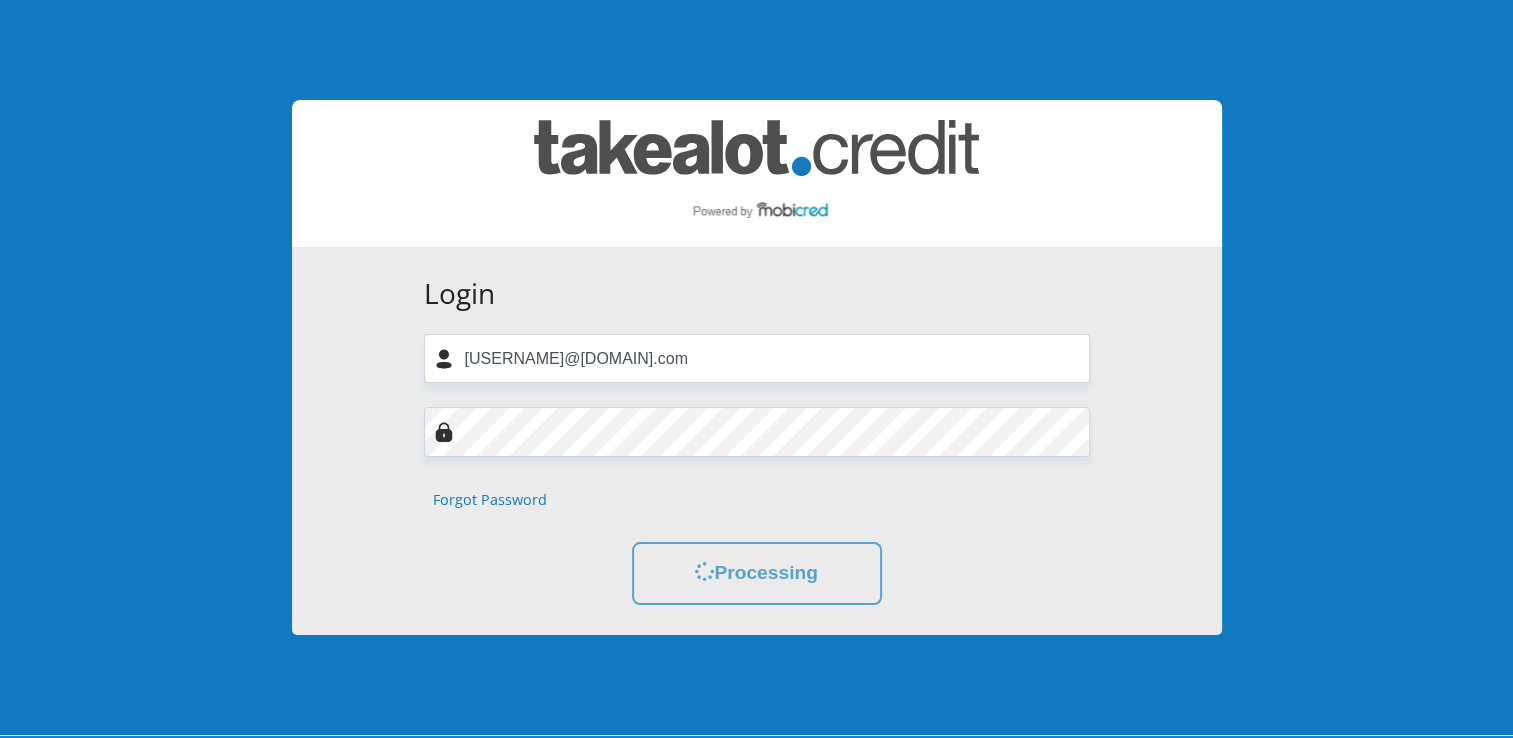 scroll, scrollTop: 0, scrollLeft: 0, axis: both 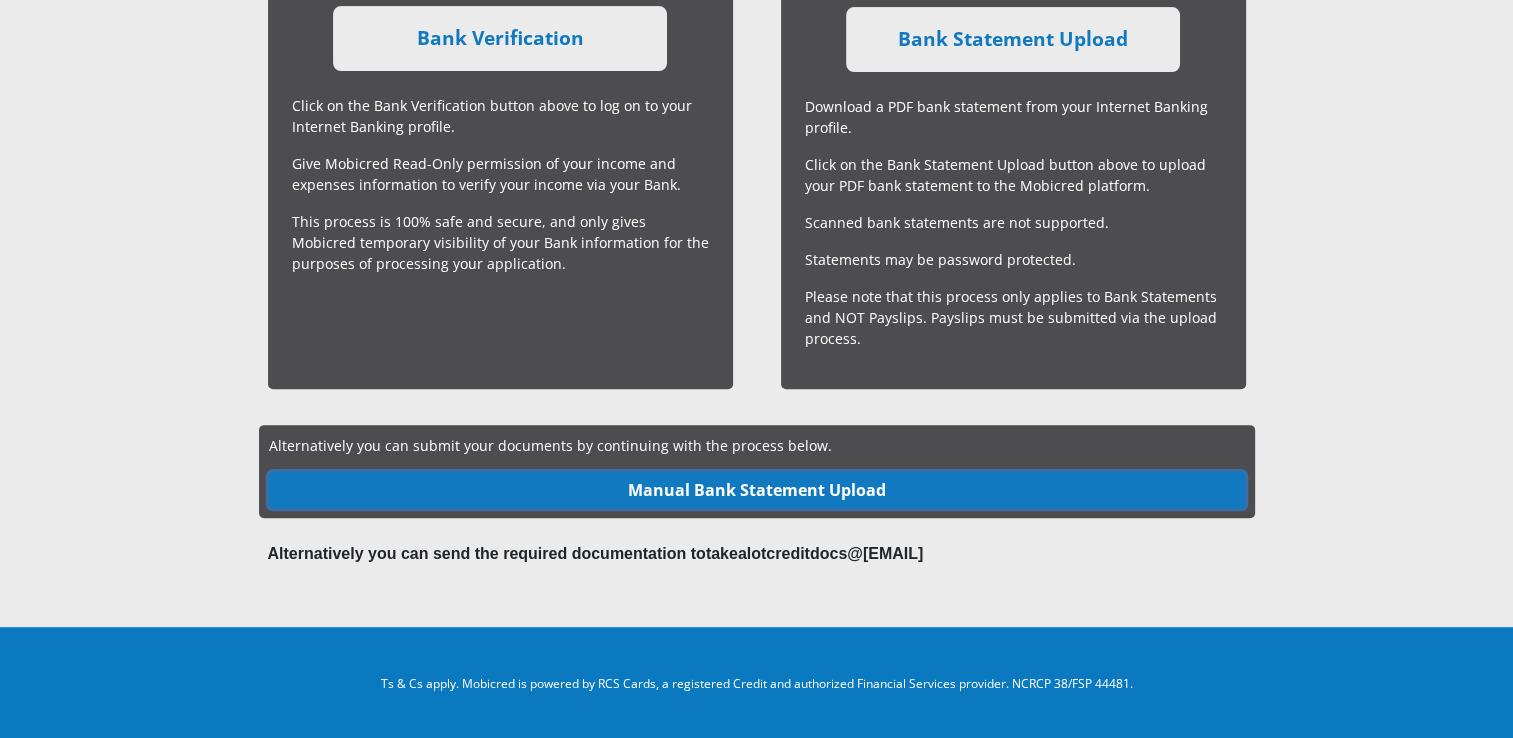 click on "Manual Bank Statement Upload" at bounding box center (757, 490) 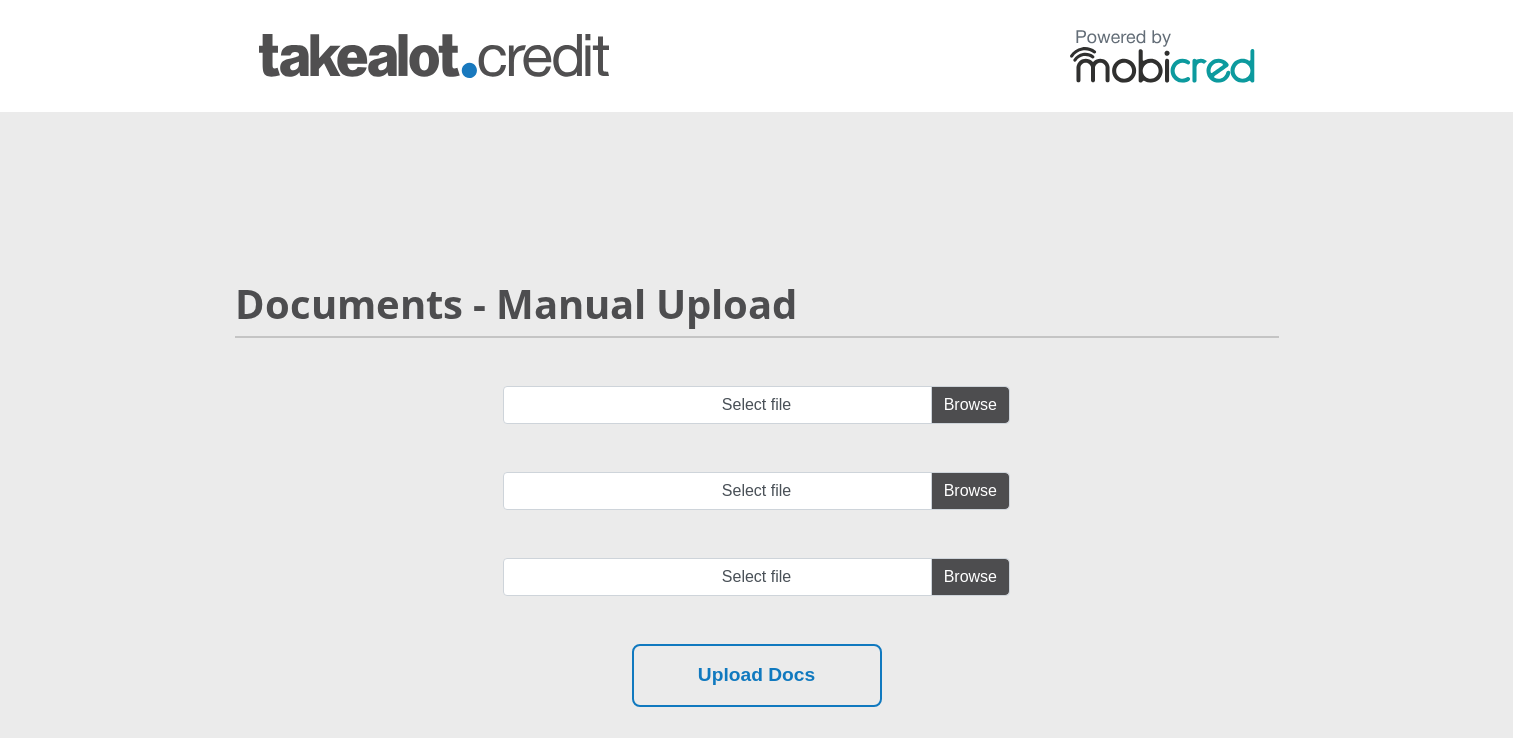 scroll, scrollTop: 0, scrollLeft: 0, axis: both 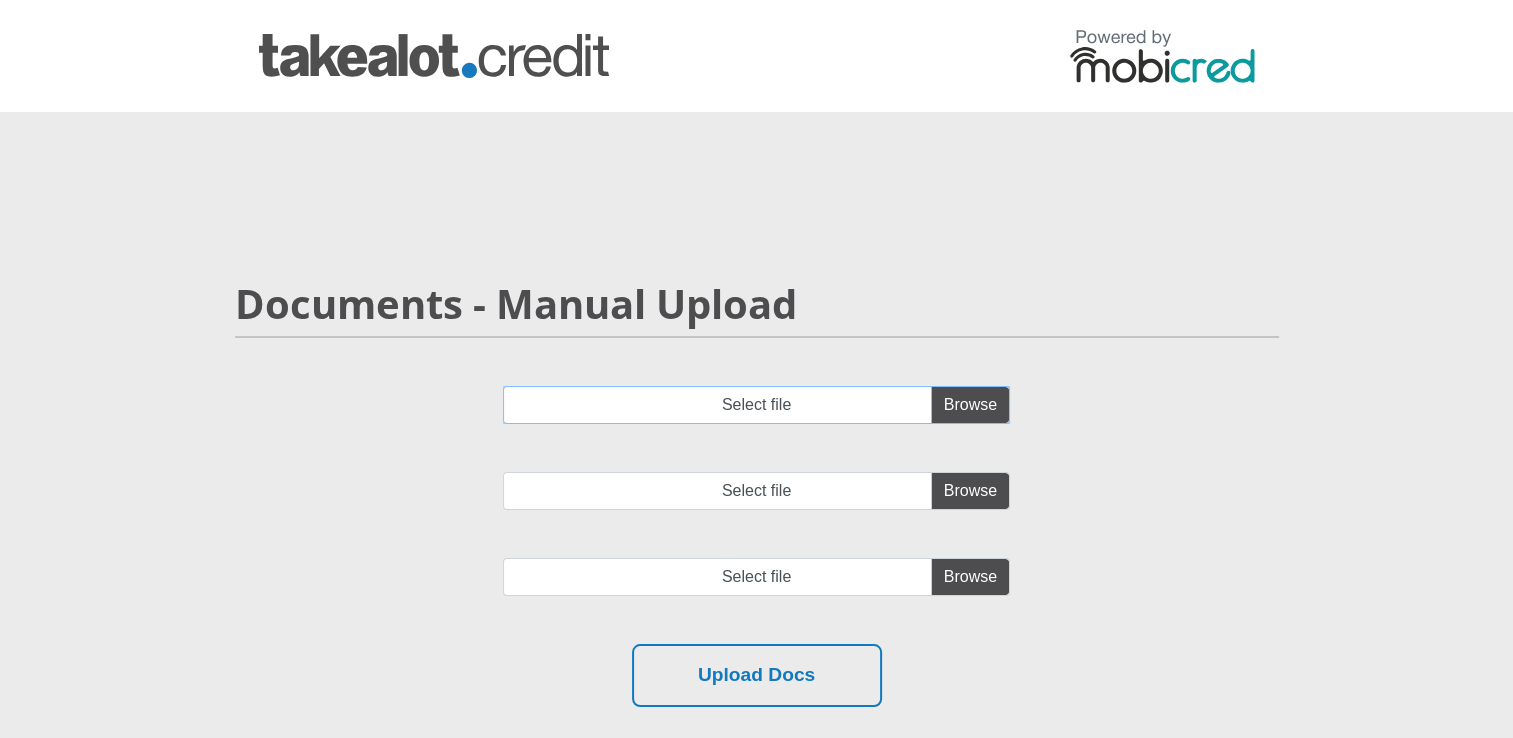click on "Select file" at bounding box center [756, 405] 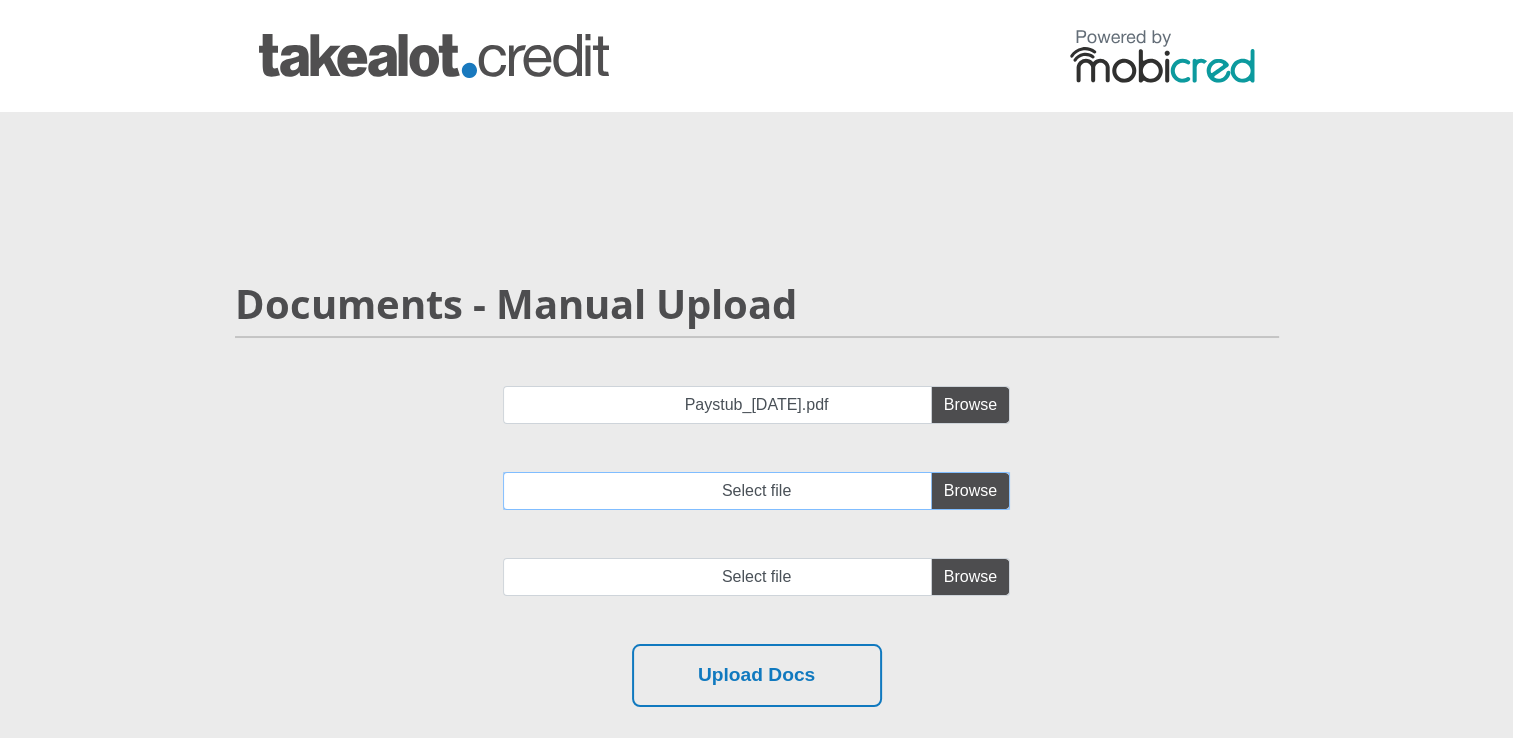 click on "Select file" at bounding box center [756, 491] 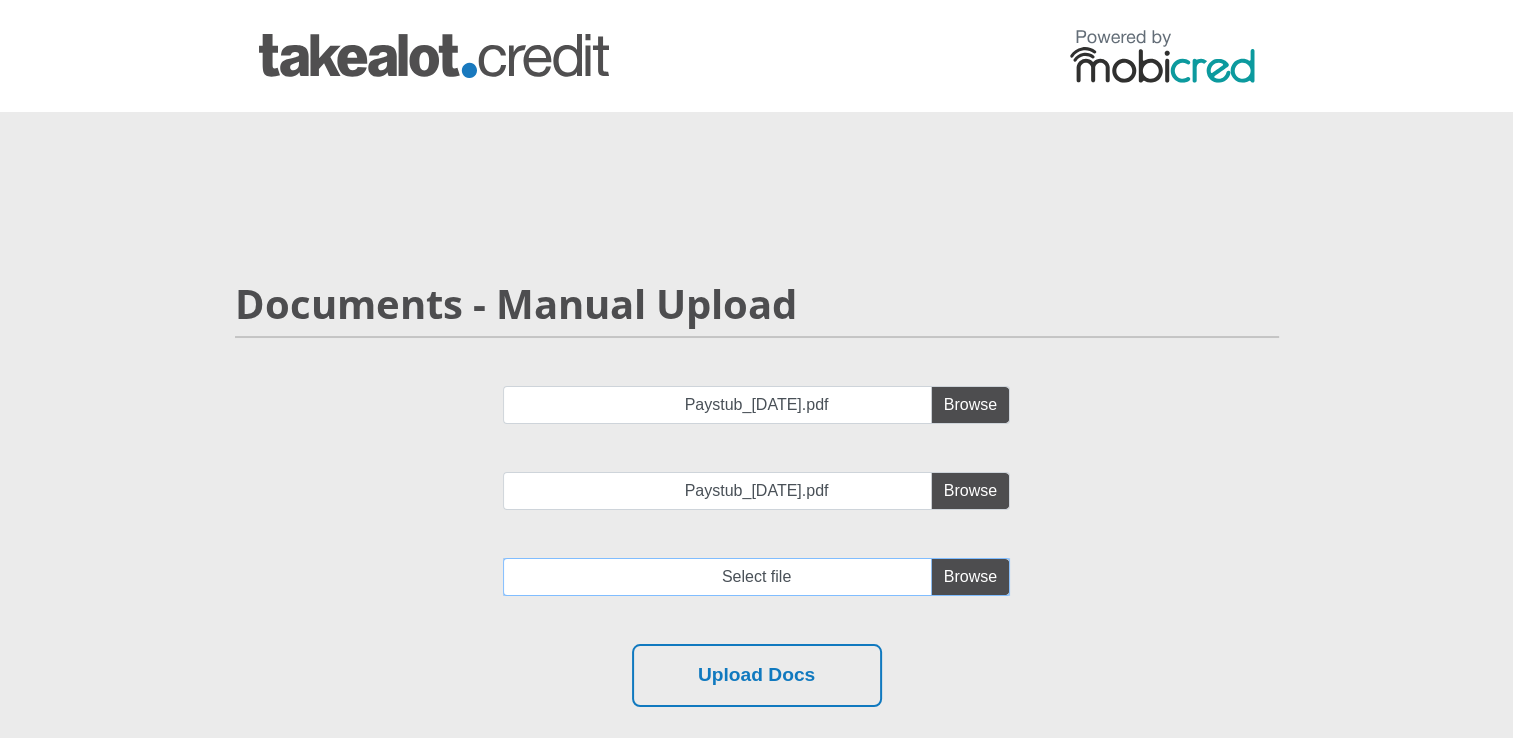 click at bounding box center [756, 577] 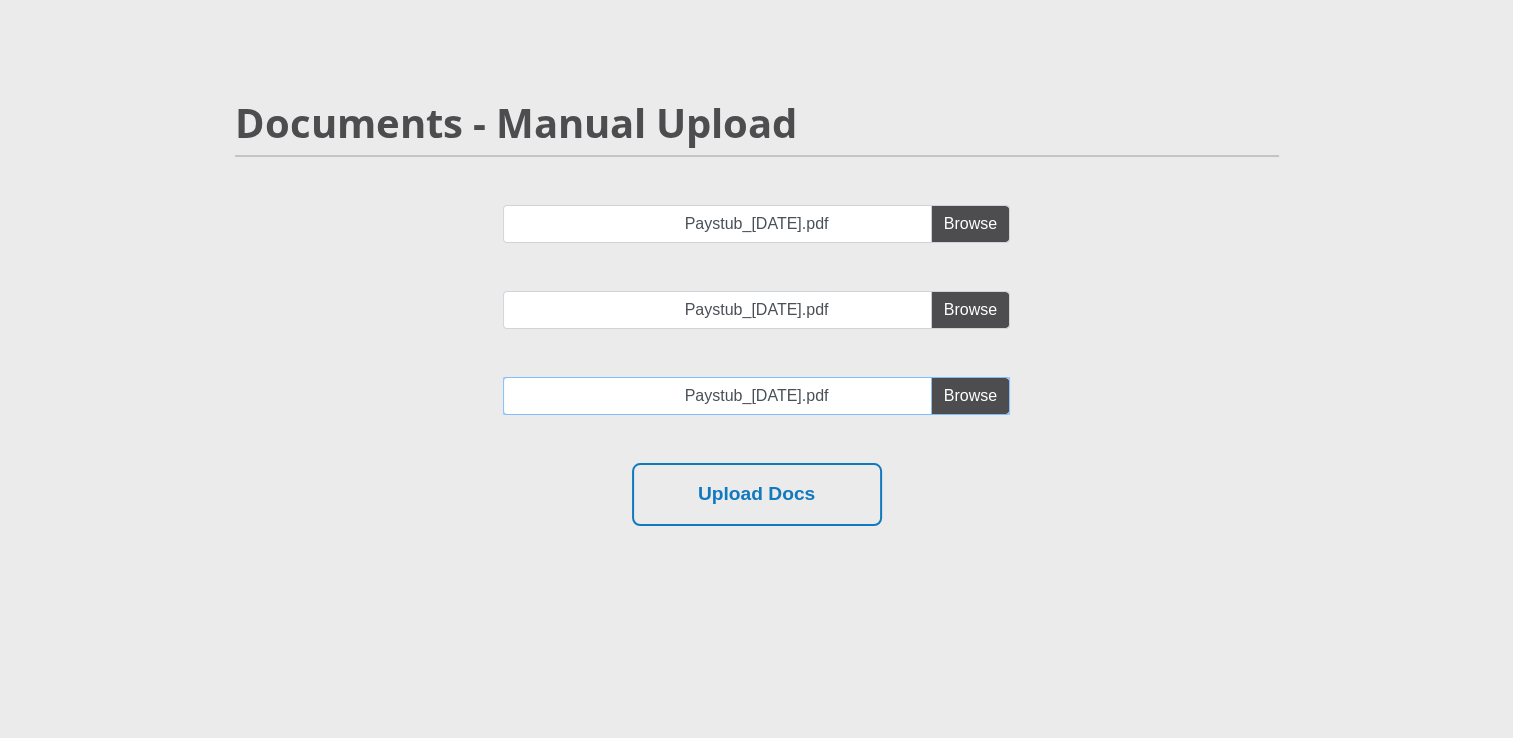 scroll, scrollTop: 394, scrollLeft: 0, axis: vertical 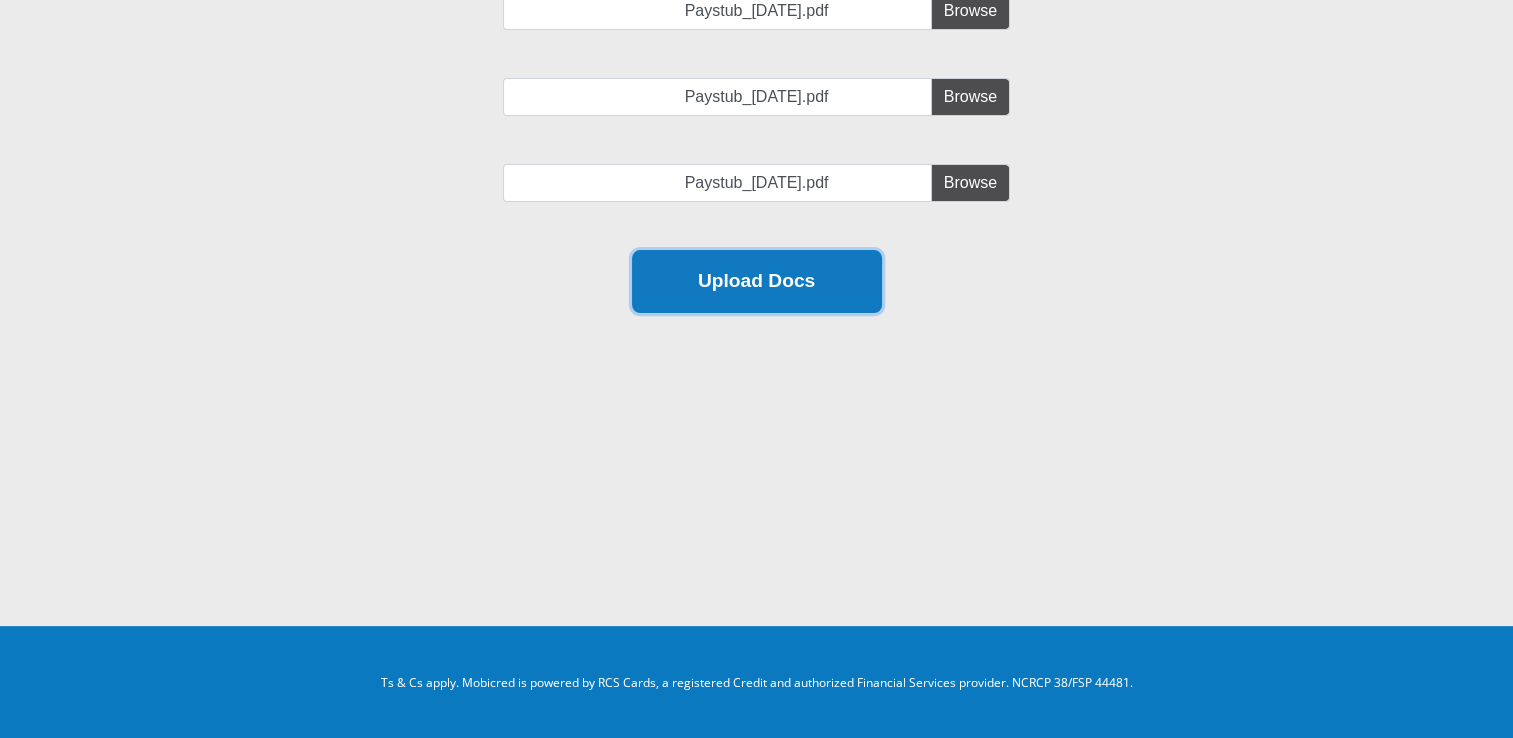 click on "Upload Docs" at bounding box center (757, 281) 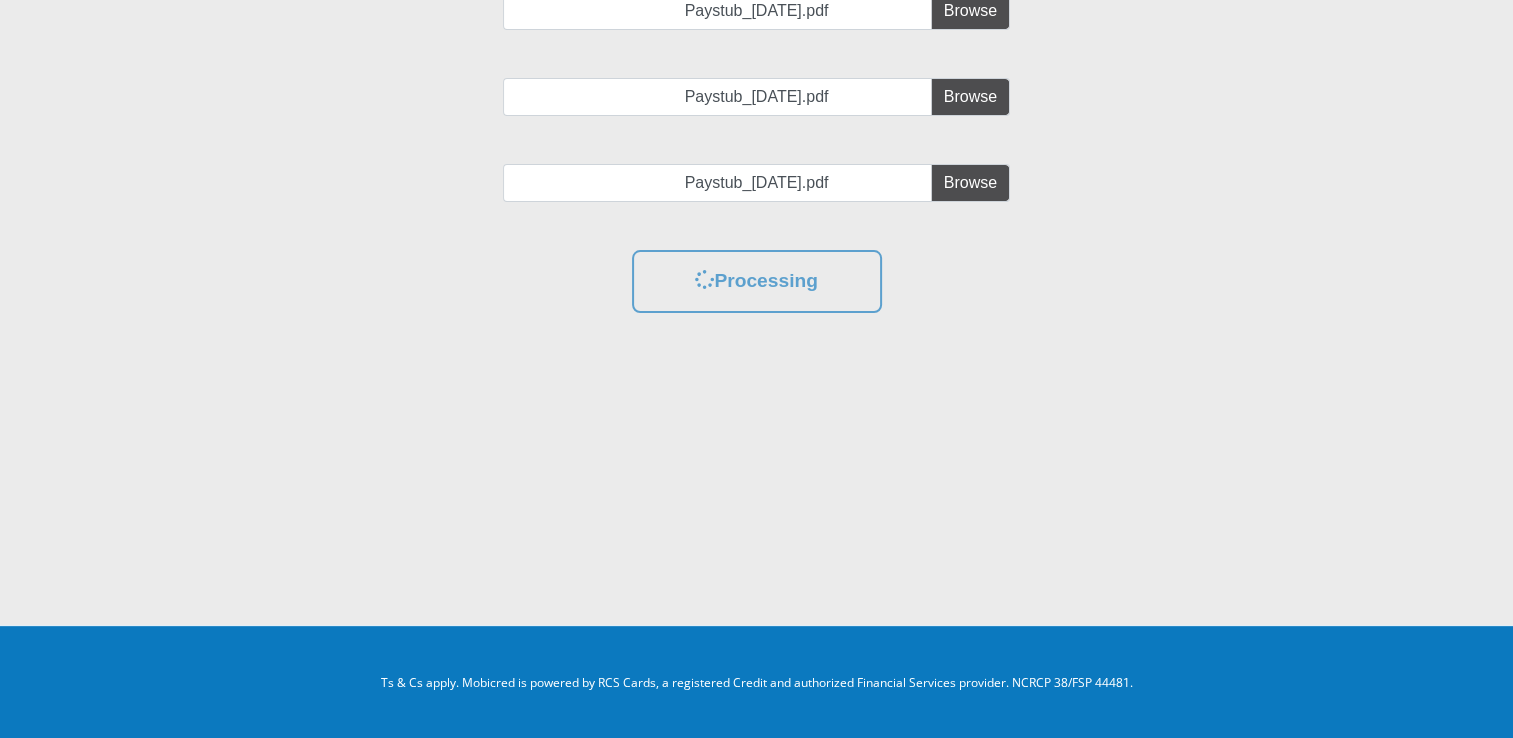 scroll, scrollTop: 0, scrollLeft: 0, axis: both 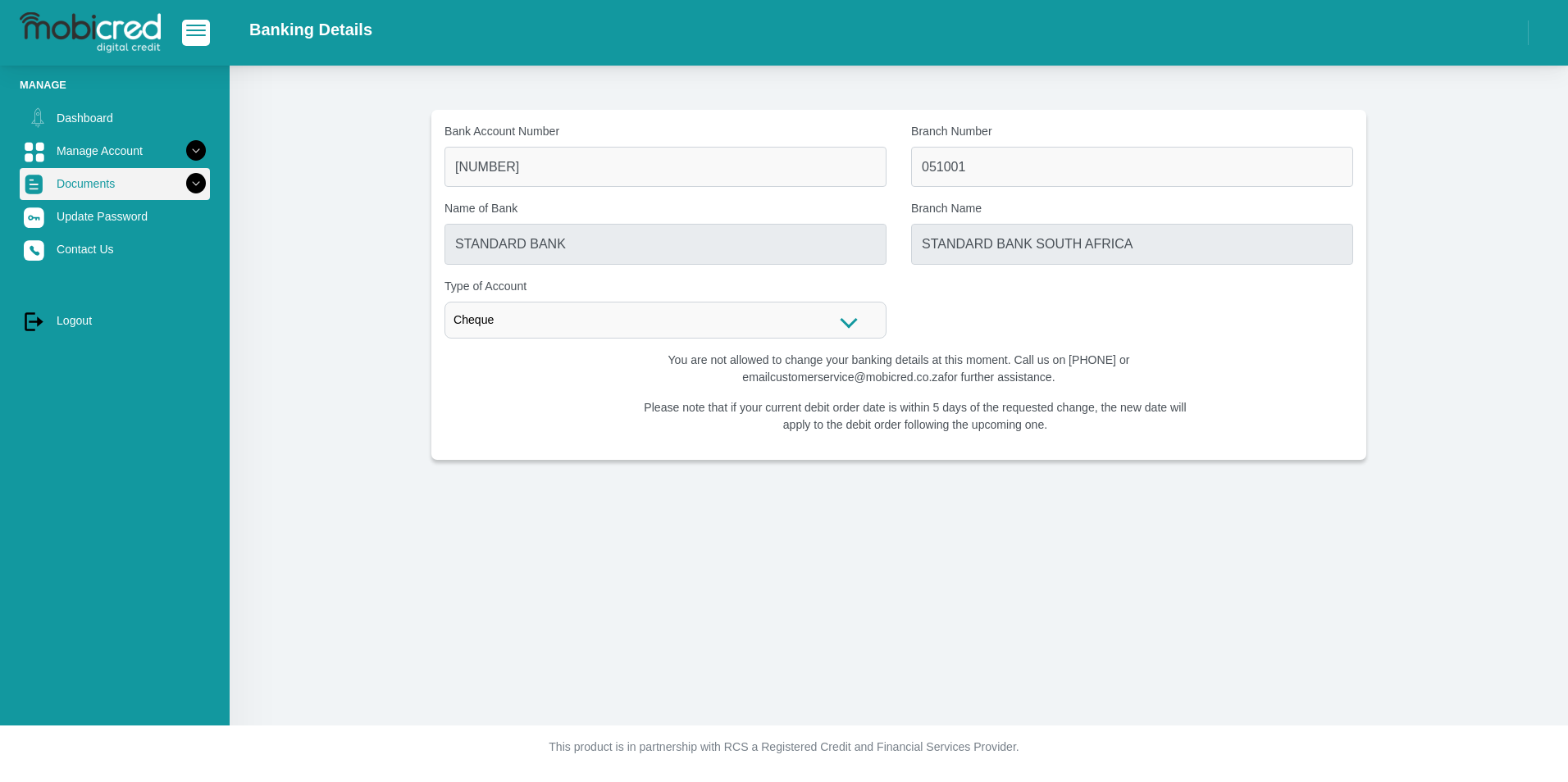 click at bounding box center (196, 184) 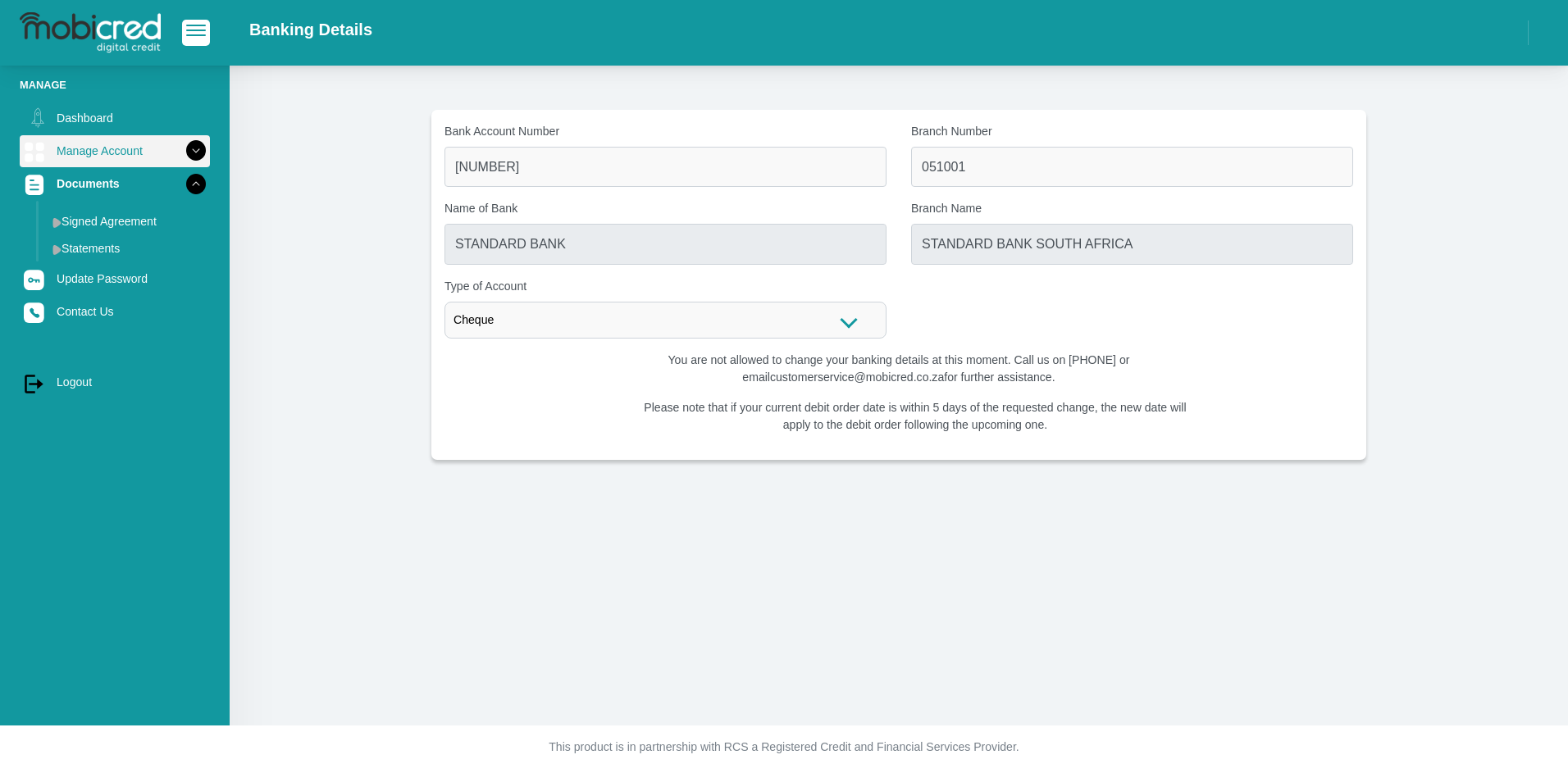 click at bounding box center [196, 151] 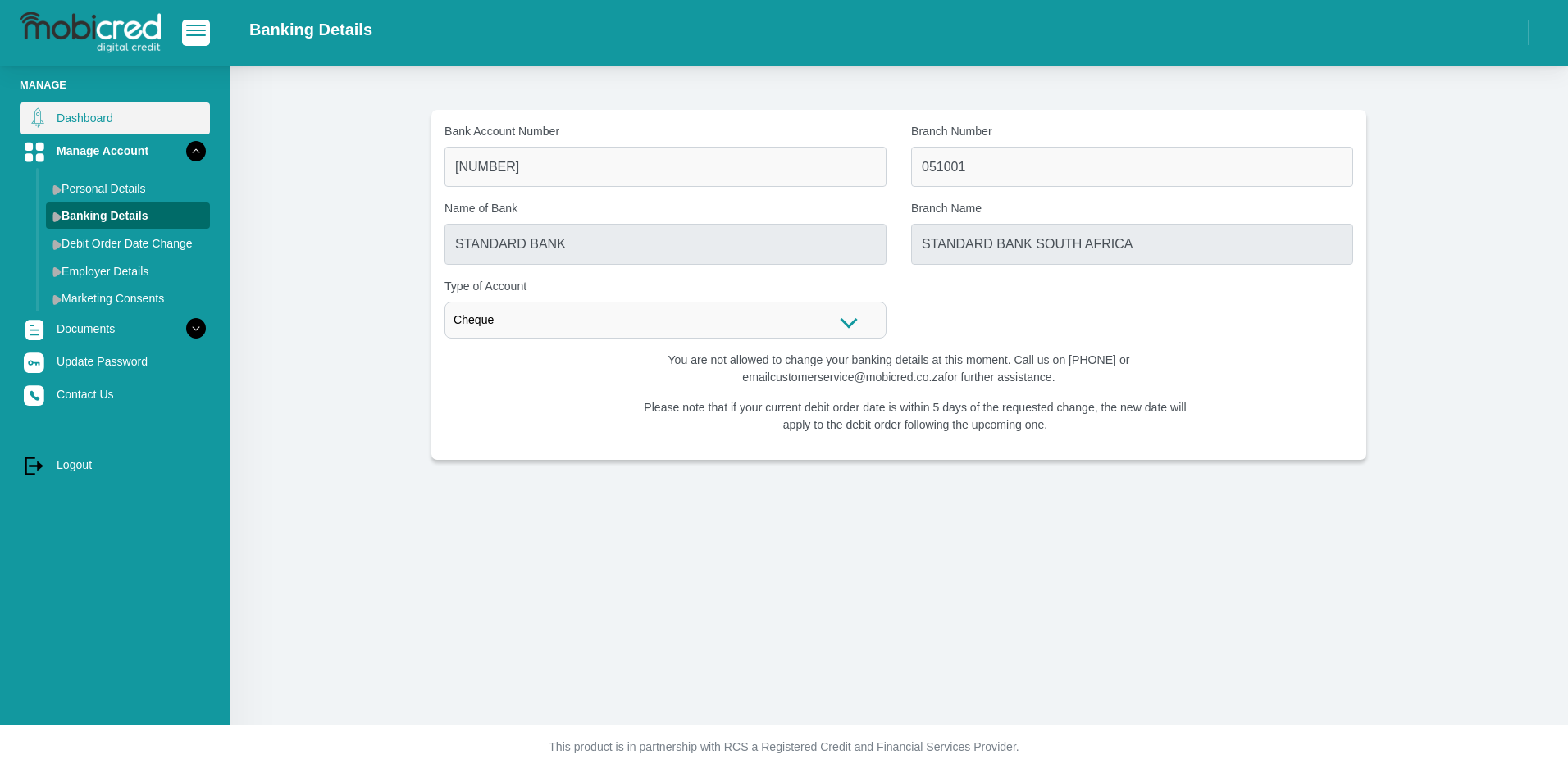click on "Dashboard" at bounding box center (115, 118) 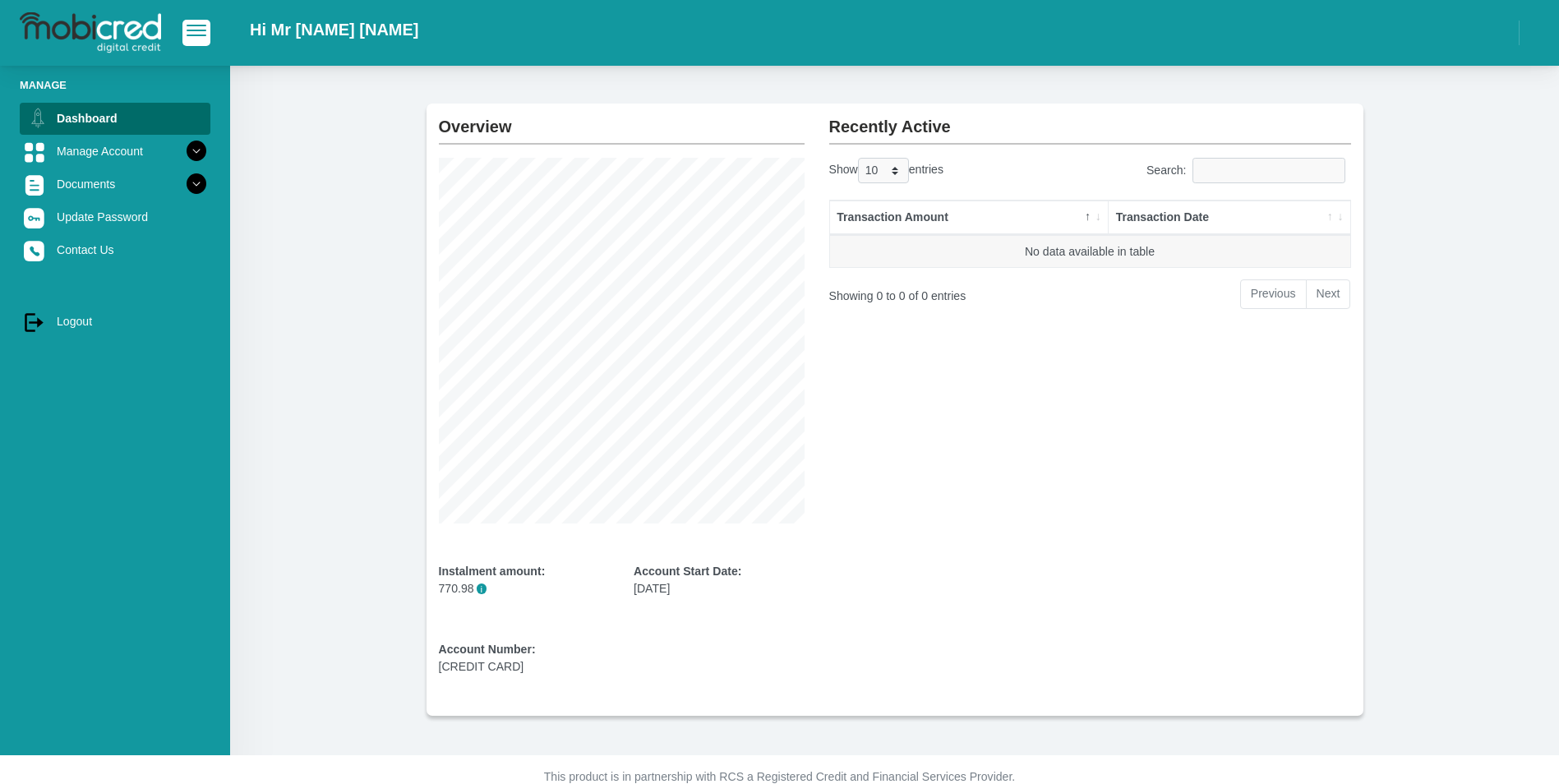 scroll, scrollTop: 81, scrollLeft: 0, axis: vertical 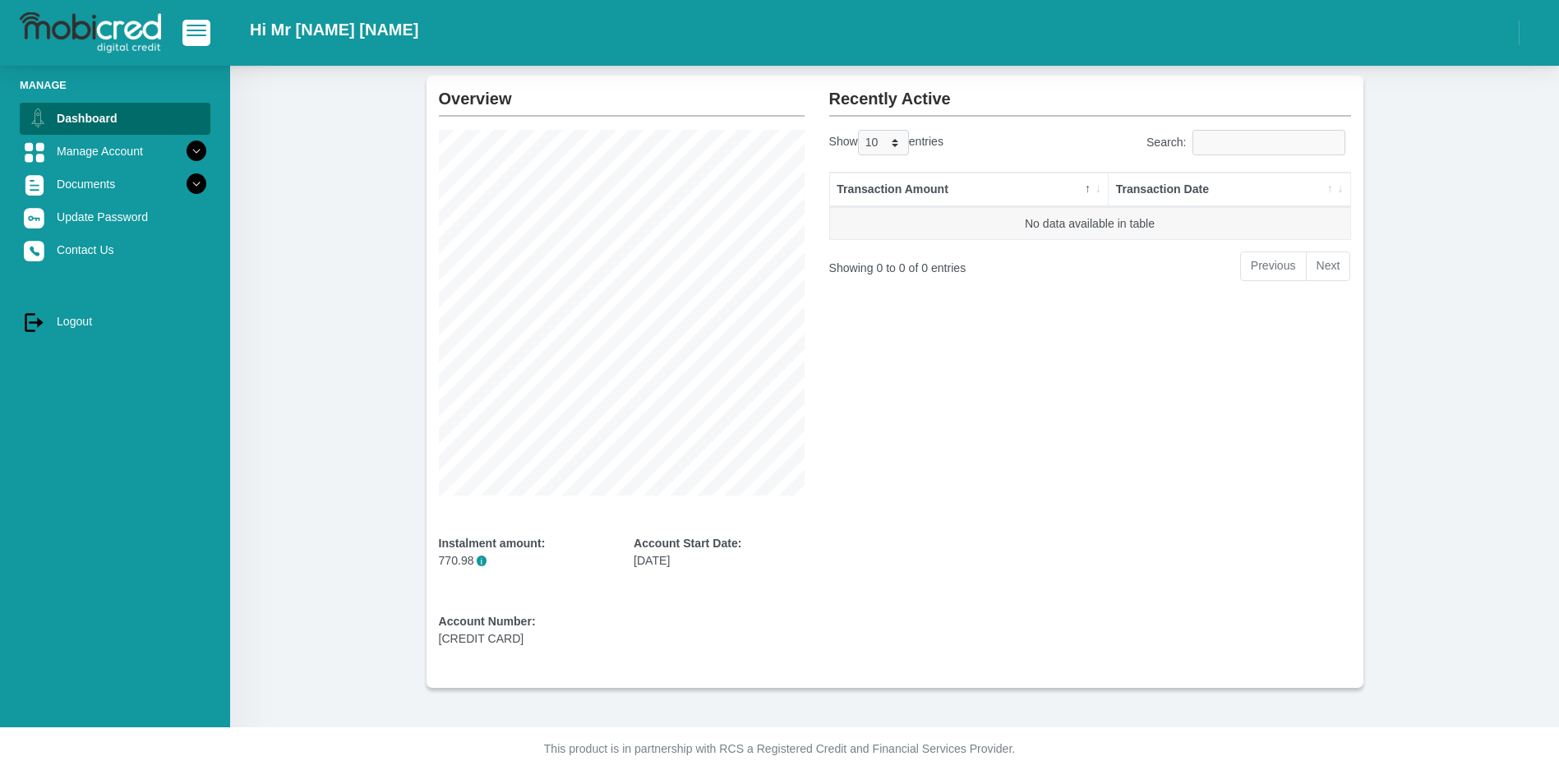 click on "Account Number: ******5624" at bounding box center (524, 630) 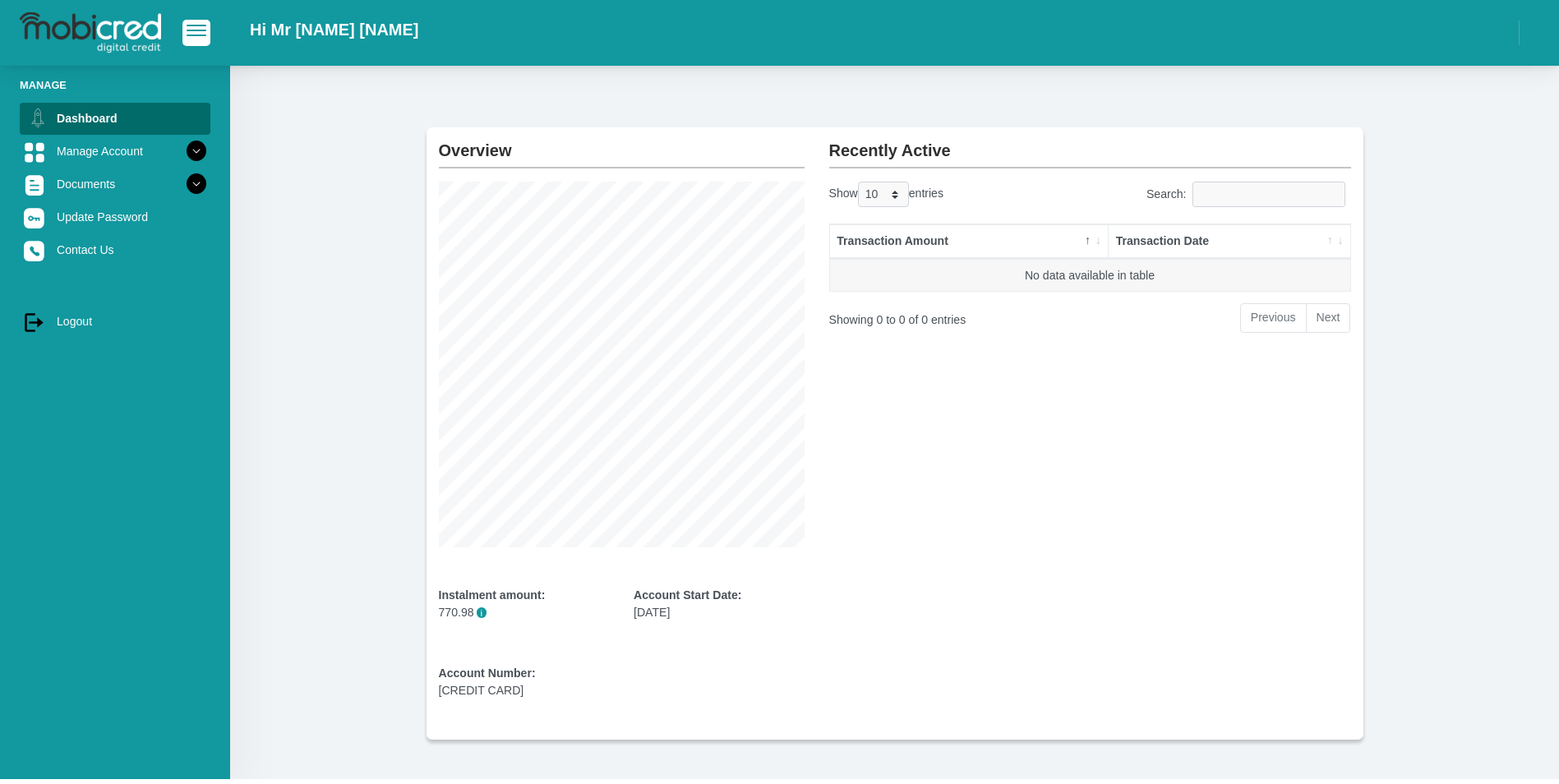 scroll, scrollTop: 0, scrollLeft: 0, axis: both 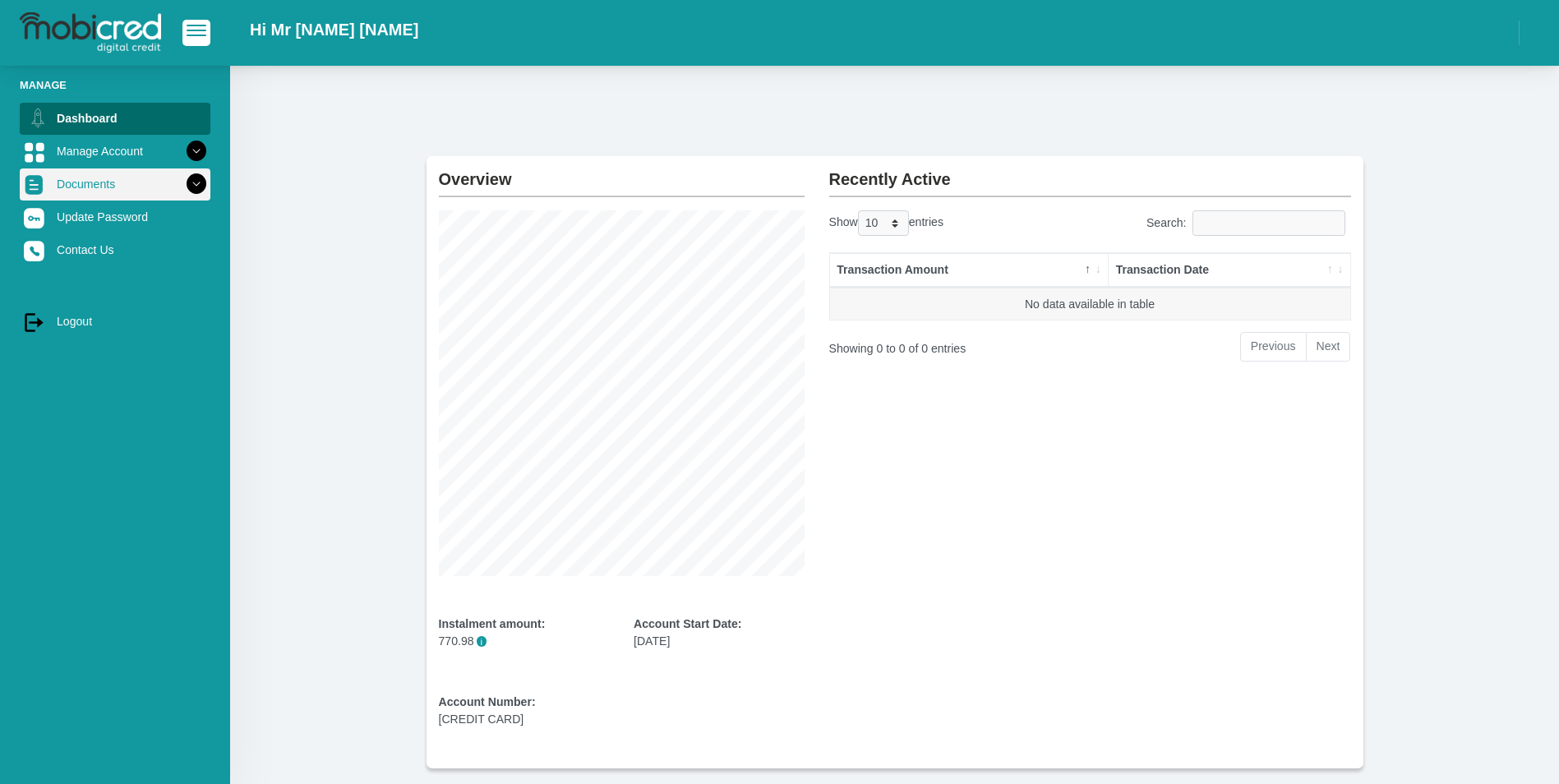 click at bounding box center [196, 184] 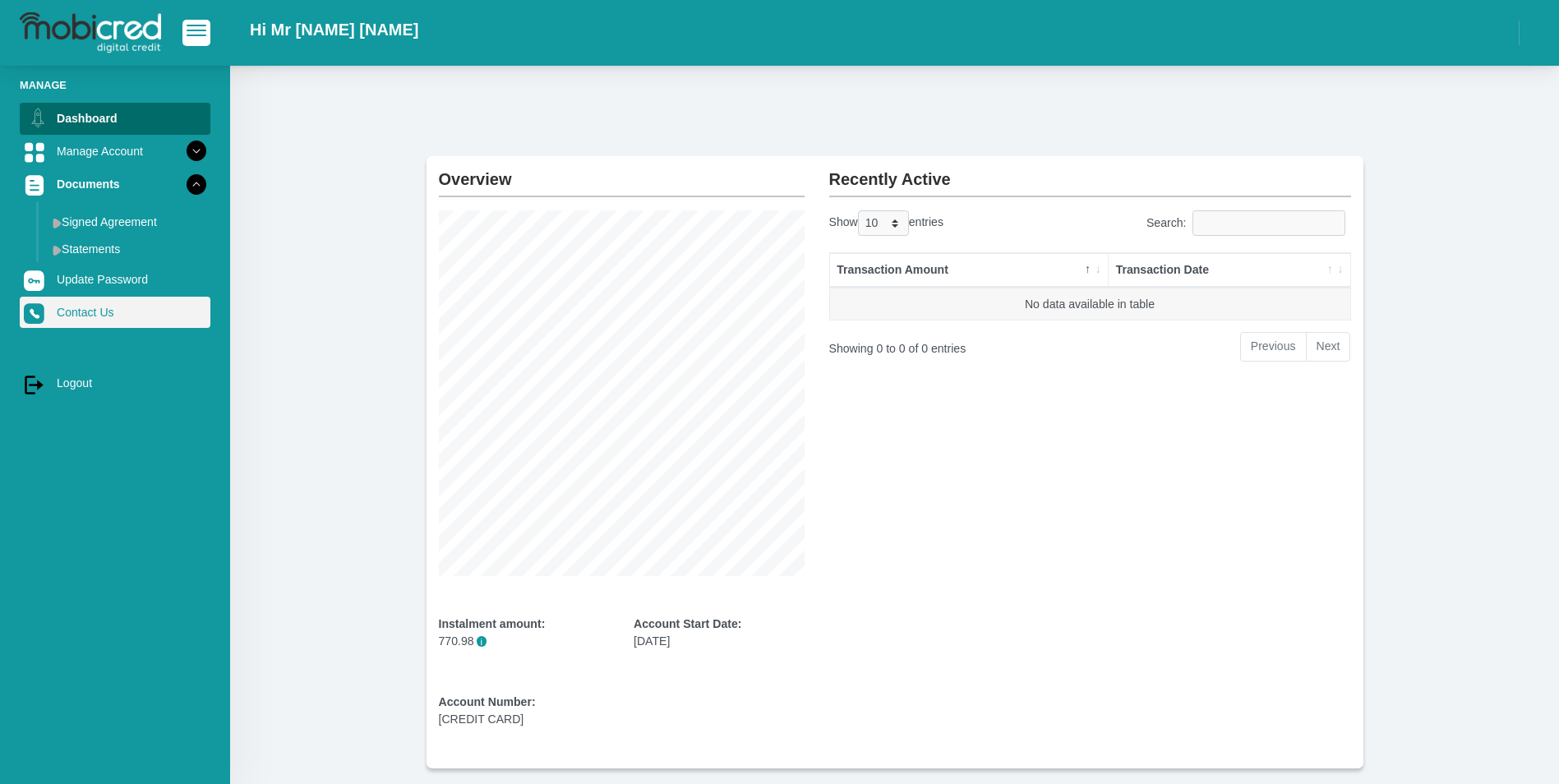 click on "Contact Us" at bounding box center [115, 312] 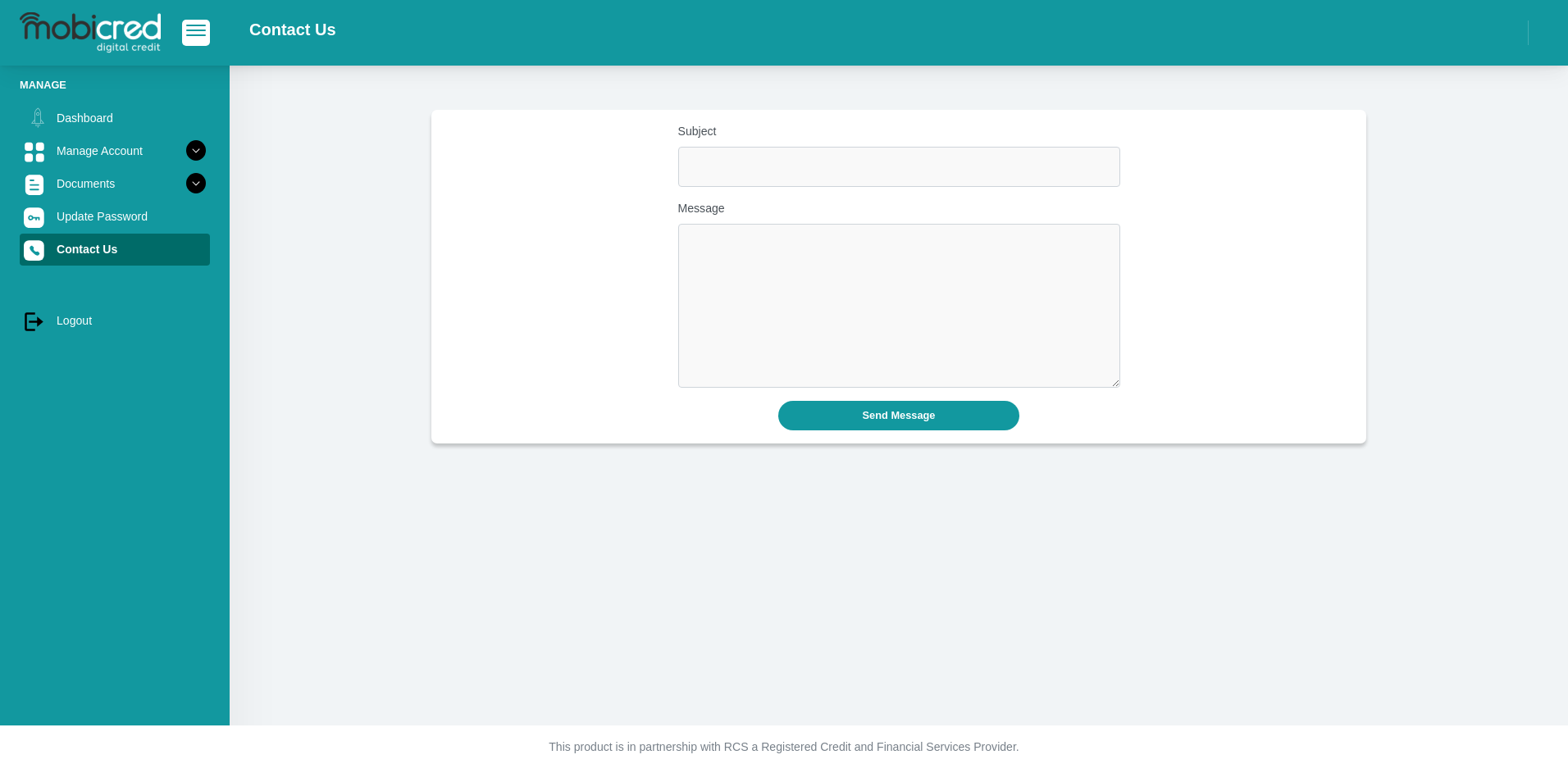 scroll, scrollTop: 0, scrollLeft: 0, axis: both 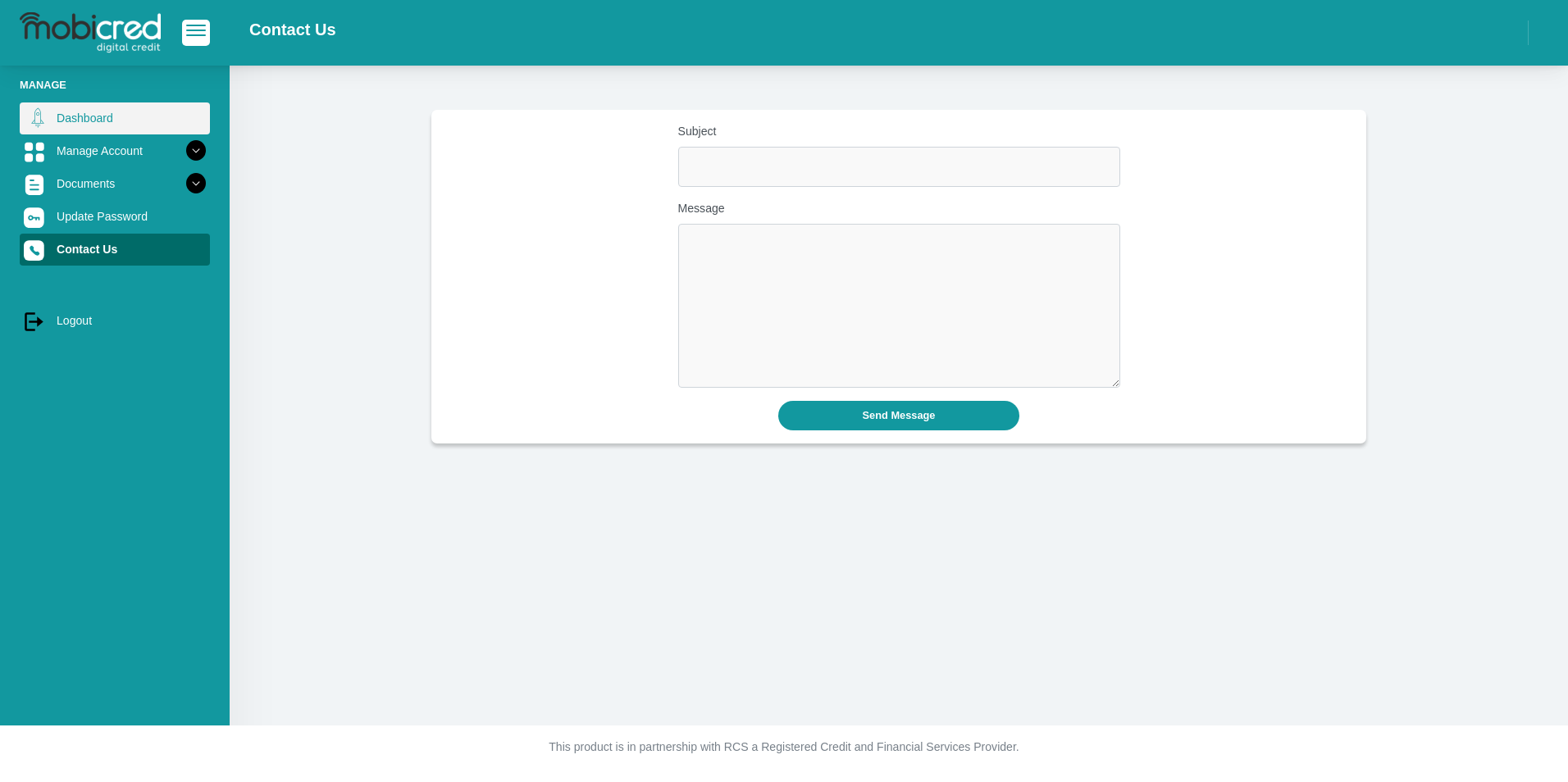 click on "Dashboard" at bounding box center [115, 118] 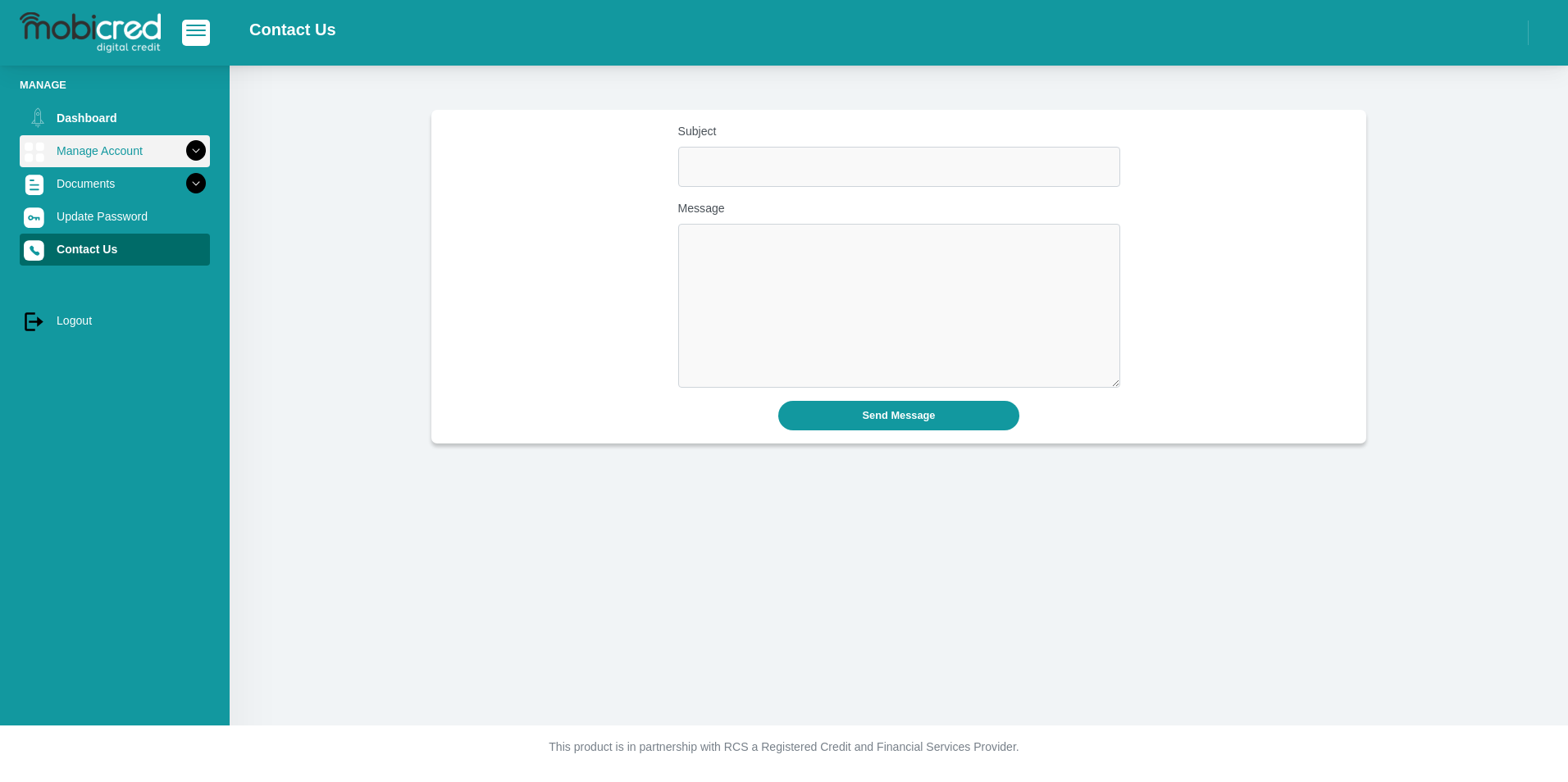 click at bounding box center (196, 151) 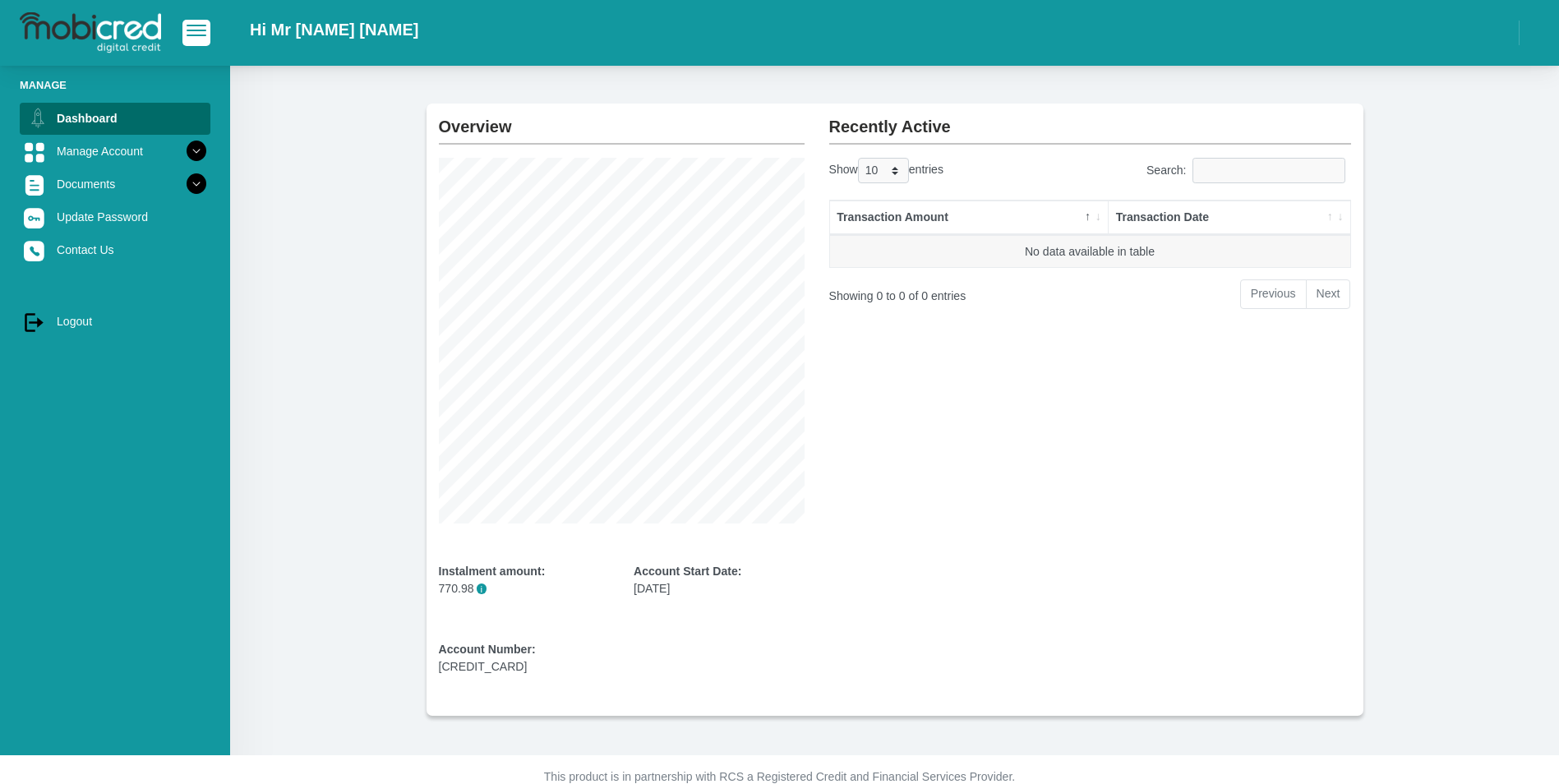 scroll, scrollTop: 81, scrollLeft: 0, axis: vertical 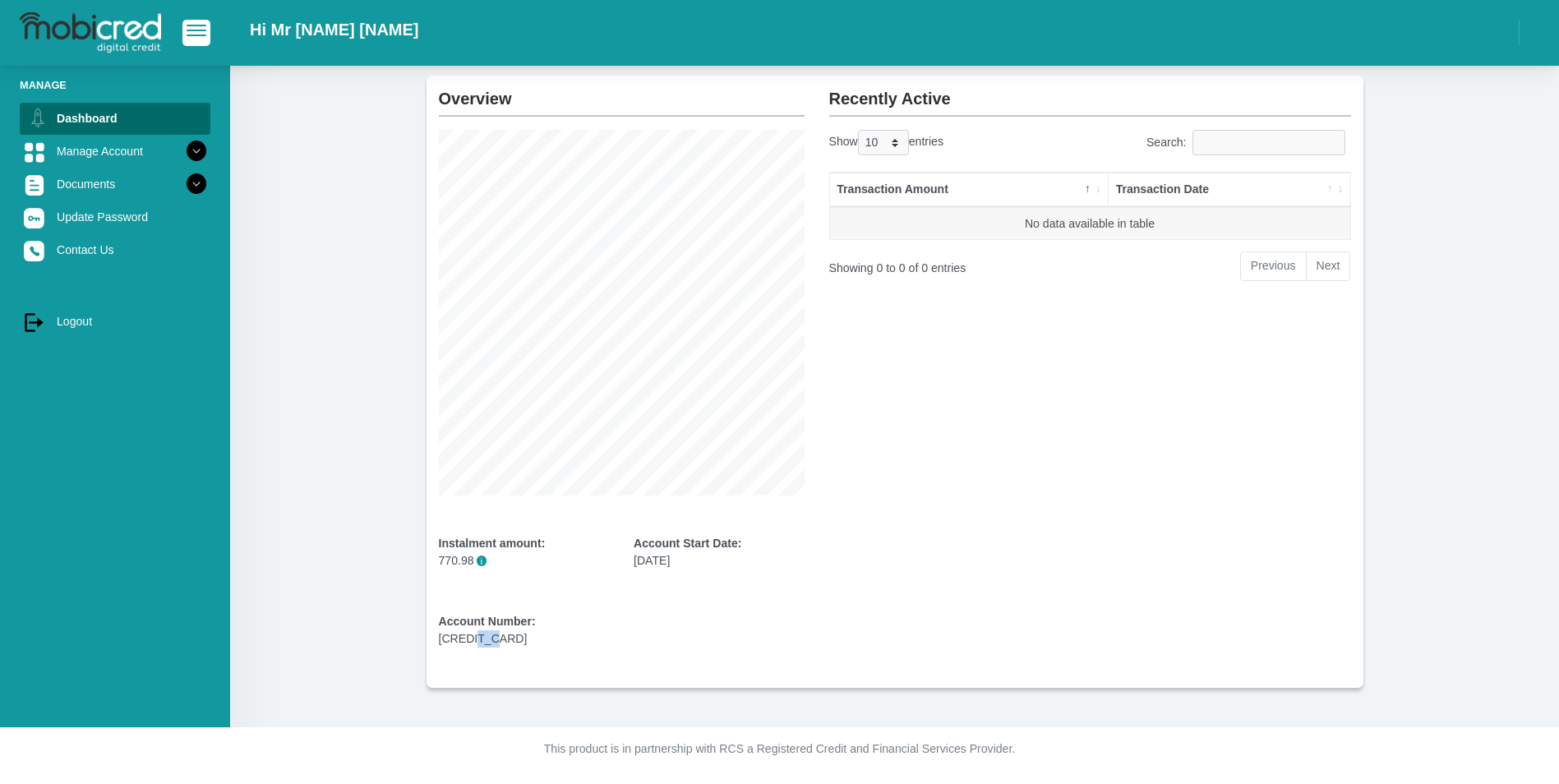 drag, startPoint x: 469, startPoint y: 633, endPoint x: 484, endPoint y: 633, distance: 15 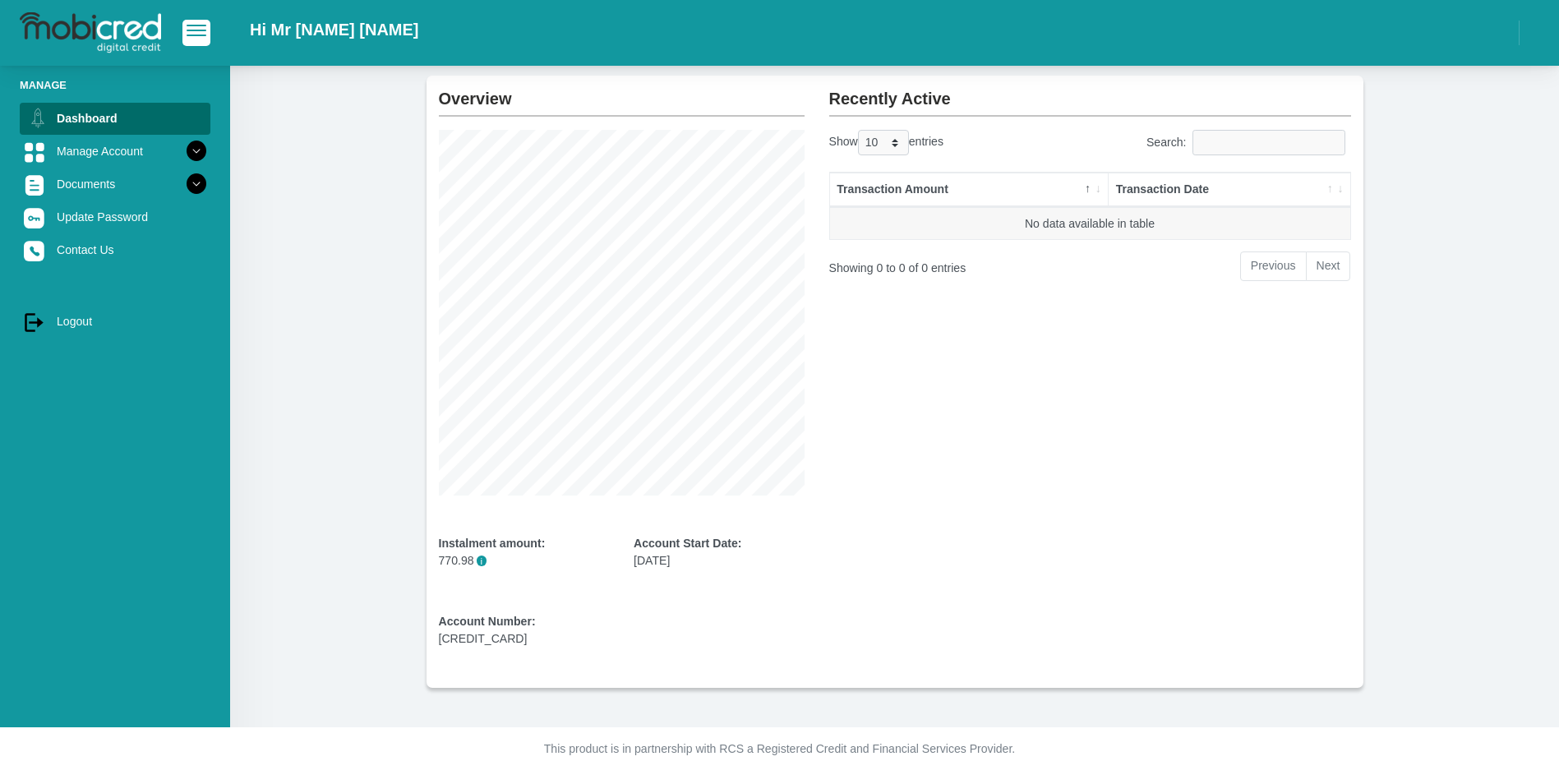 drag, startPoint x: 484, startPoint y: 633, endPoint x: 502, endPoint y: 633, distance: 18 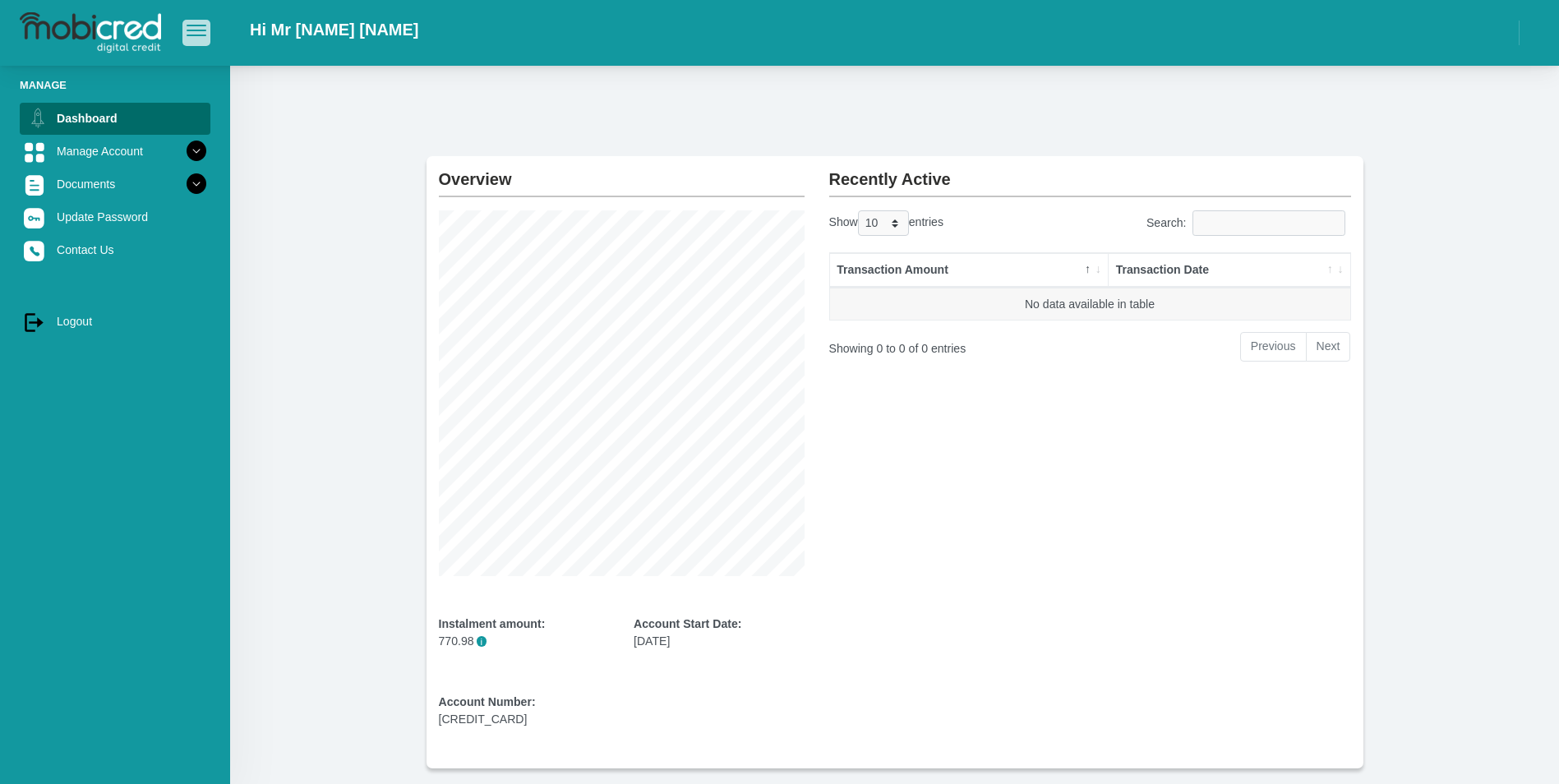 click at bounding box center [196, 32] 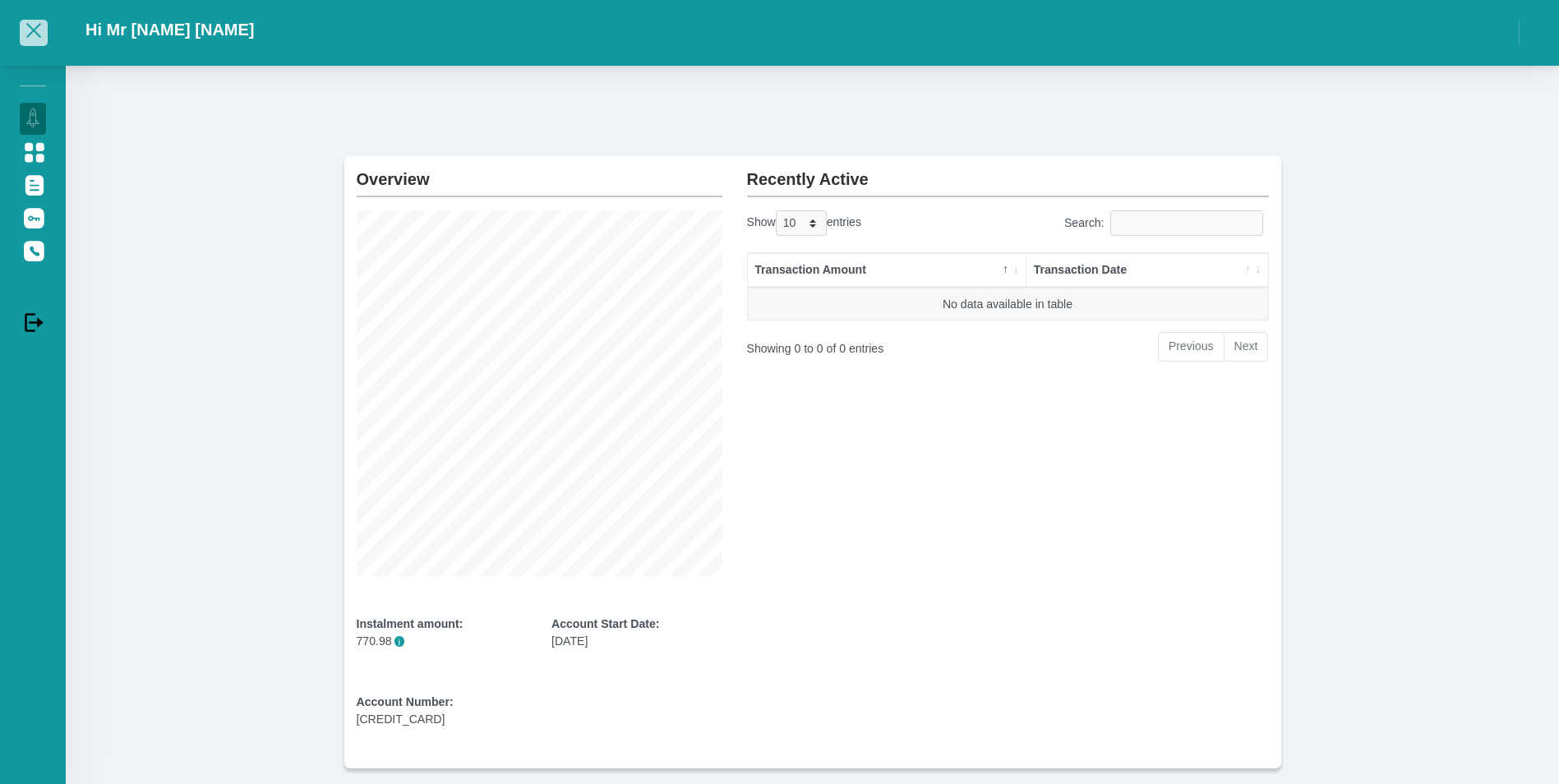 click at bounding box center (34, 32) 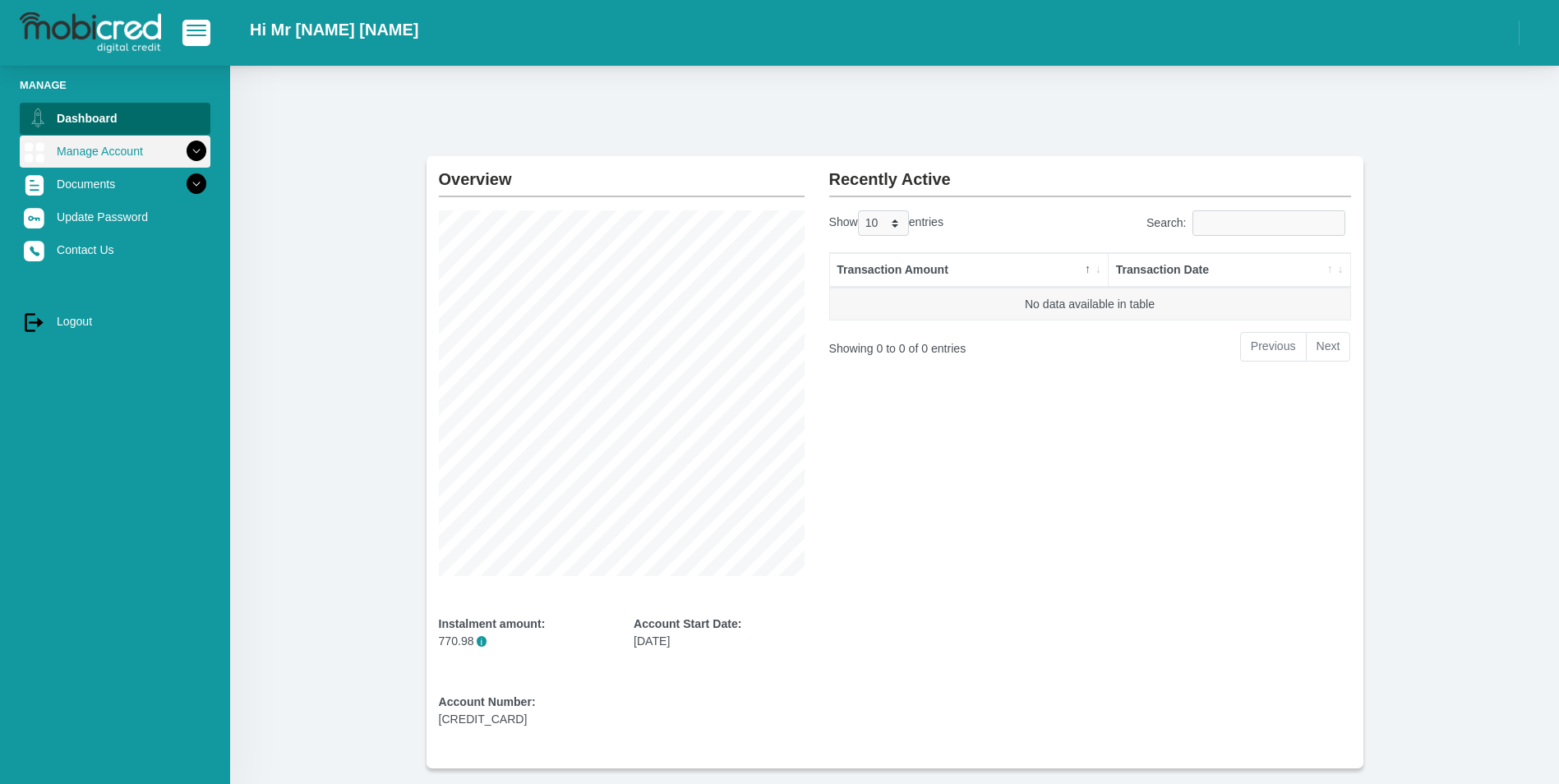 click on "Manage Account" at bounding box center [115, 151] 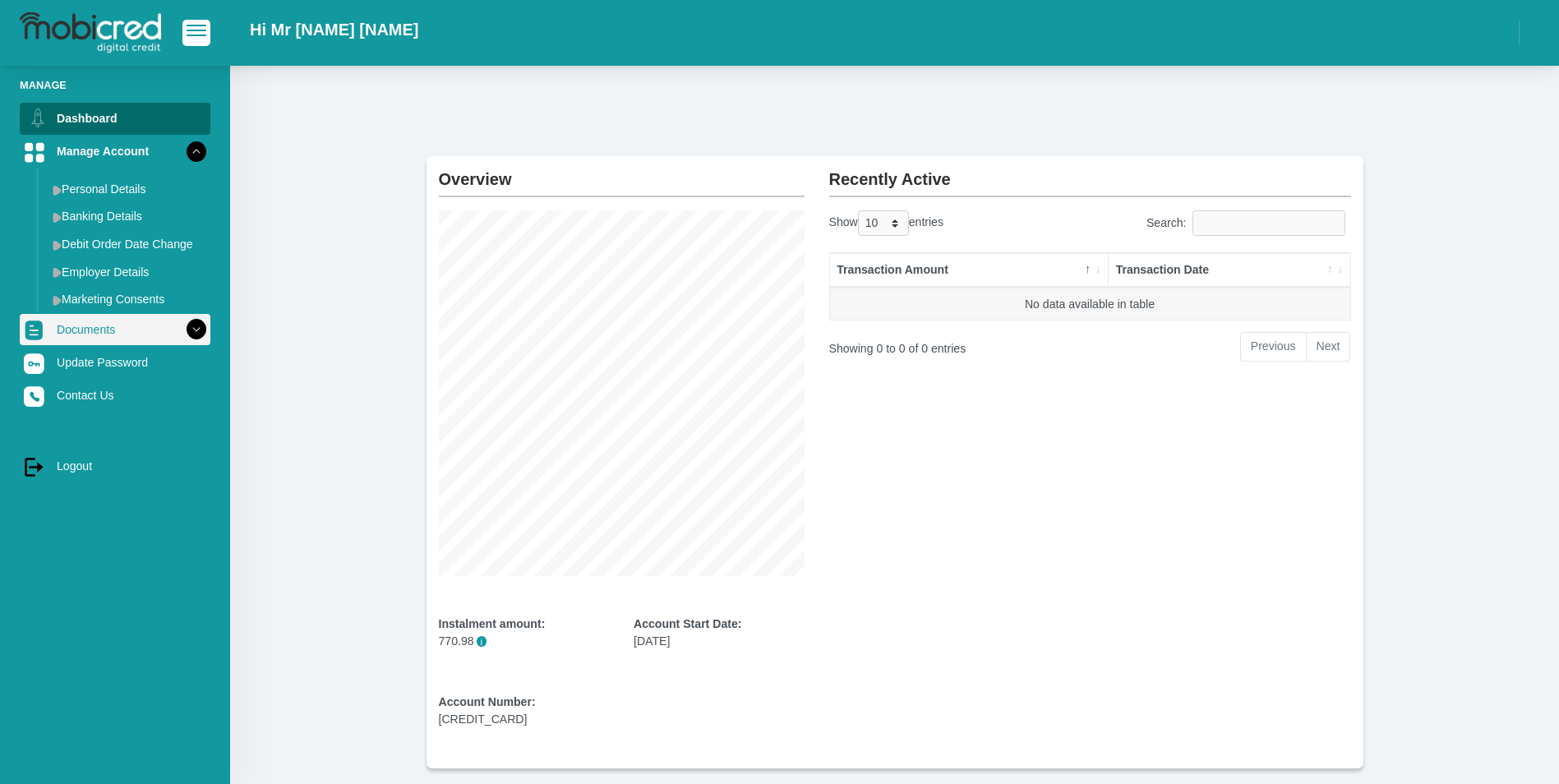 click on "Documents" at bounding box center [115, 330] 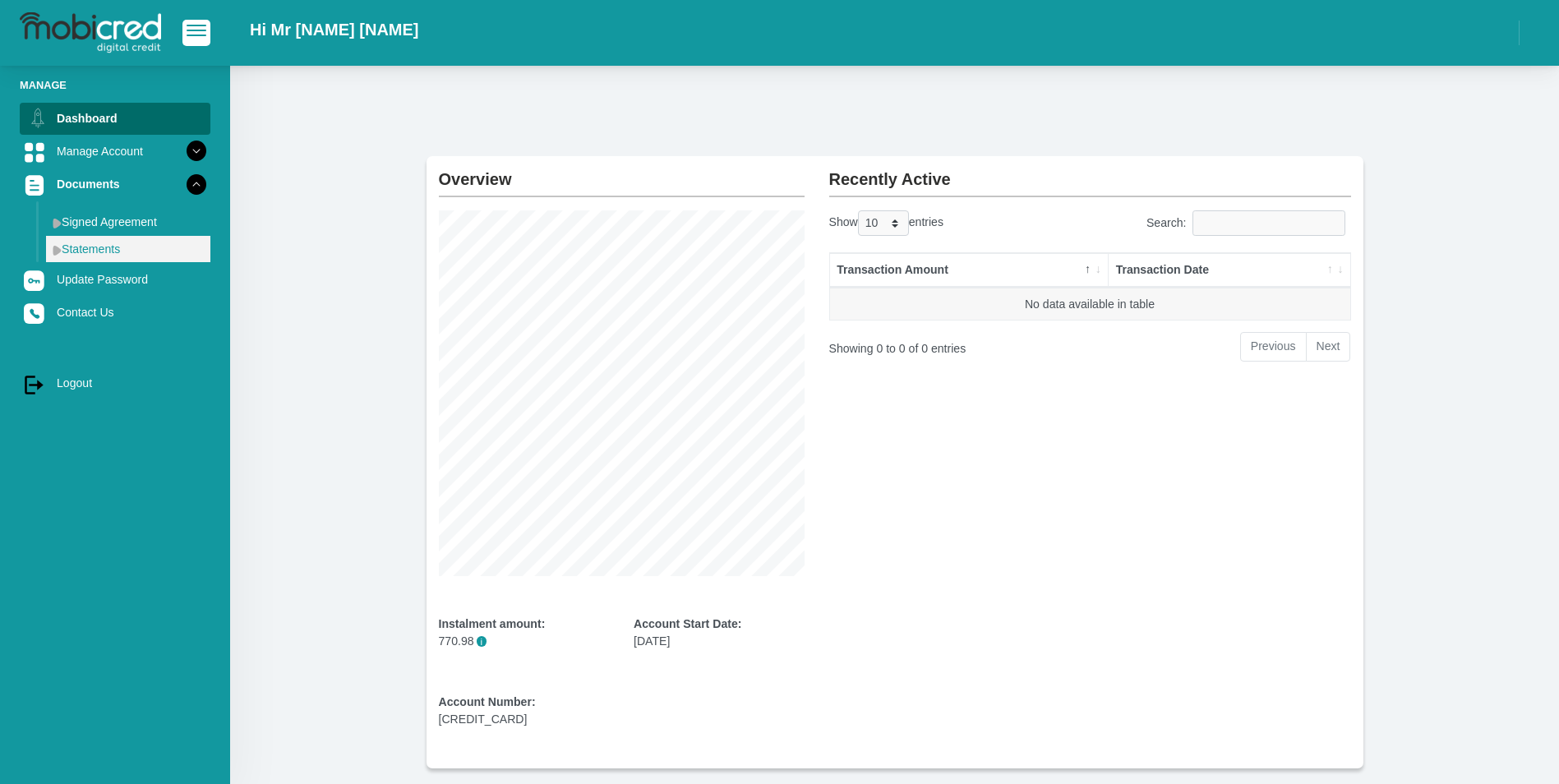 click on "Statements" at bounding box center [128, 249] 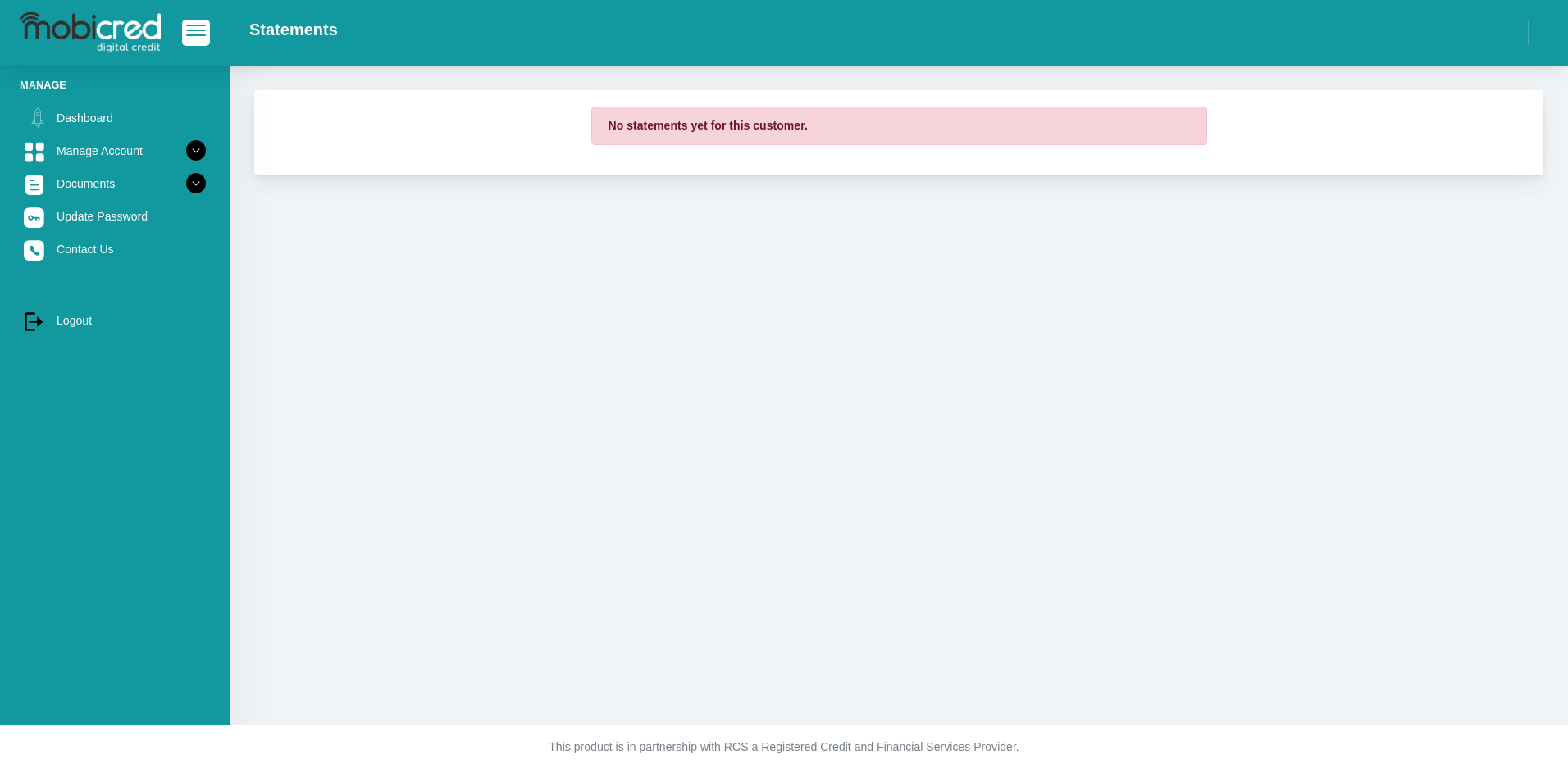 scroll, scrollTop: 0, scrollLeft: 0, axis: both 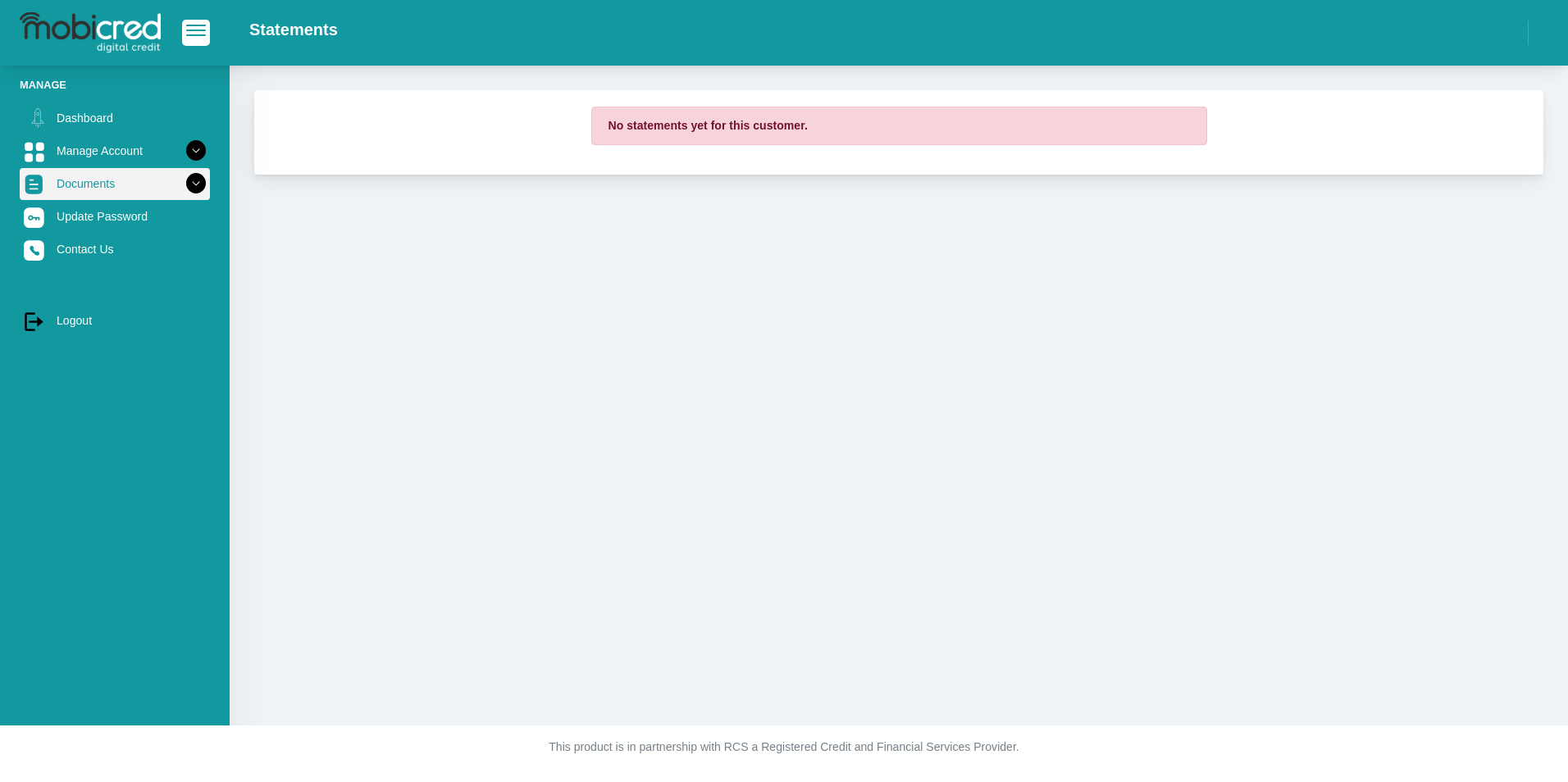 click on "Documents" at bounding box center (115, 184) 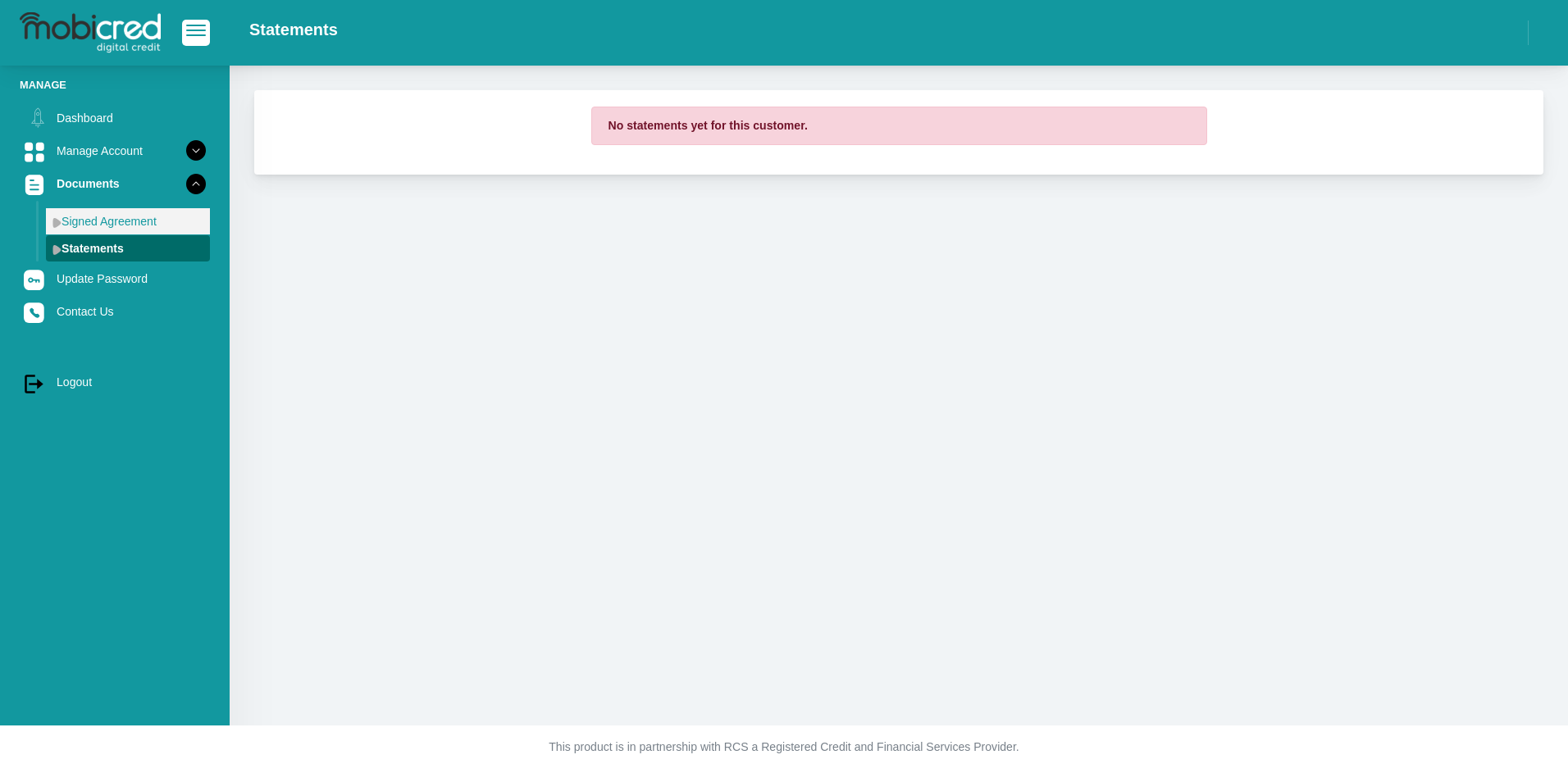 click on "Signed Agreement" at bounding box center [128, 221] 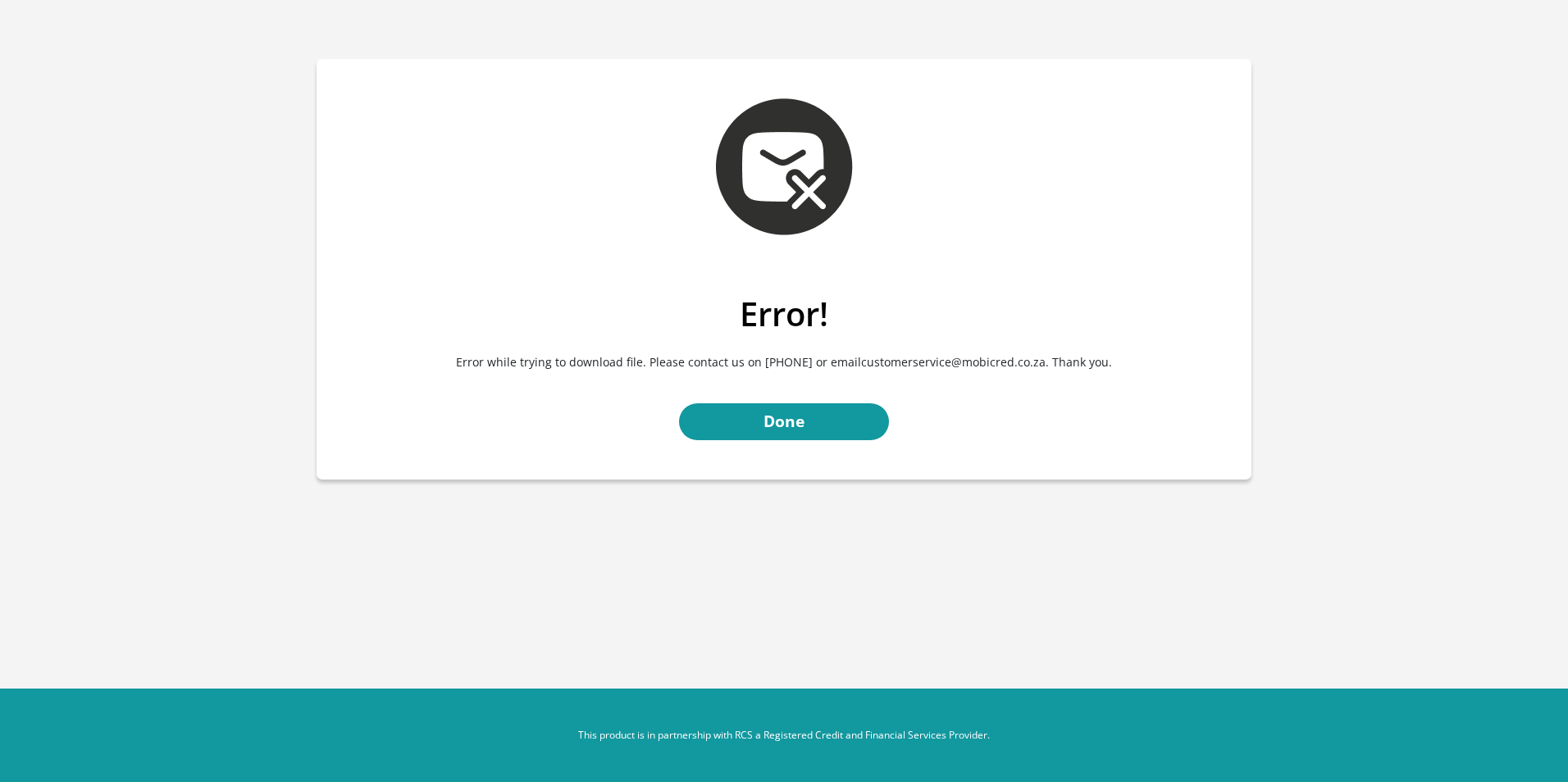 scroll, scrollTop: 0, scrollLeft: 0, axis: both 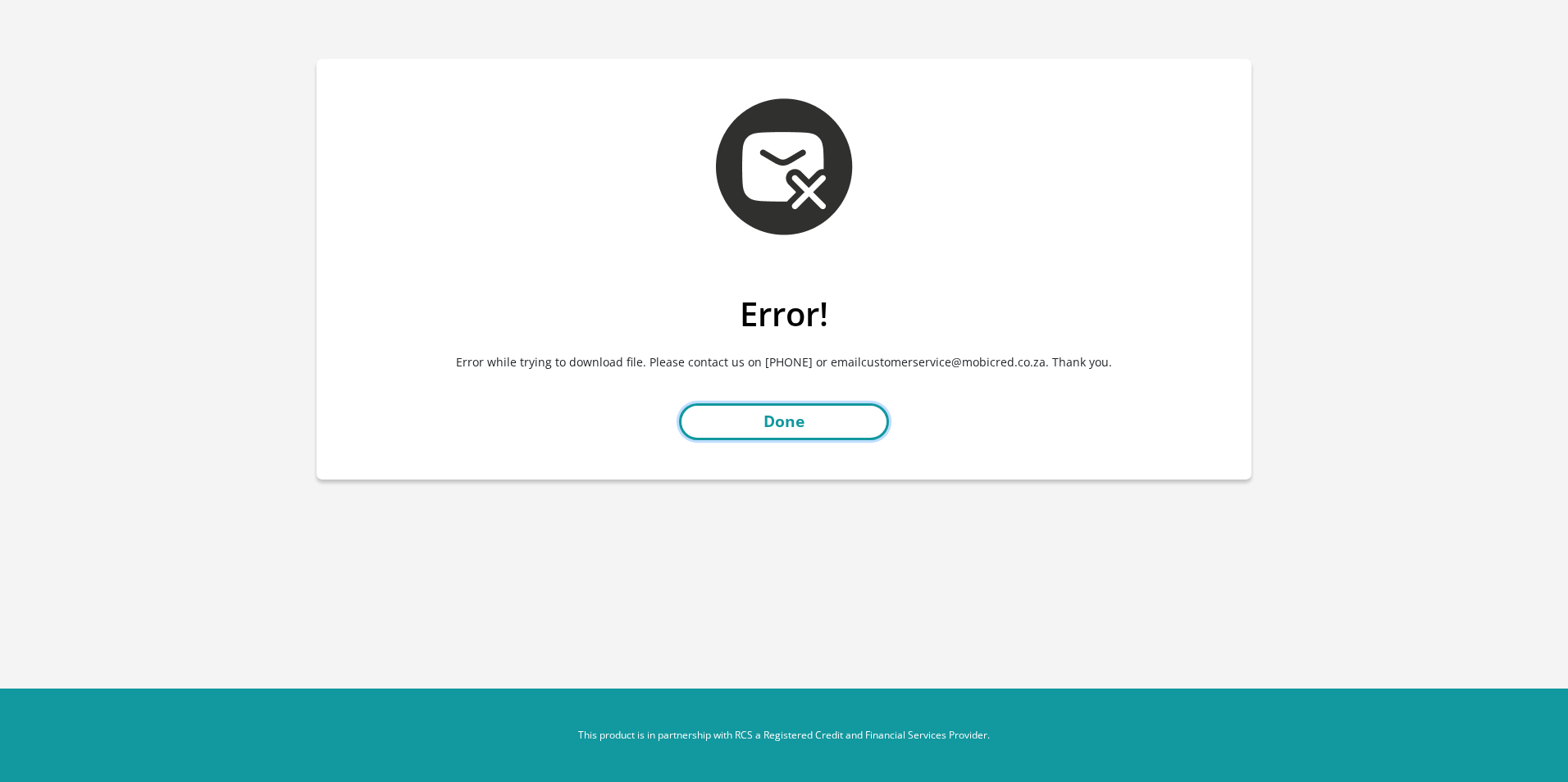 click on "Done" at bounding box center [784, 421] 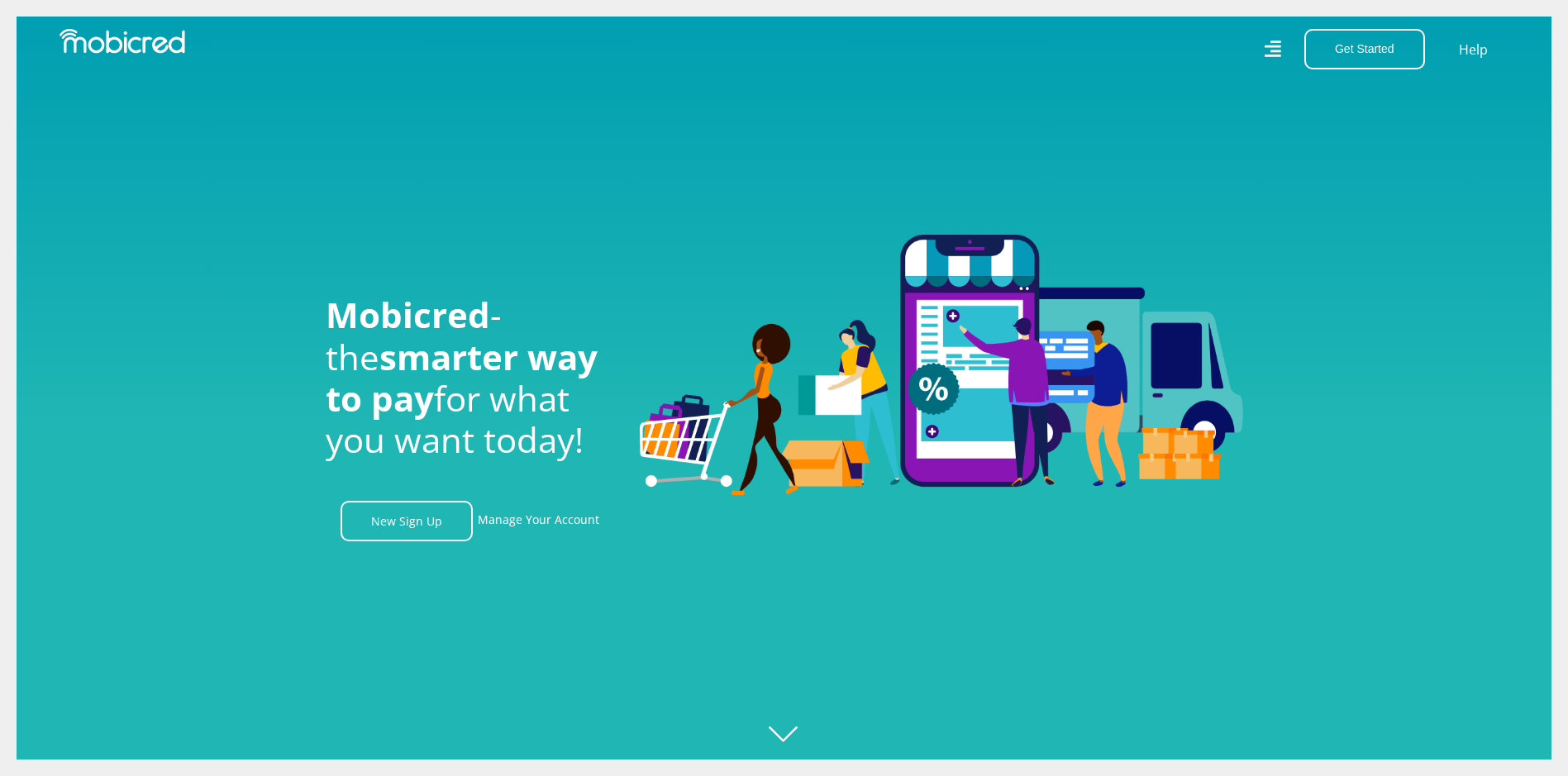 scroll, scrollTop: 0, scrollLeft: 0, axis: both 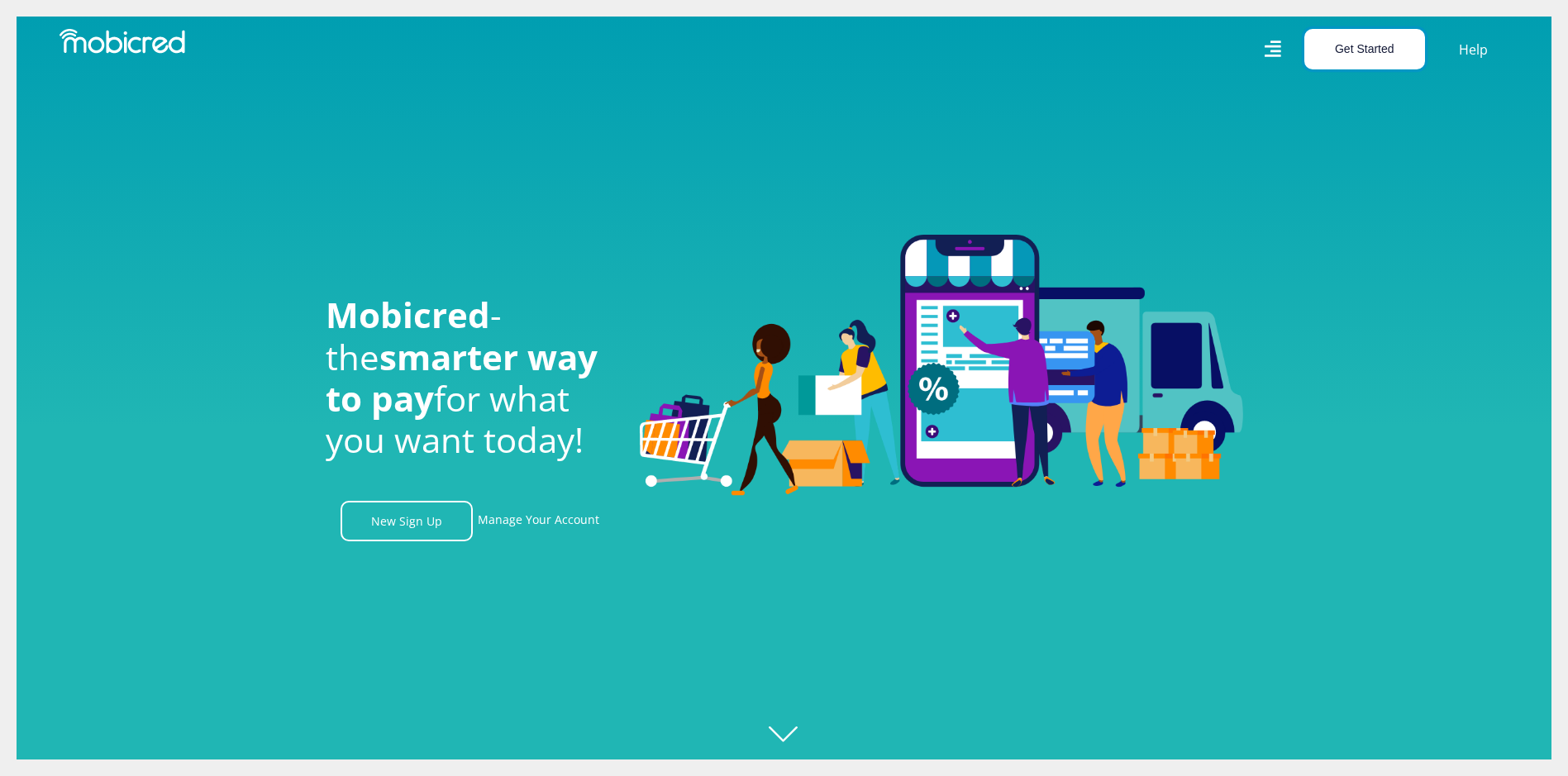 click on "Get Started" at bounding box center (1365, 49) 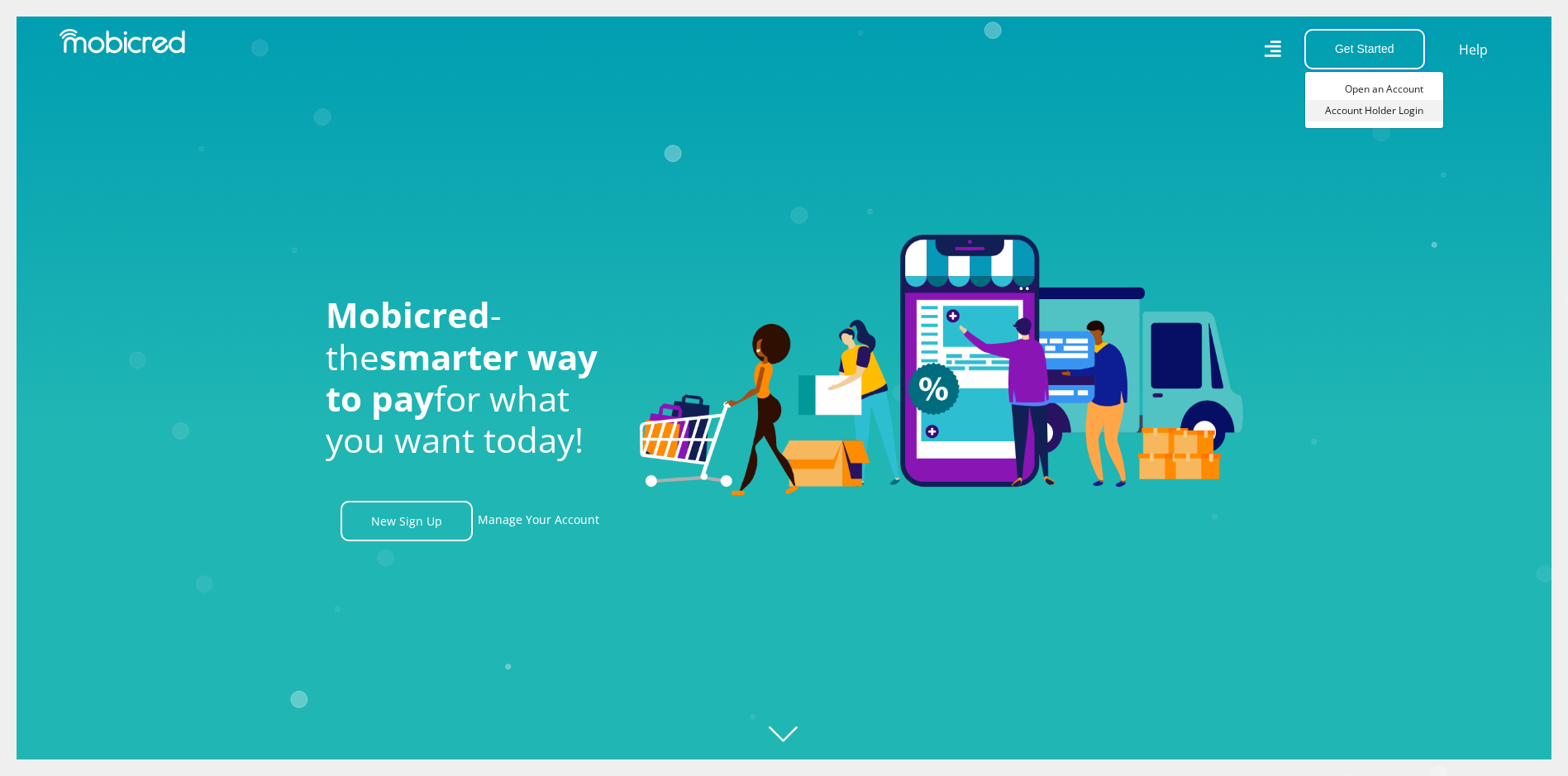 scroll, scrollTop: 0, scrollLeft: 1178, axis: horizontal 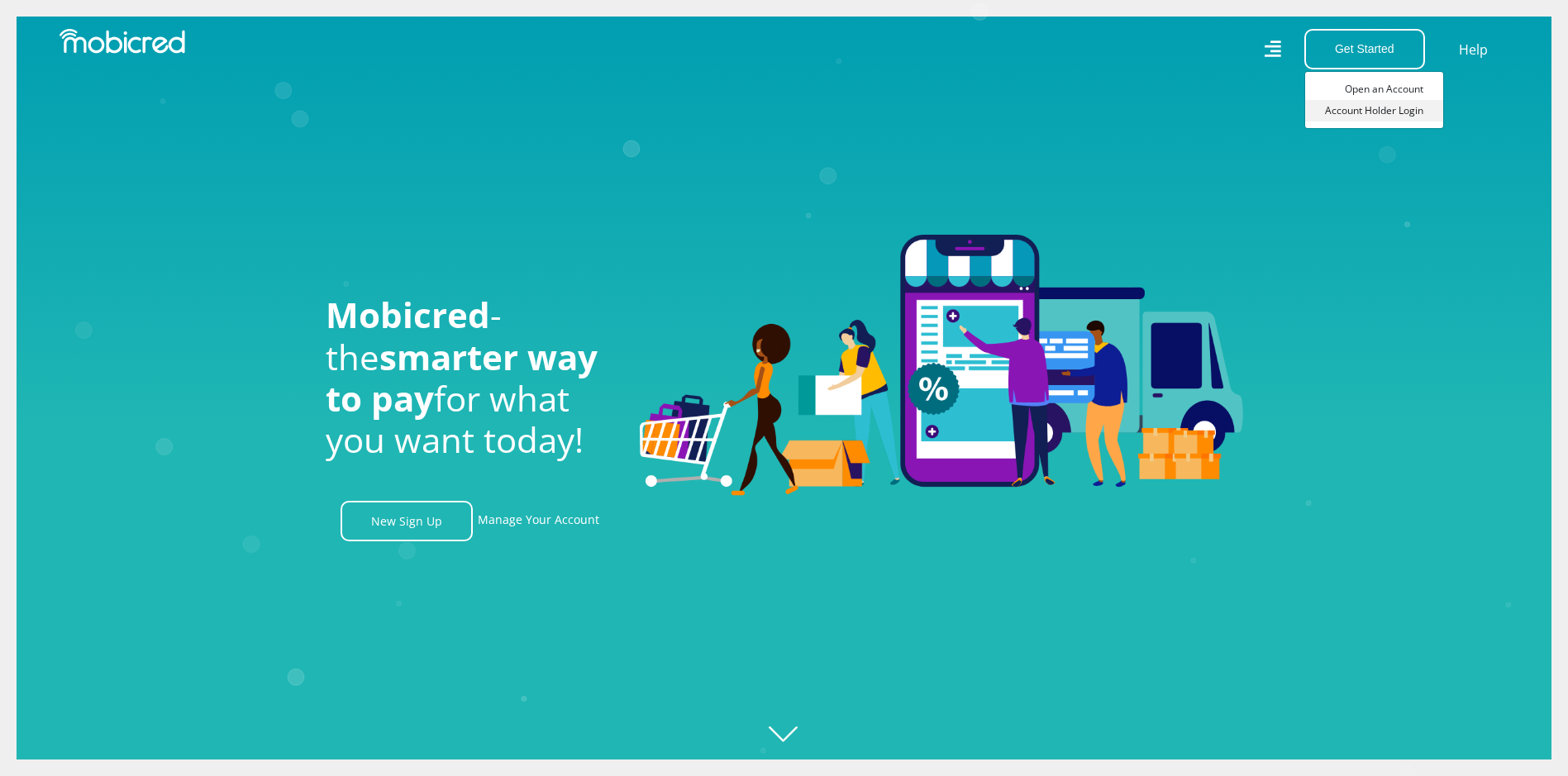 click on "Account Holder Login" at bounding box center [1374, 111] 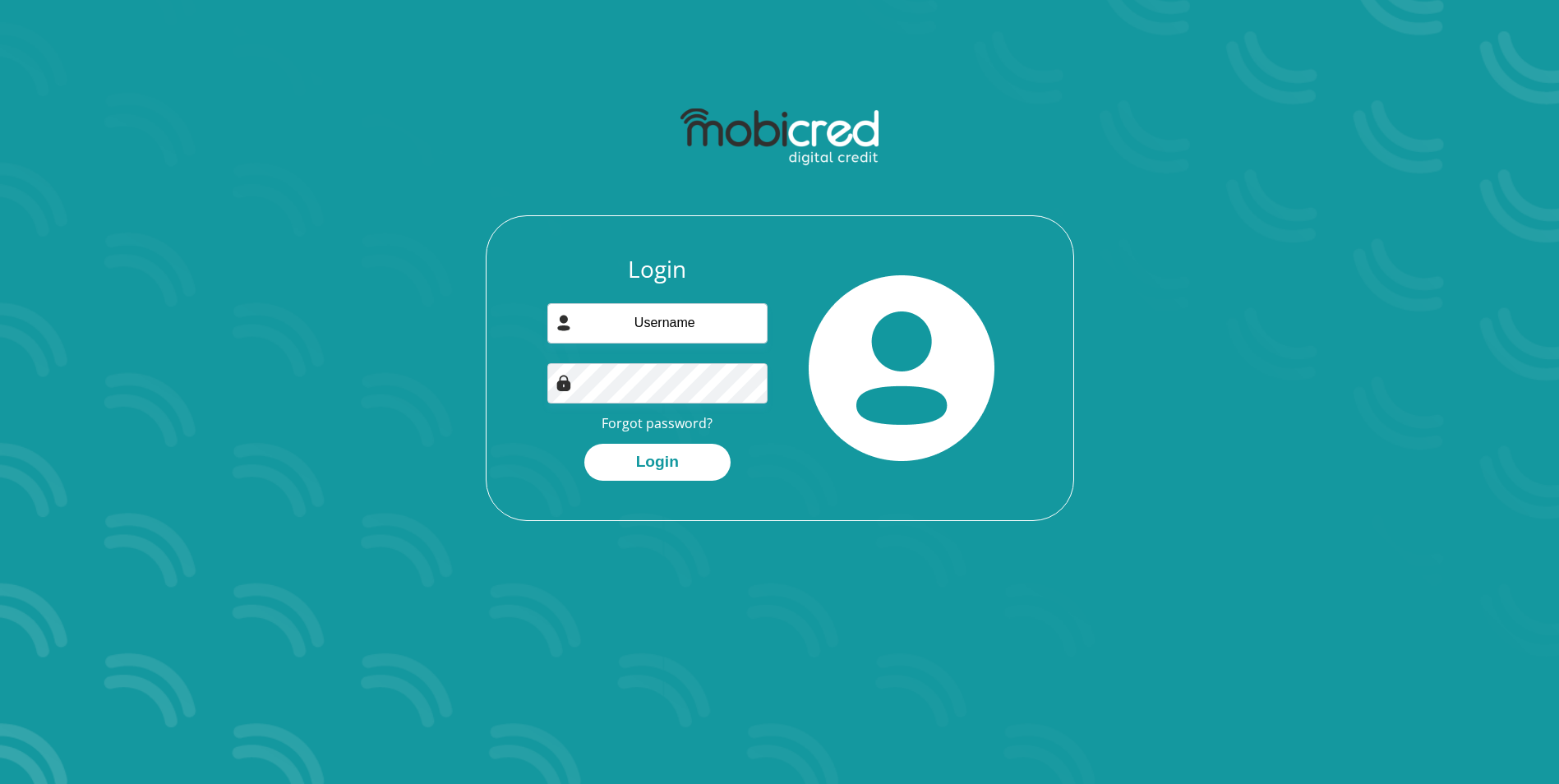 scroll, scrollTop: 0, scrollLeft: 0, axis: both 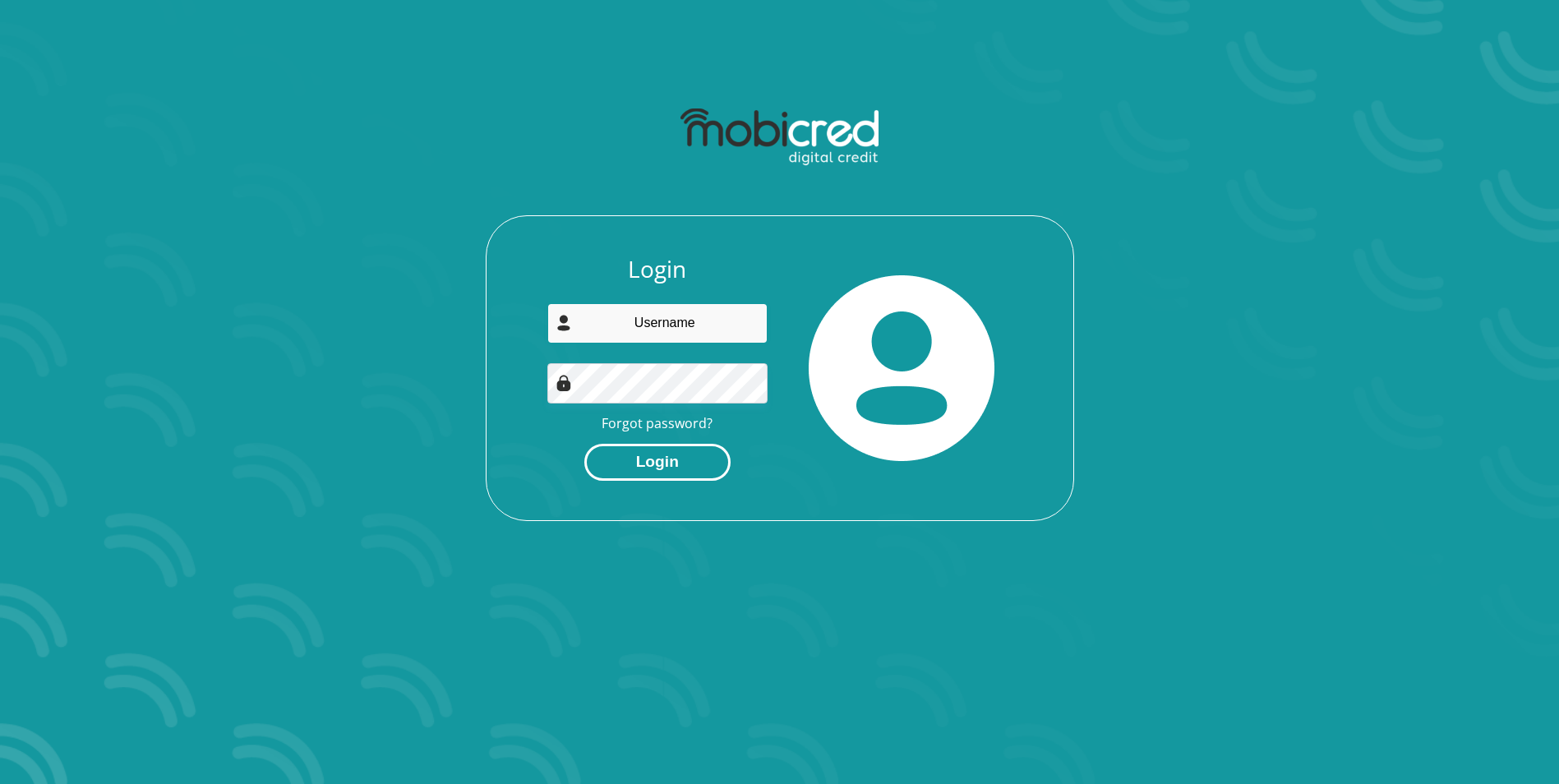 type on "[USERNAME]@example.com" 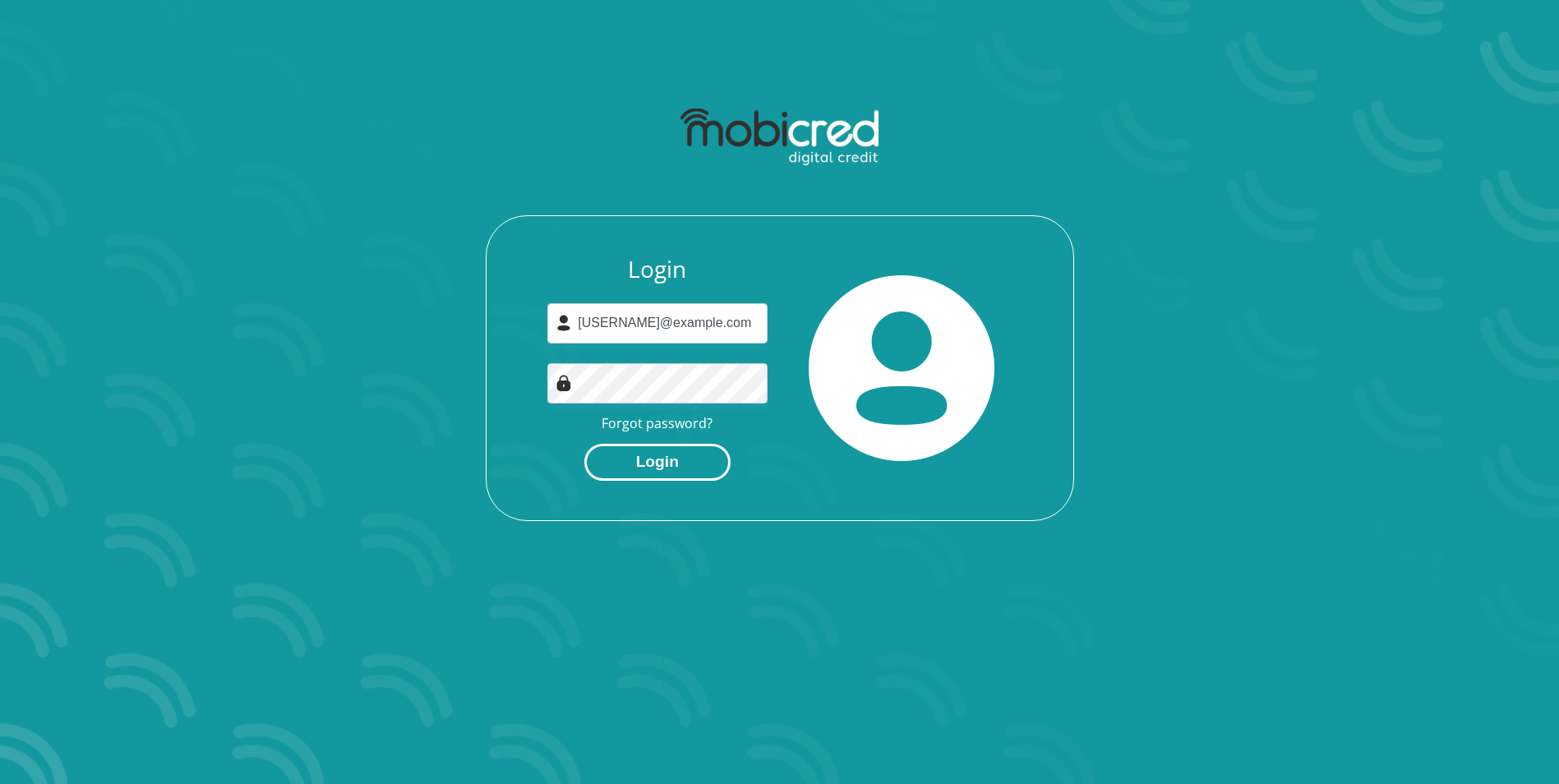 click on "Login" at bounding box center [657, 462] 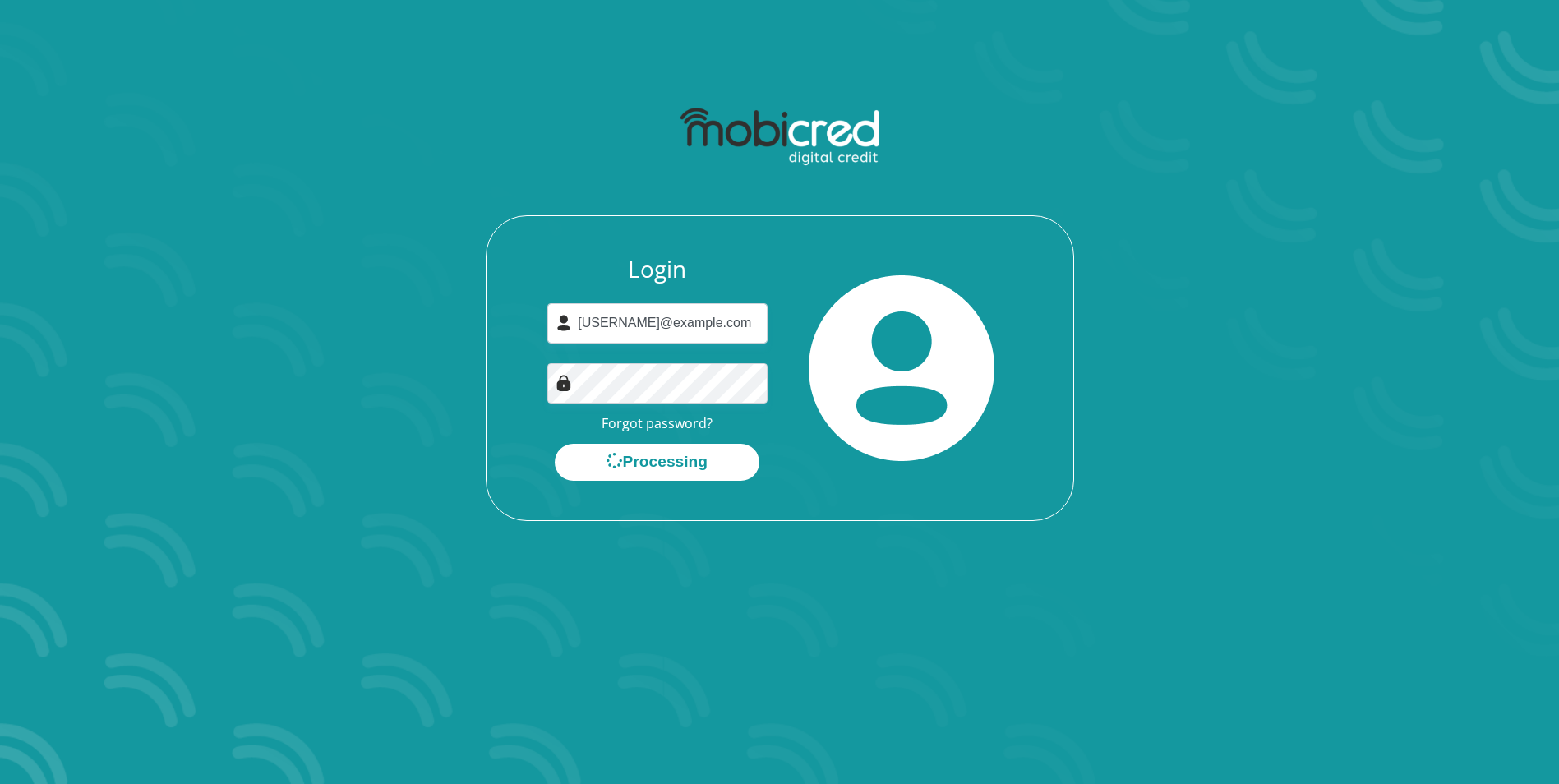 scroll, scrollTop: 0, scrollLeft: 0, axis: both 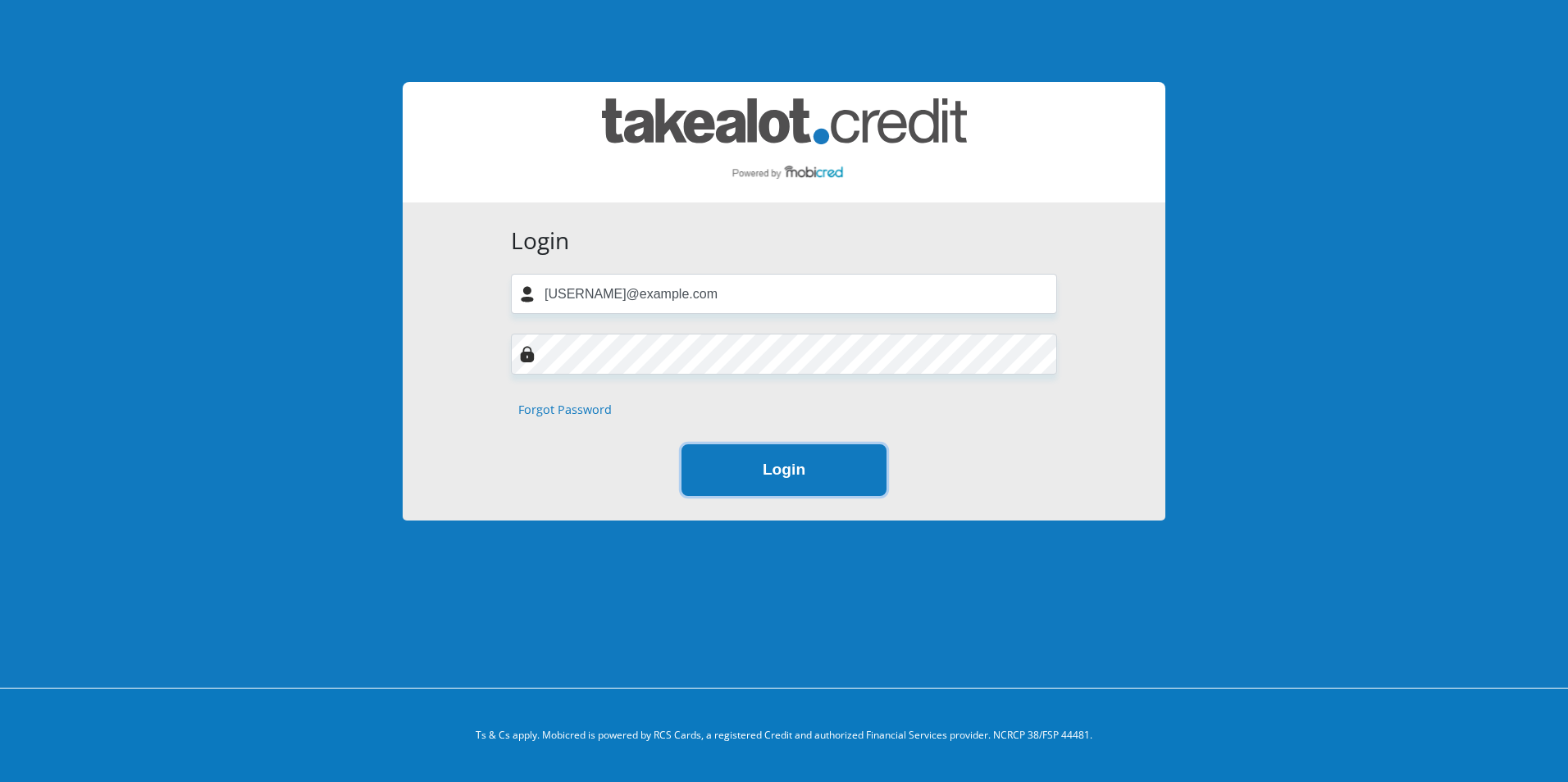 click on "Login" at bounding box center [784, 470] 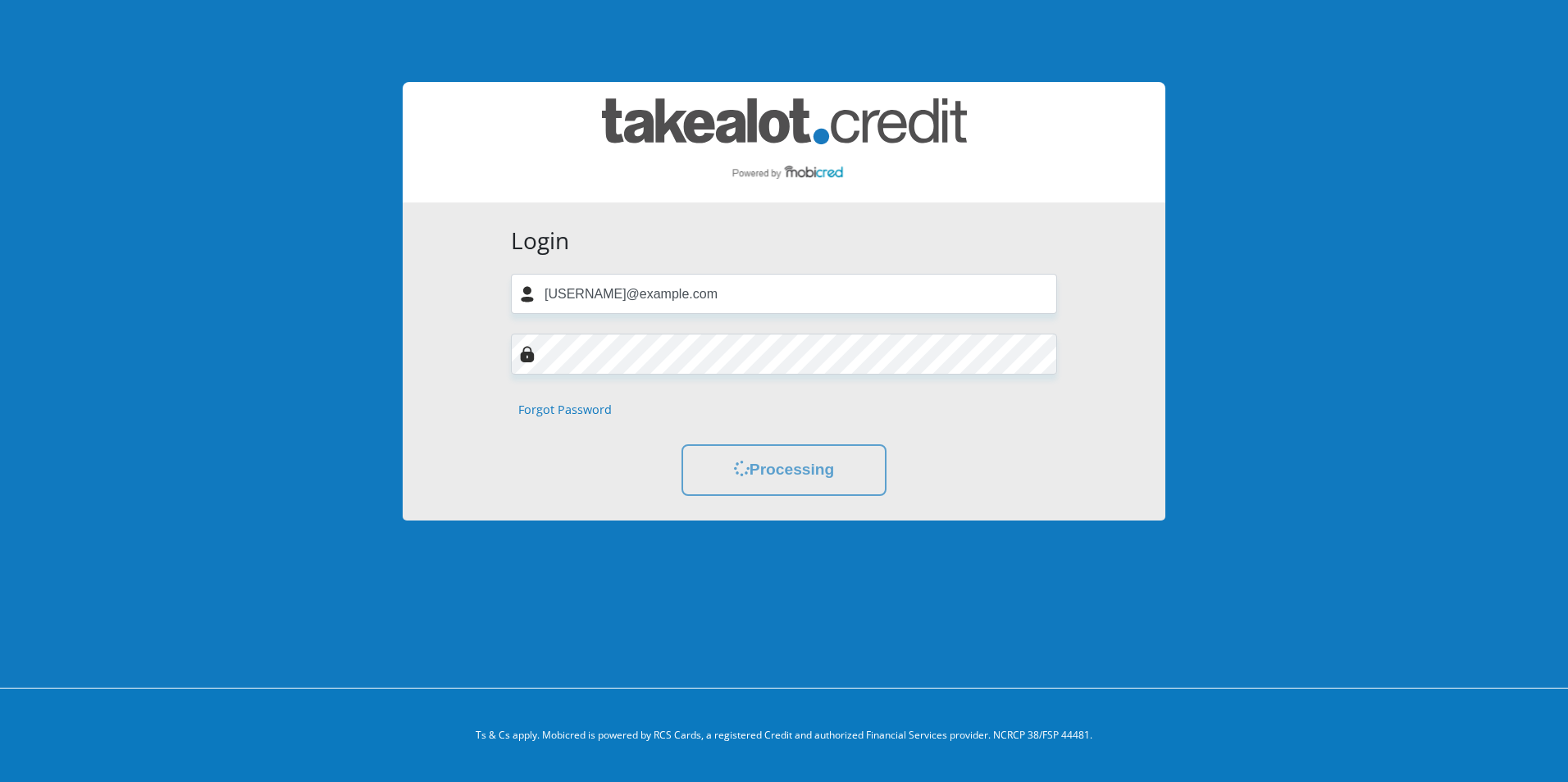 scroll, scrollTop: 0, scrollLeft: 0, axis: both 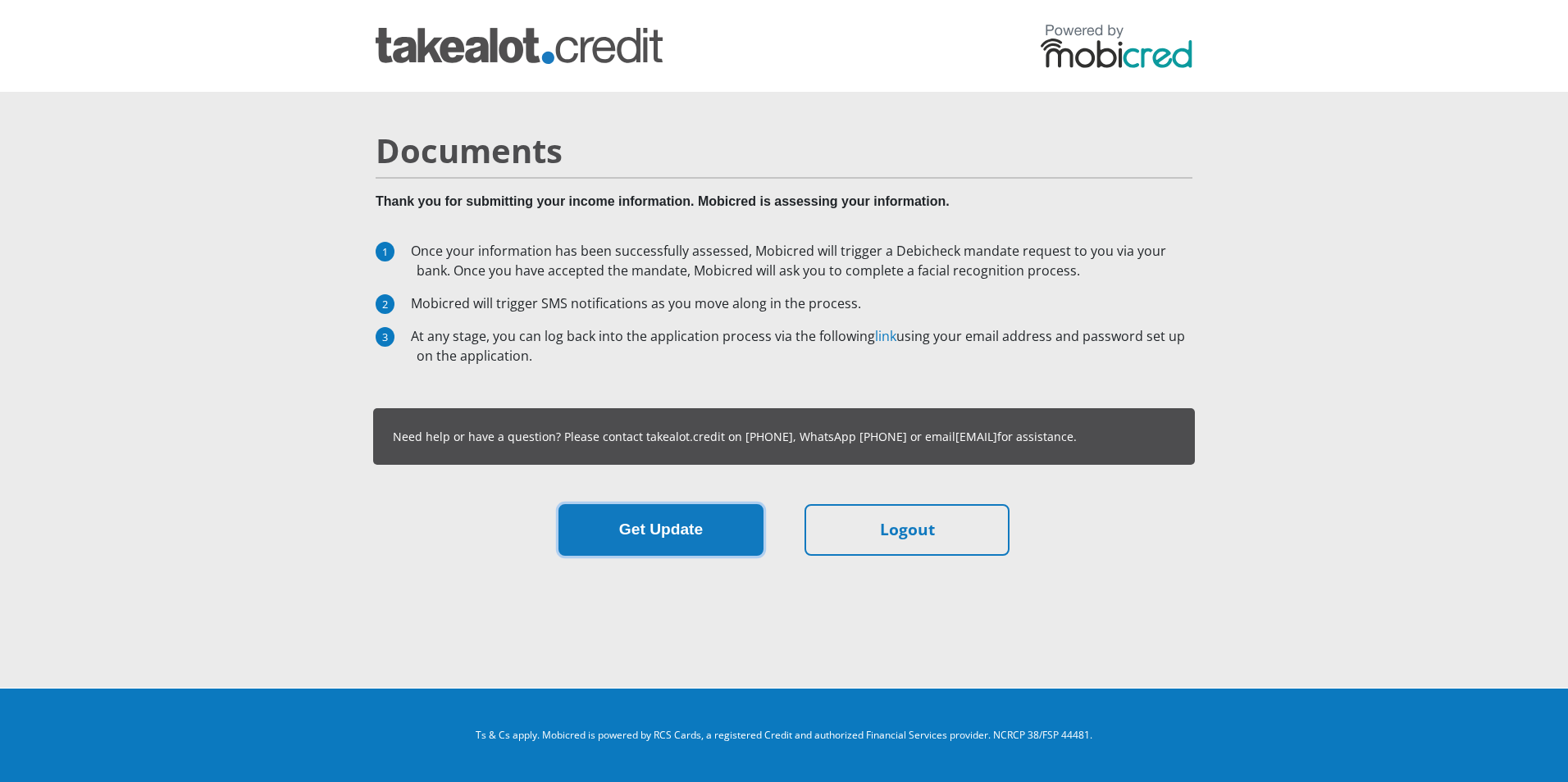 click on "Get Update" at bounding box center [661, 530] 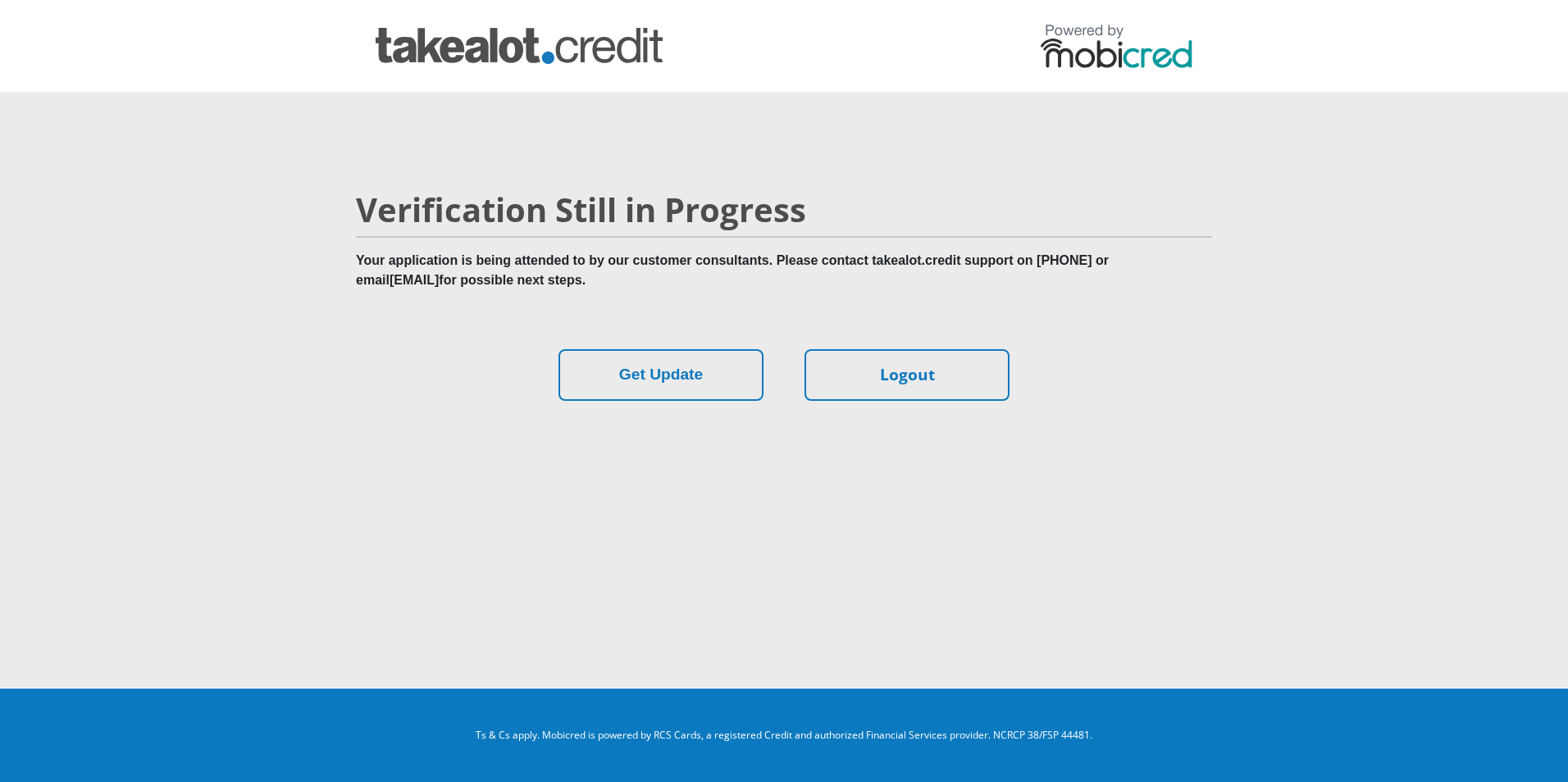 scroll, scrollTop: 0, scrollLeft: 0, axis: both 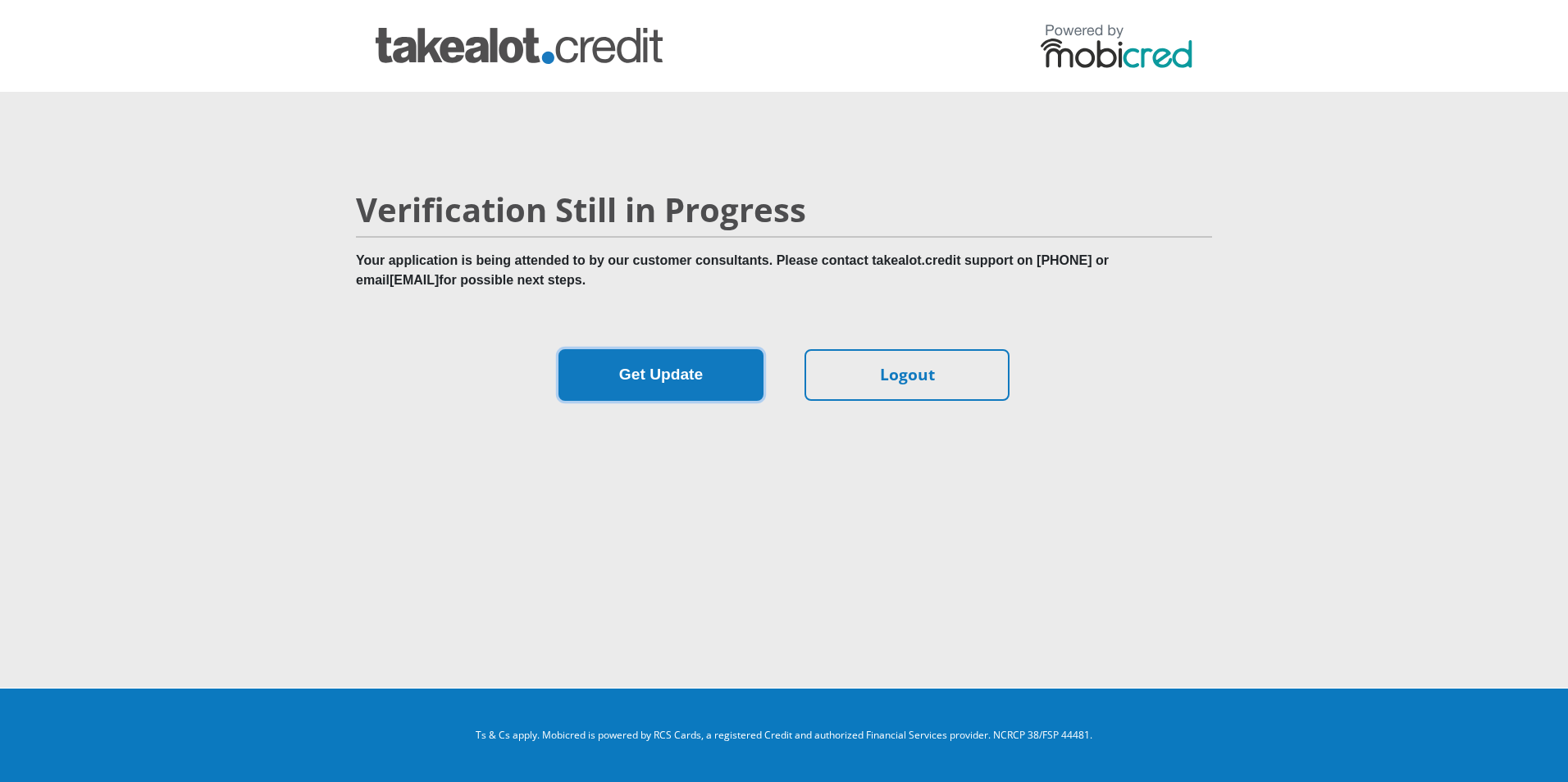 click on "Get Update" at bounding box center [661, 375] 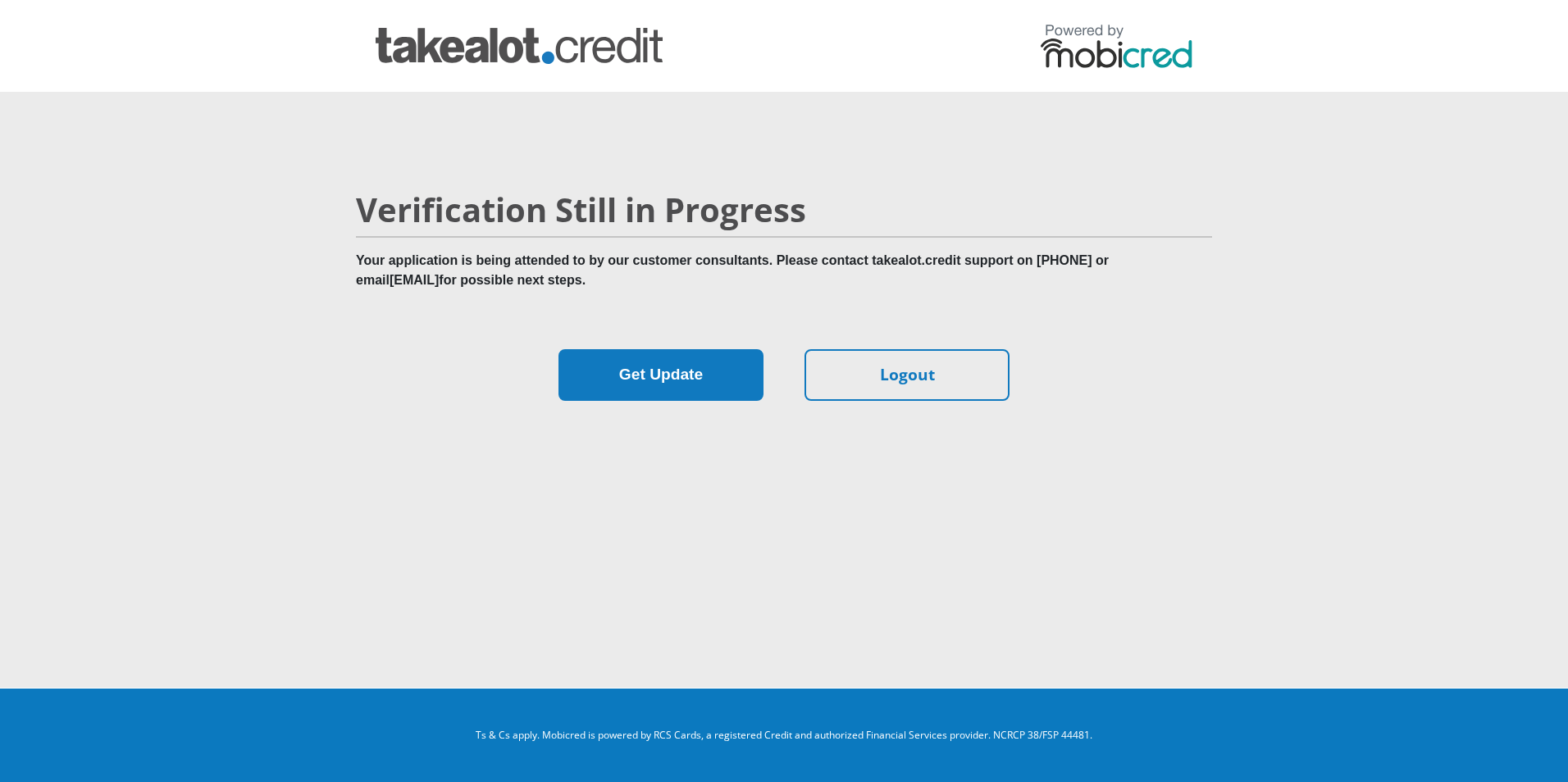 scroll, scrollTop: 0, scrollLeft: 0, axis: both 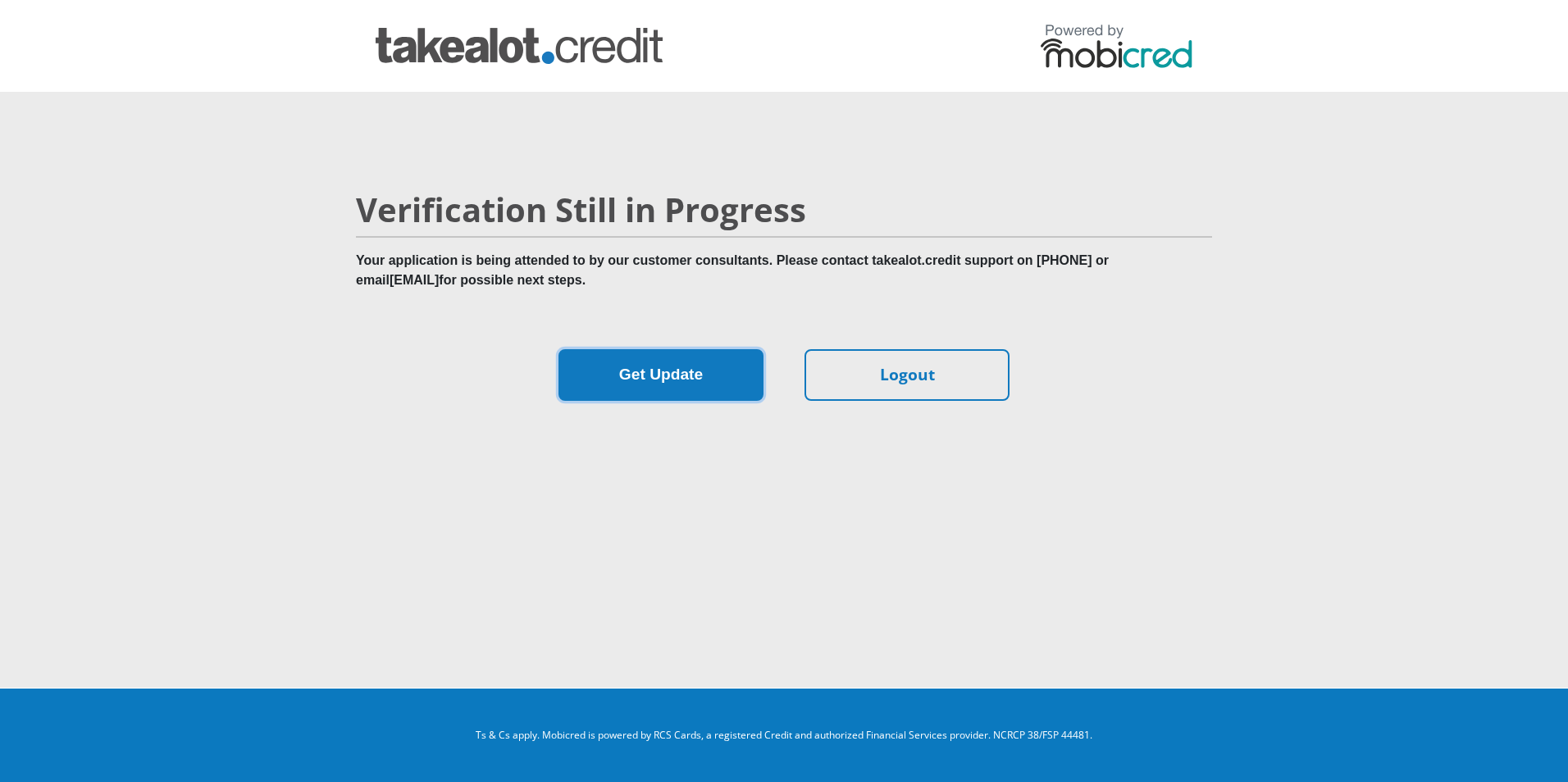 click on "Get Update" at bounding box center (661, 375) 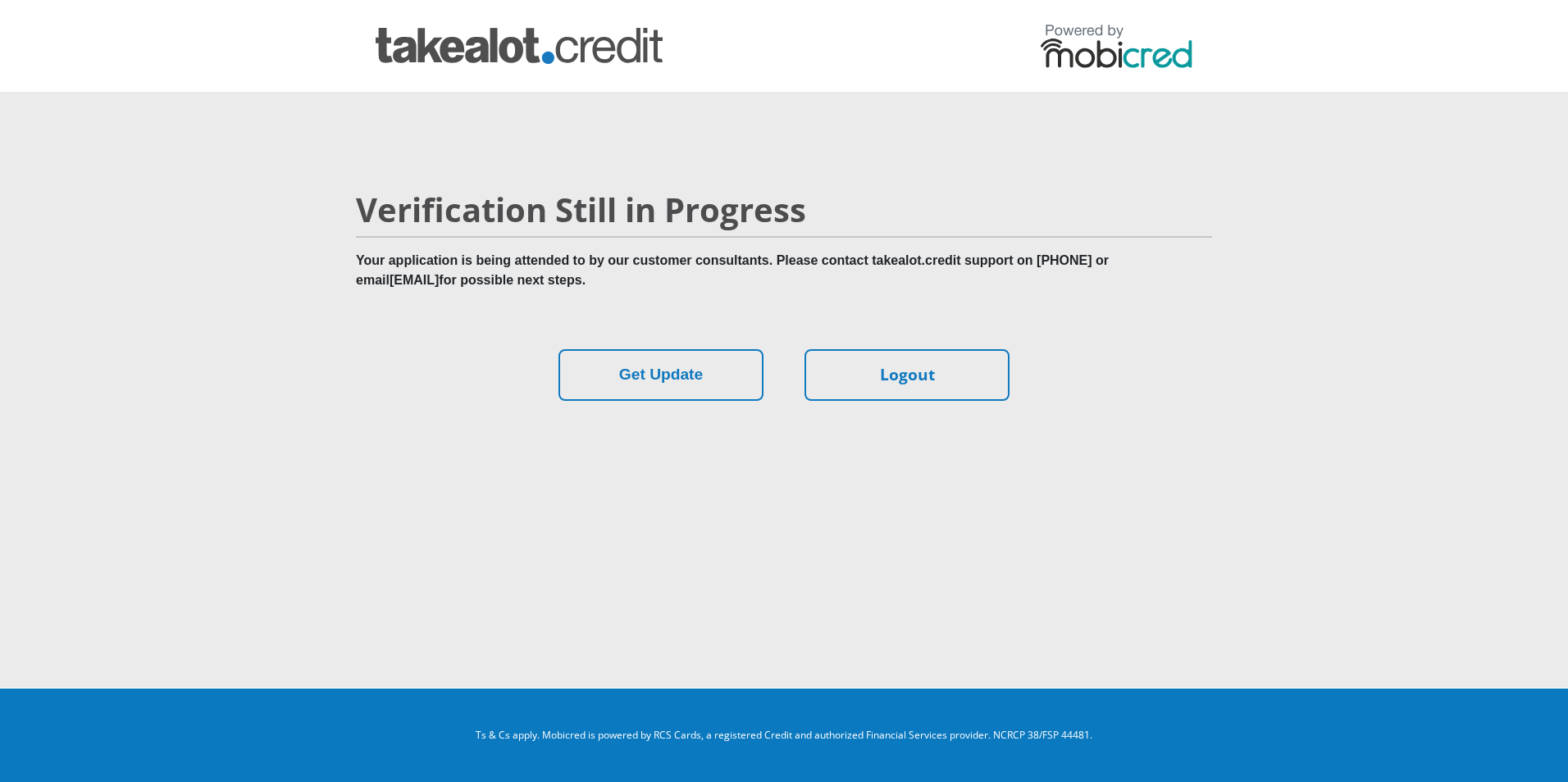 scroll, scrollTop: 0, scrollLeft: 0, axis: both 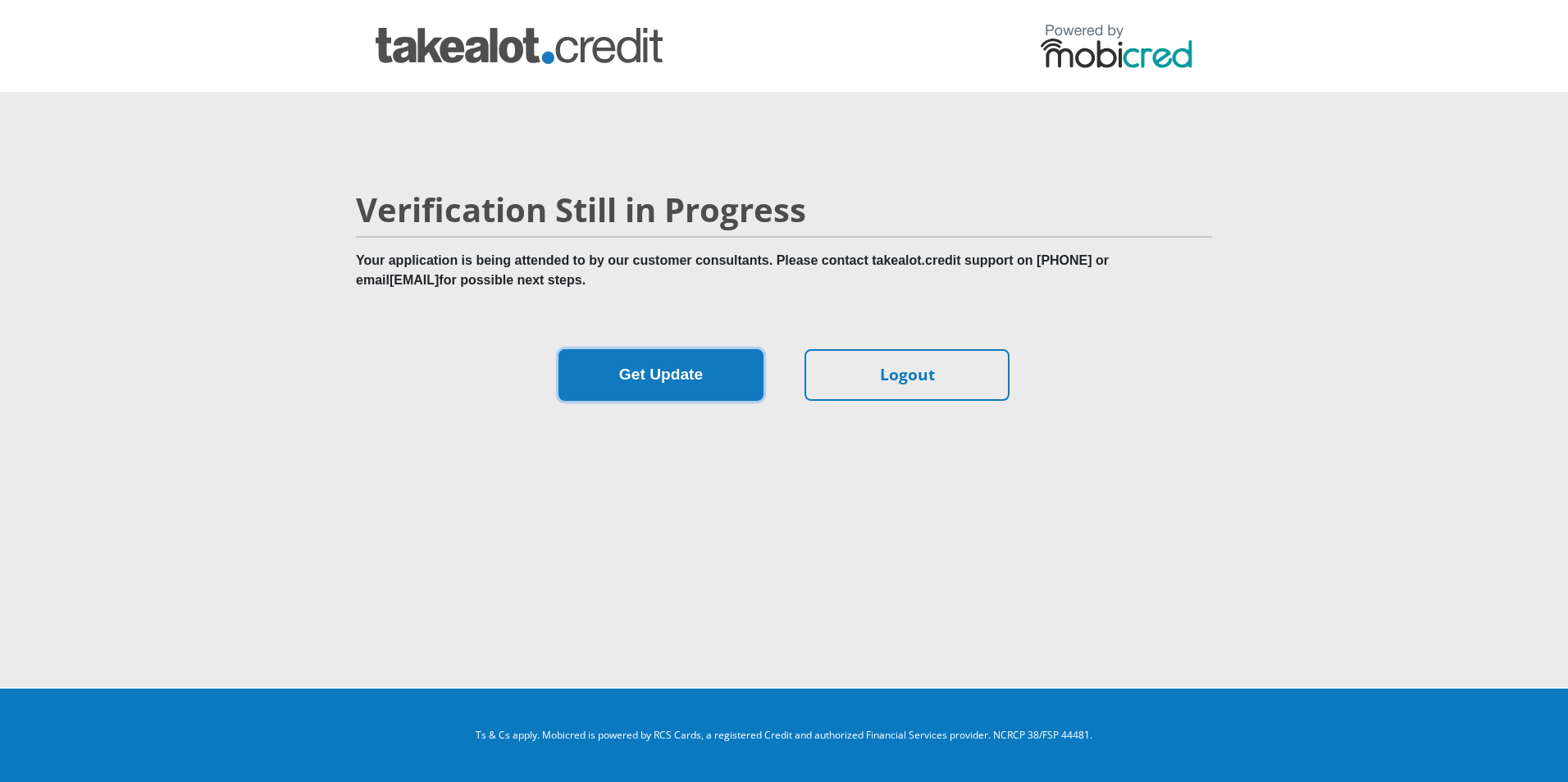 click on "Get Update" at bounding box center [661, 375] 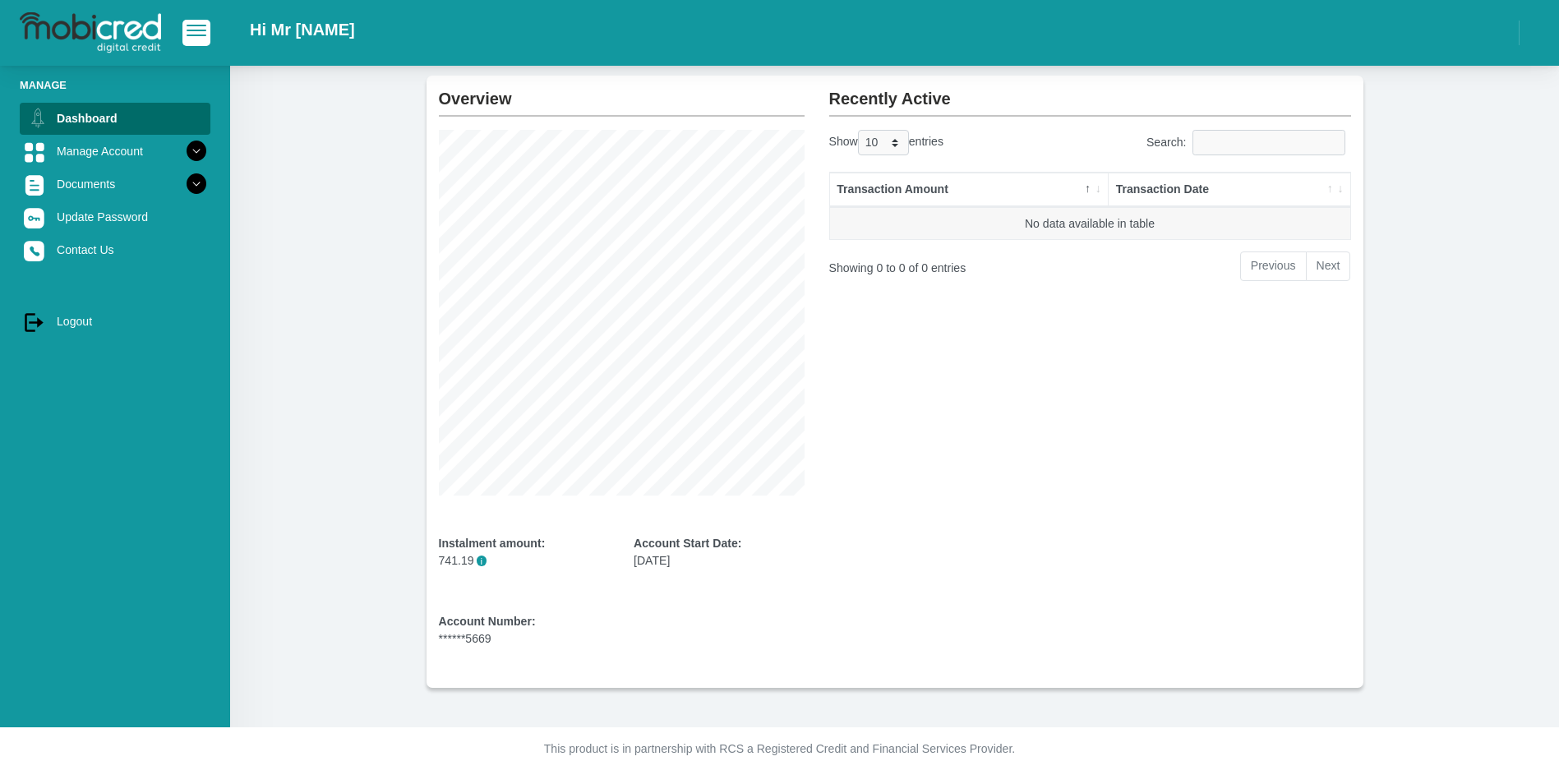 scroll, scrollTop: 0, scrollLeft: 0, axis: both 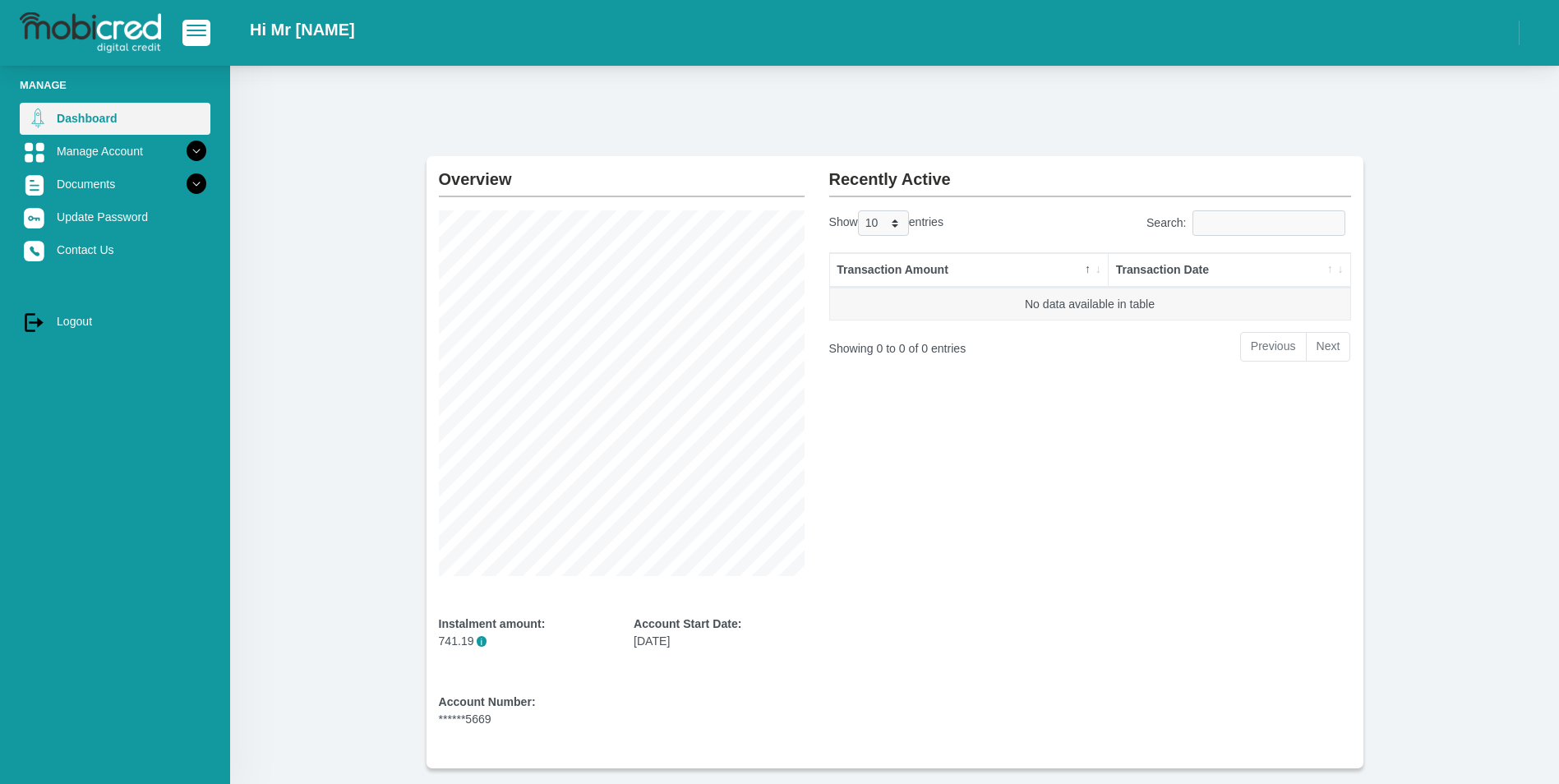 click on "Dashboard" at bounding box center (115, 118) 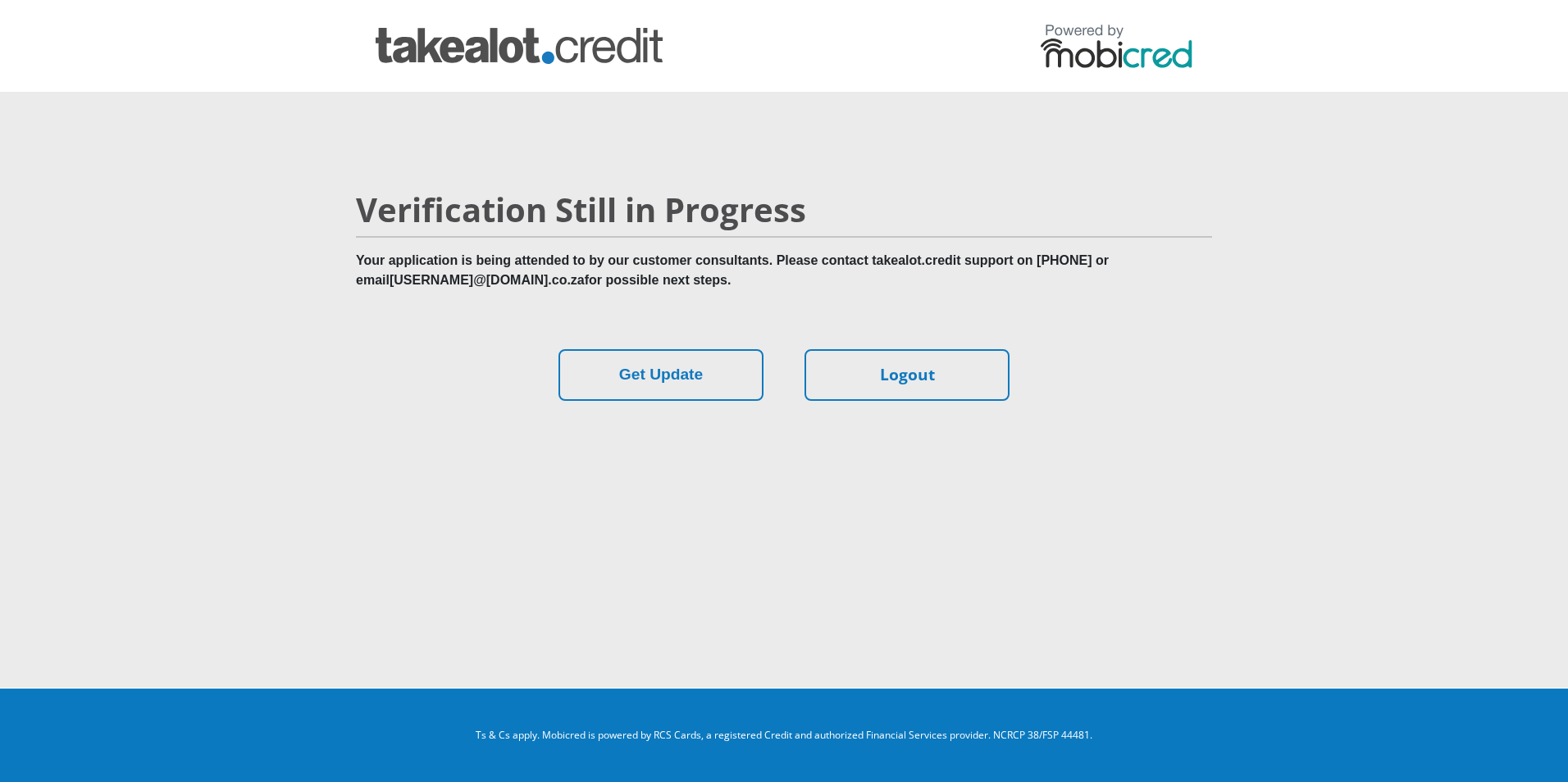 scroll, scrollTop: 0, scrollLeft: 0, axis: both 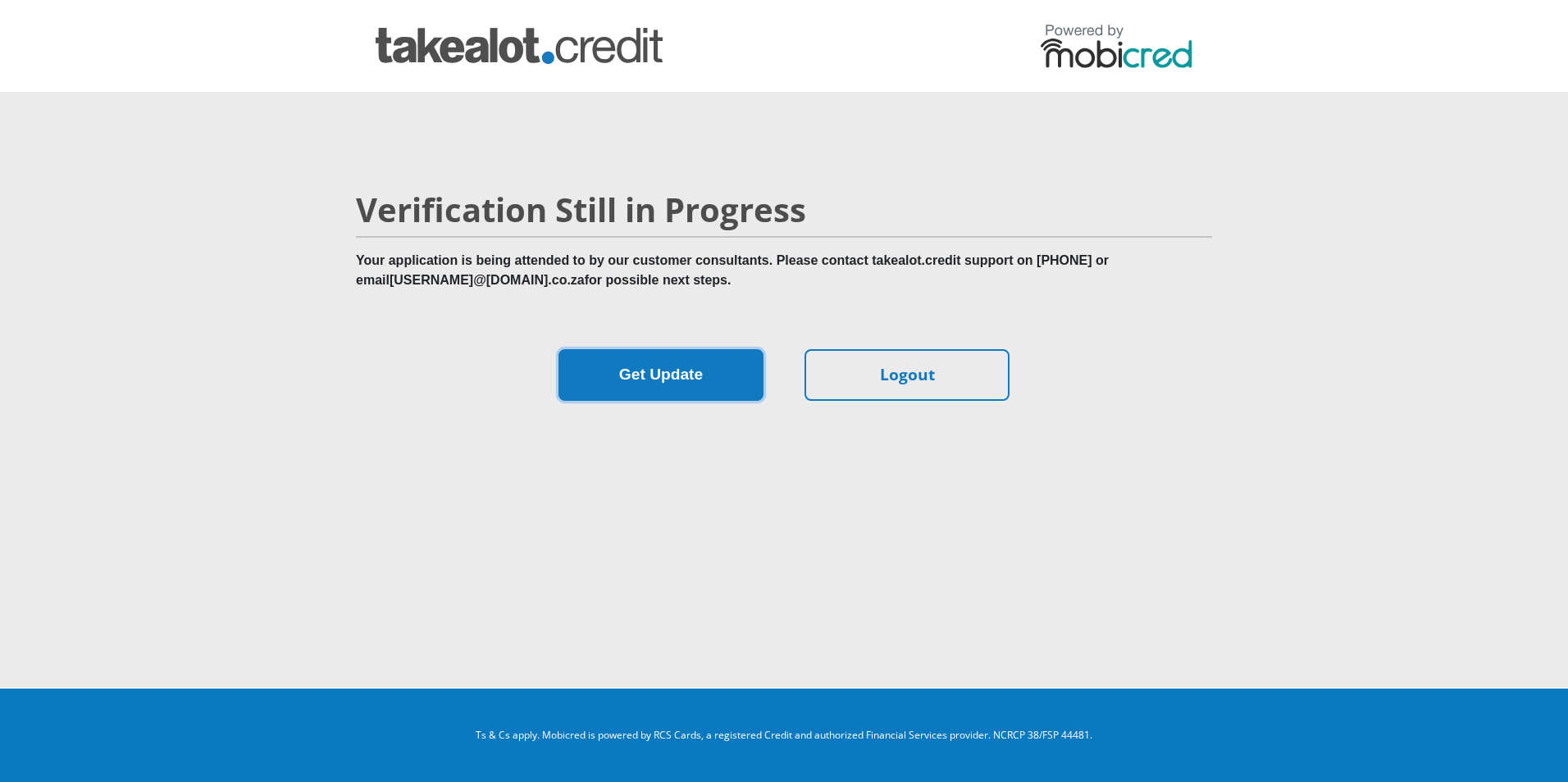 click on "Get Update" at bounding box center [661, 375] 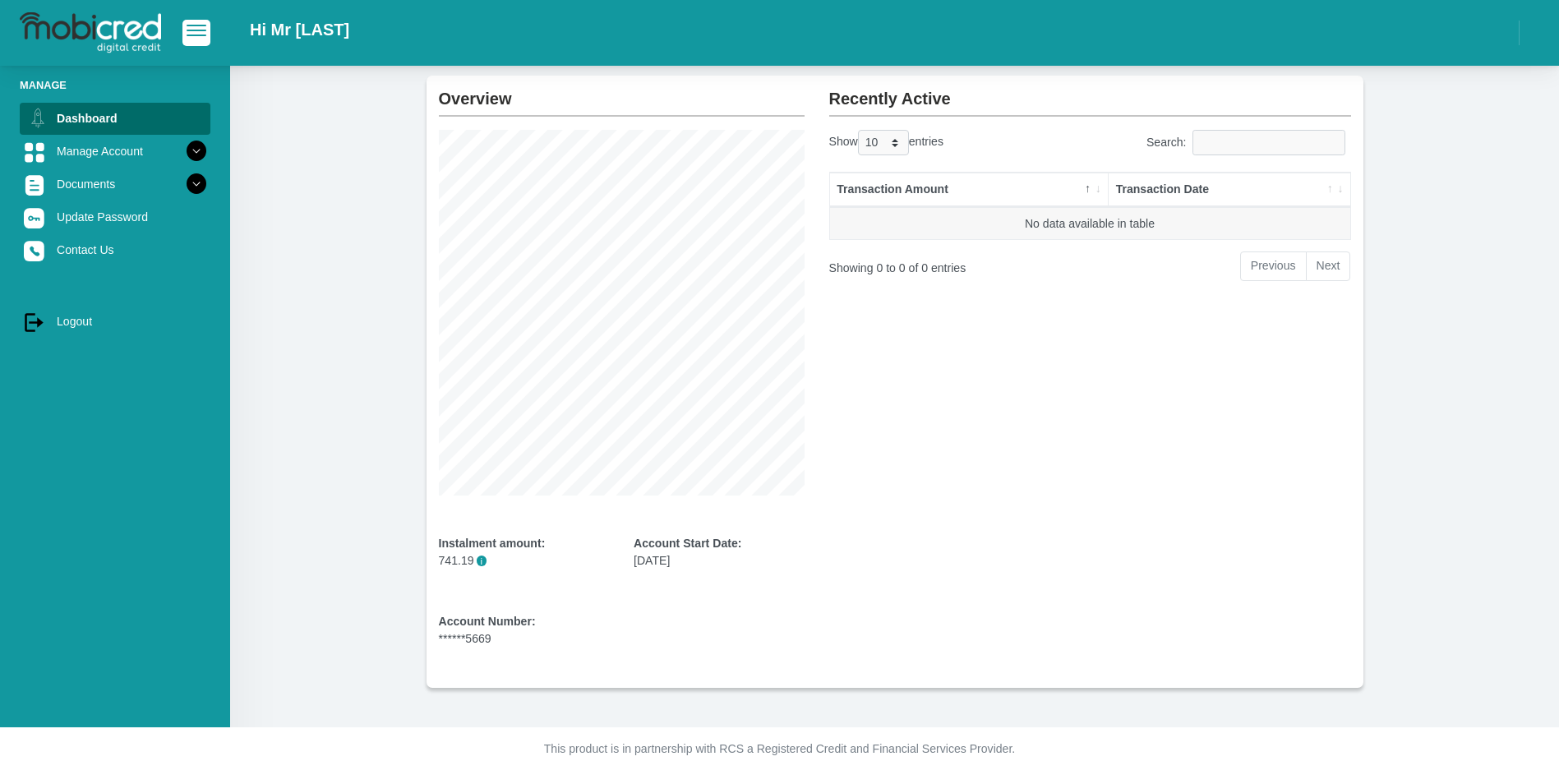 scroll, scrollTop: 0, scrollLeft: 0, axis: both 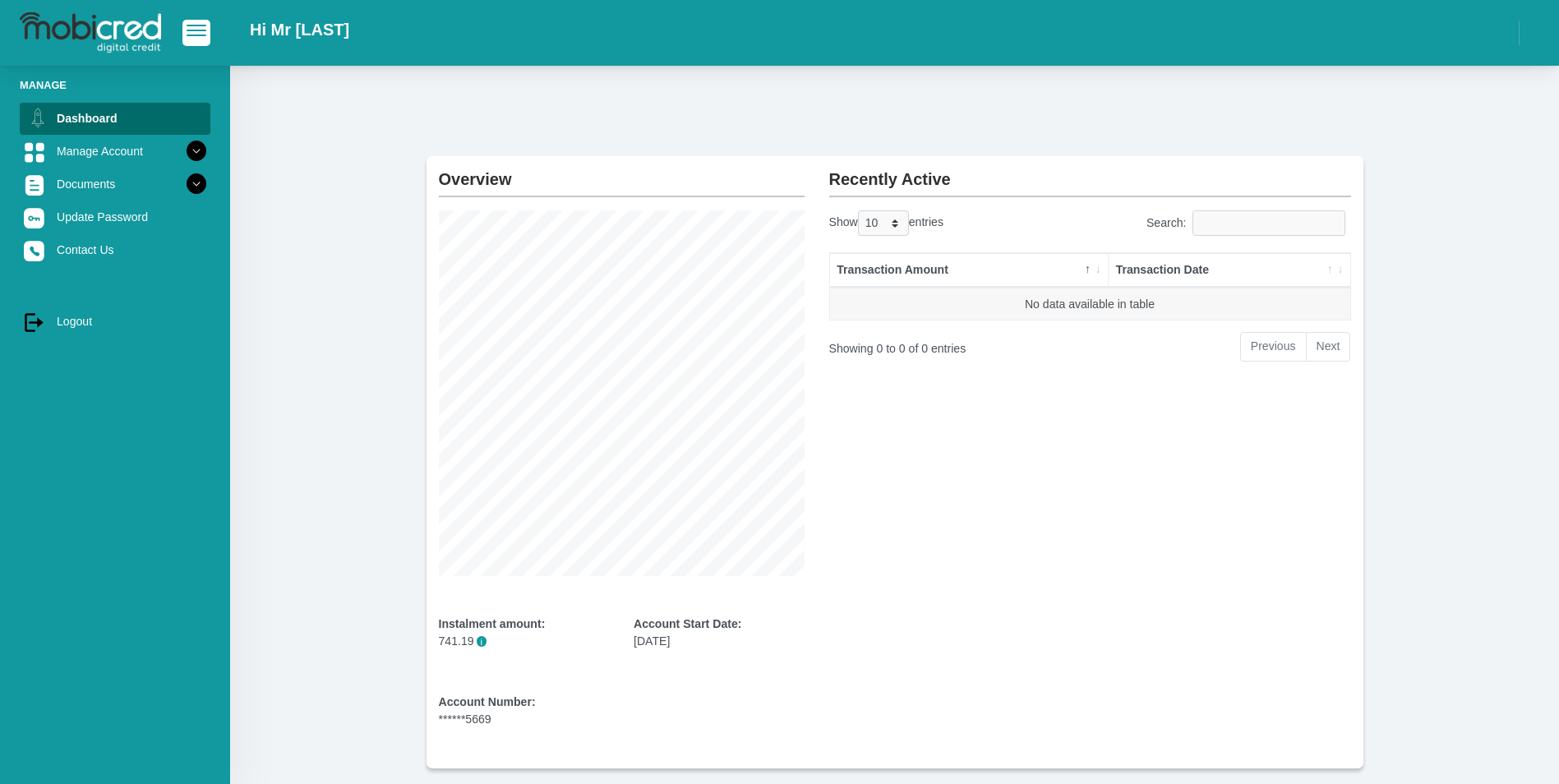 drag, startPoint x: 1020, startPoint y: 520, endPoint x: 916, endPoint y: 494, distance: 107 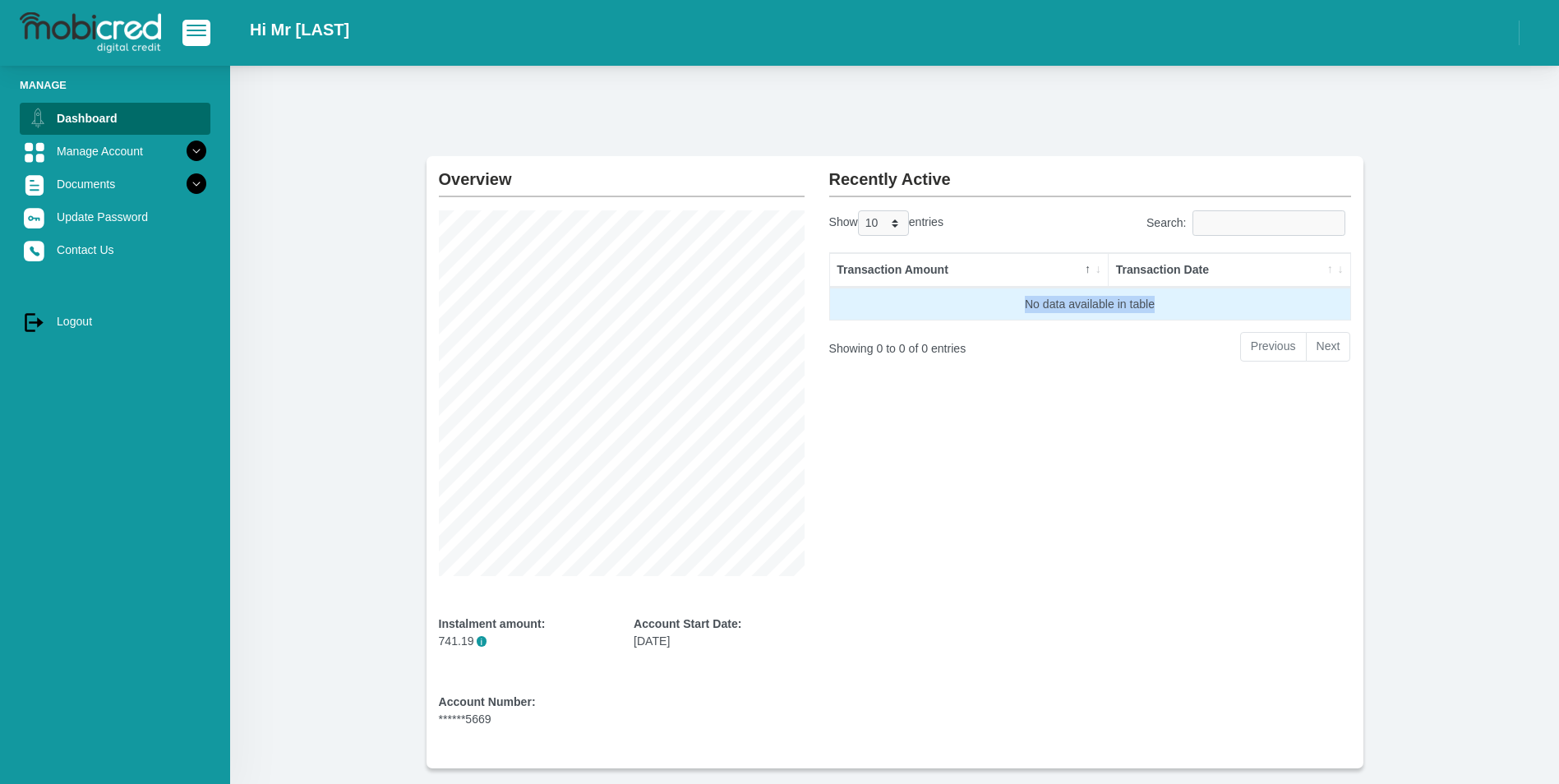 drag, startPoint x: 1164, startPoint y: 299, endPoint x: 1007, endPoint y: 297, distance: 157.01274 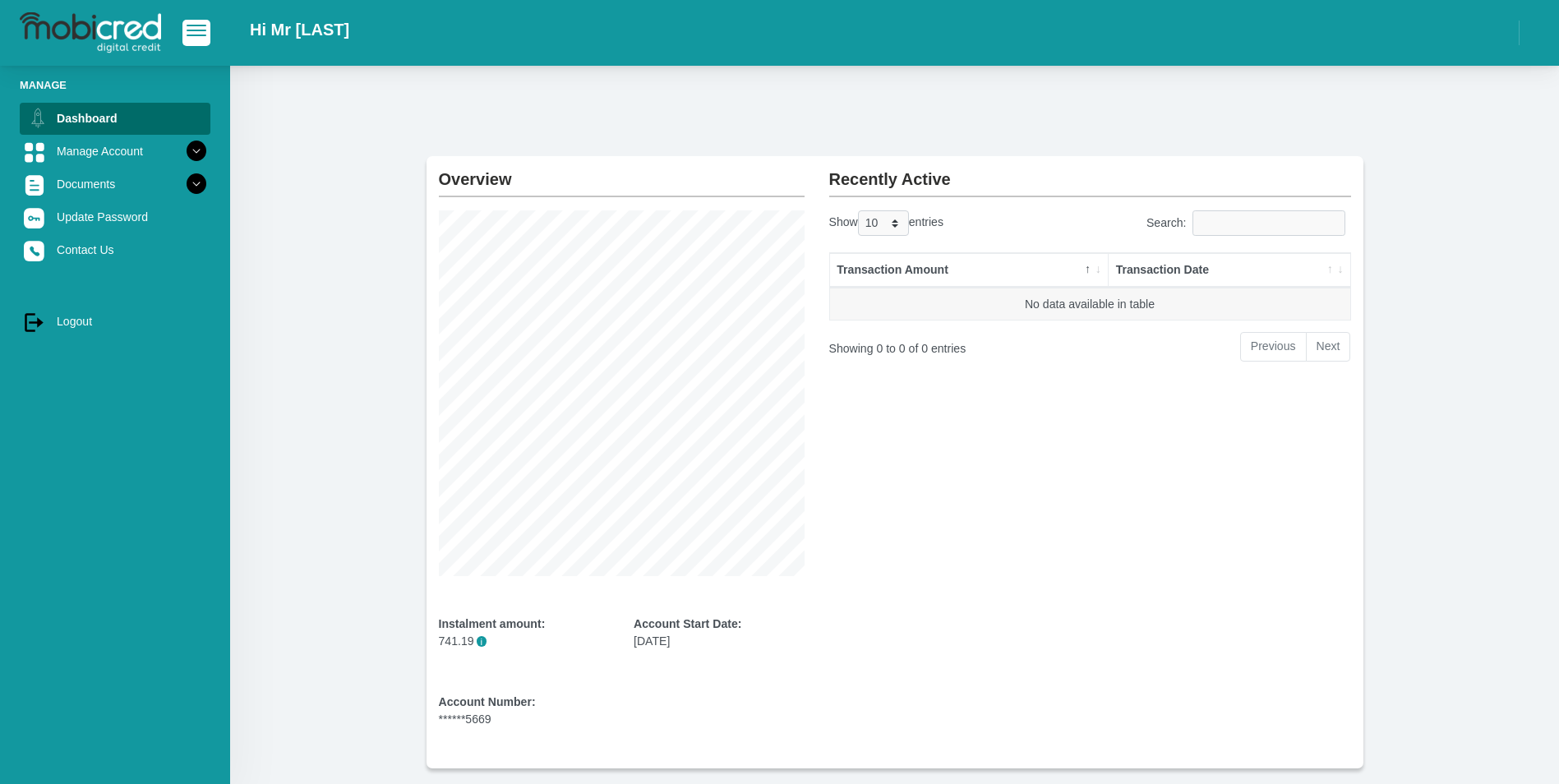 drag, startPoint x: 1007, startPoint y: 297, endPoint x: 1107, endPoint y: 468, distance: 198.09341 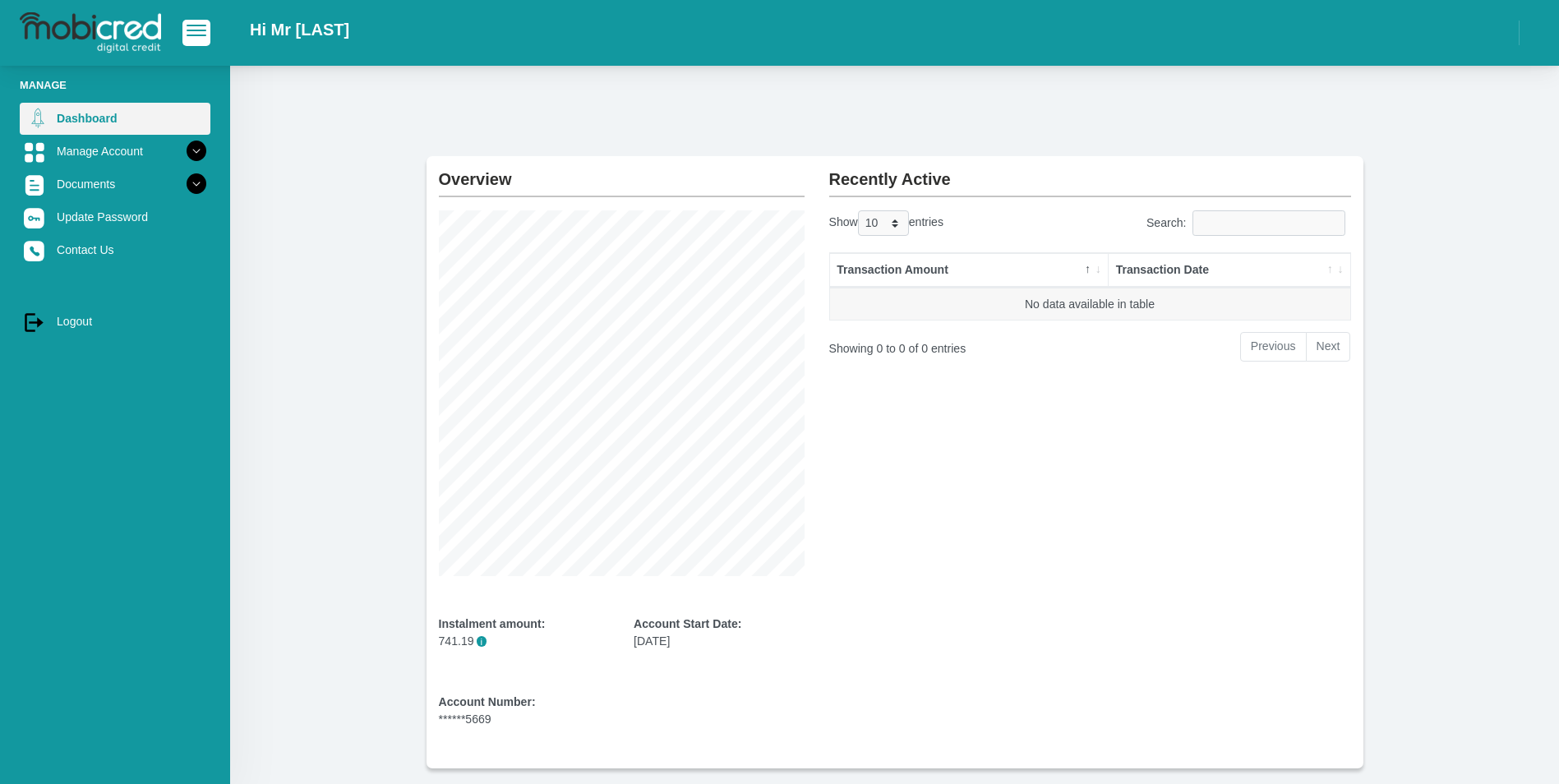 click on "Dashboard" at bounding box center [115, 118] 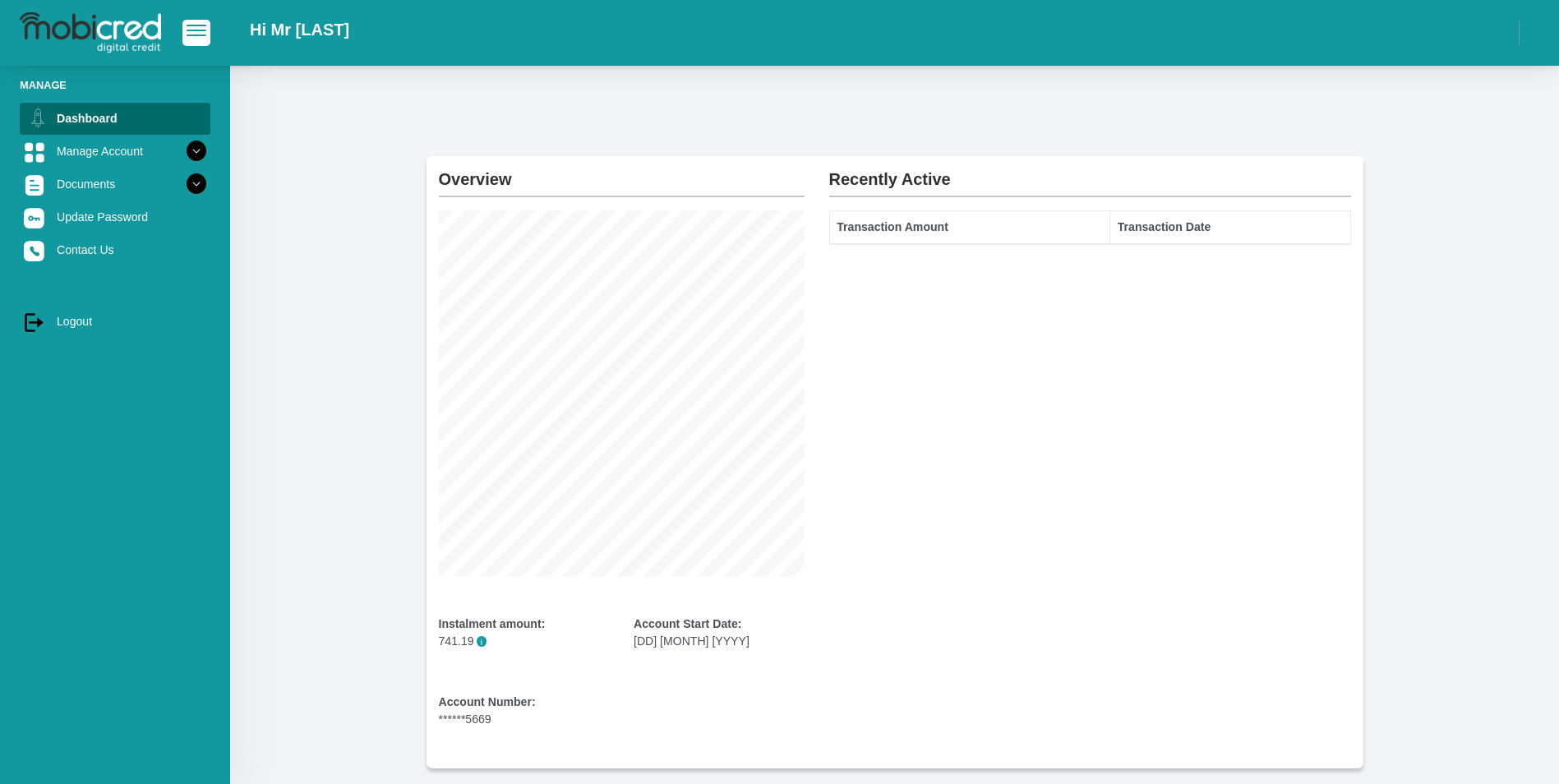 scroll, scrollTop: 0, scrollLeft: 0, axis: both 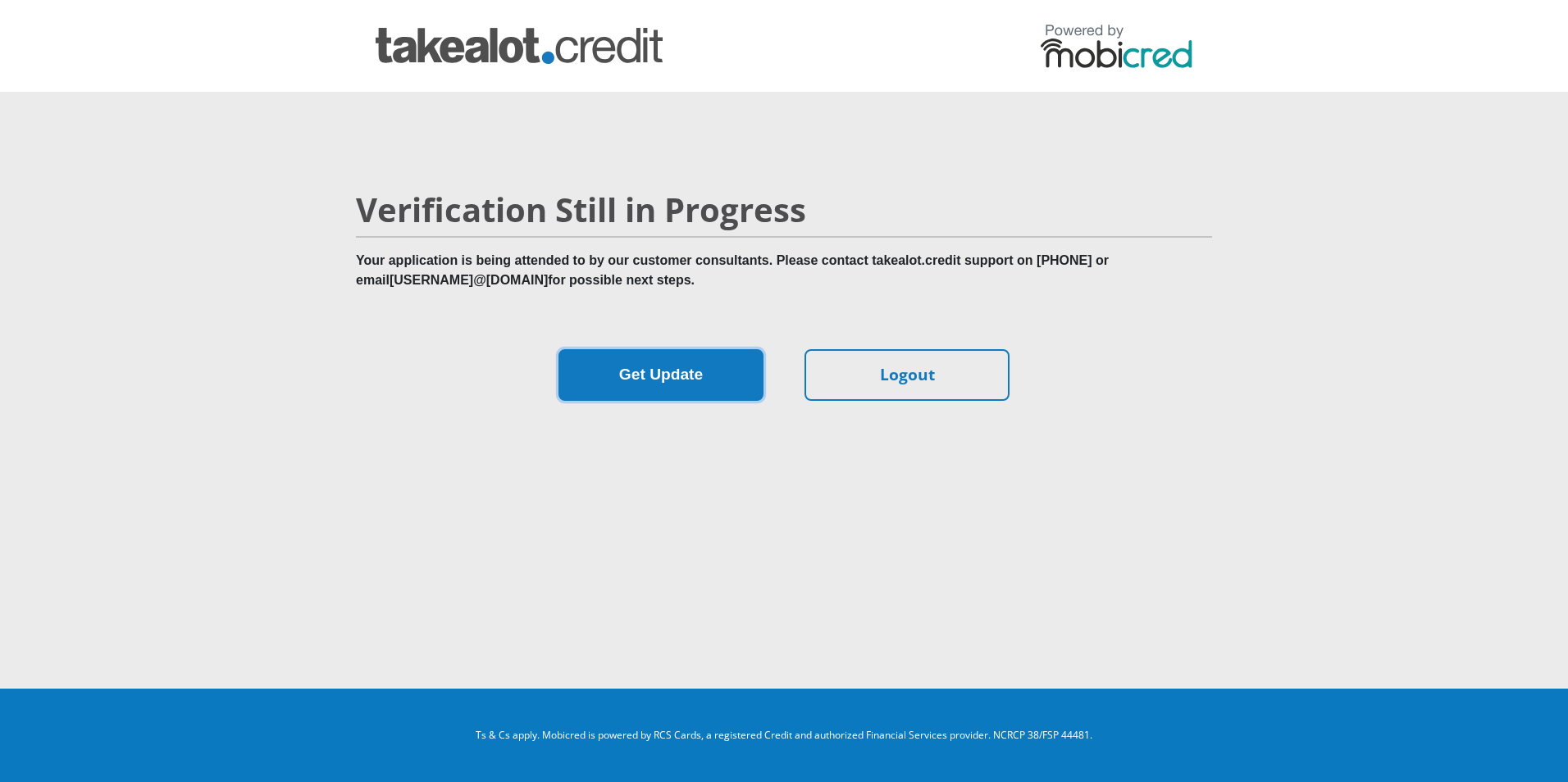 click on "Get Update" at bounding box center [661, 375] 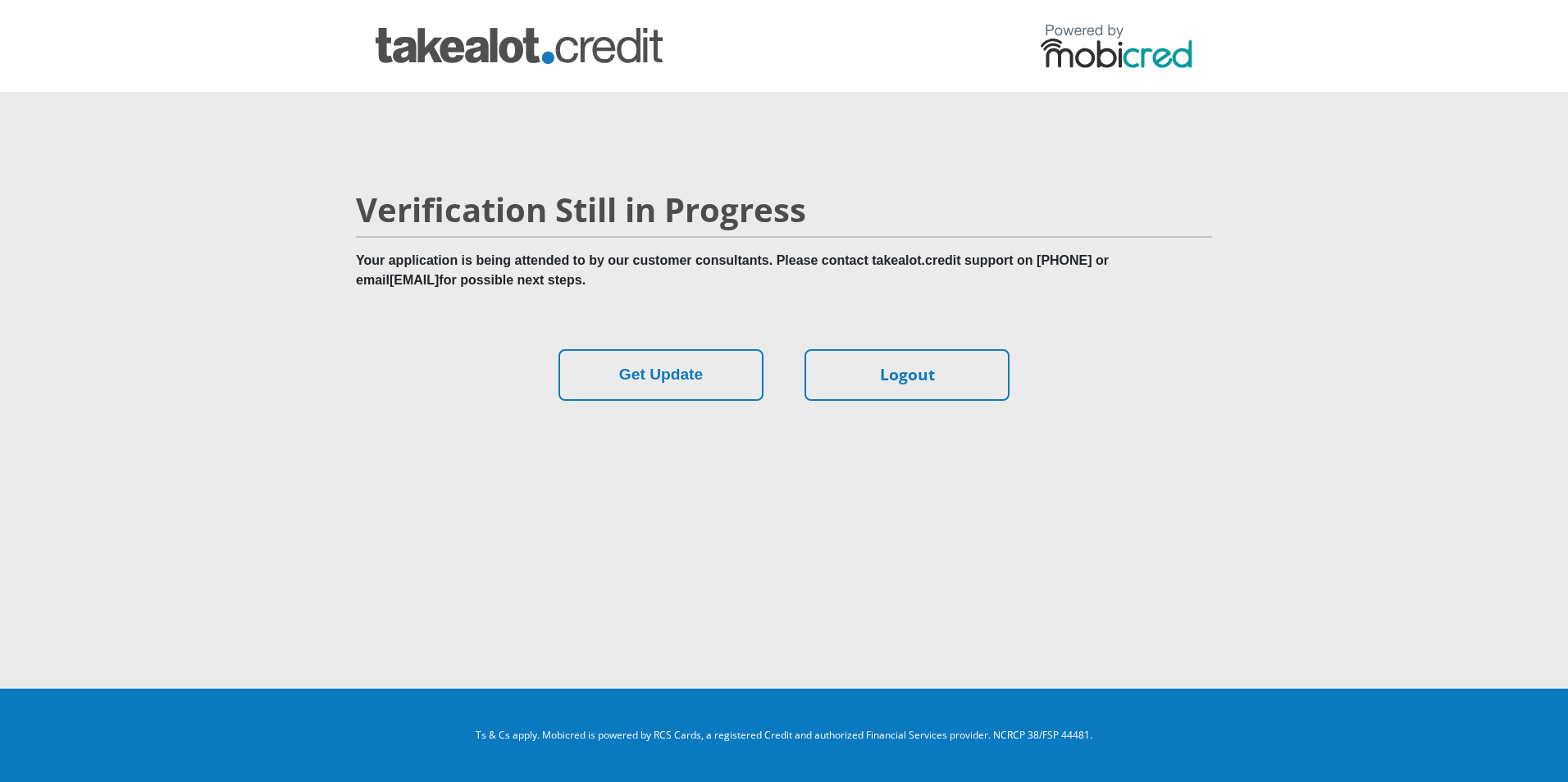 scroll, scrollTop: 0, scrollLeft: 0, axis: both 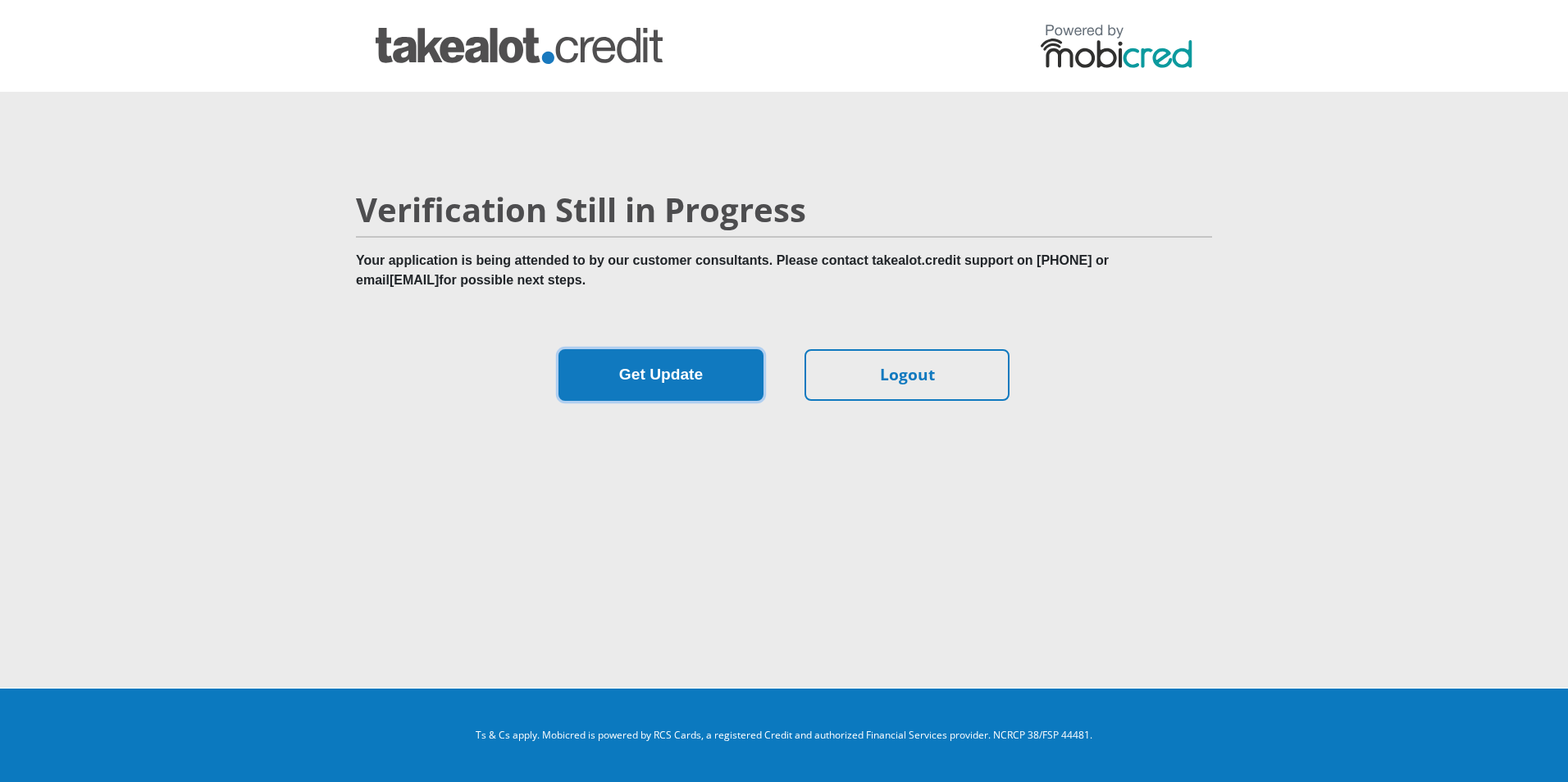 click on "Get Update" at bounding box center [661, 375] 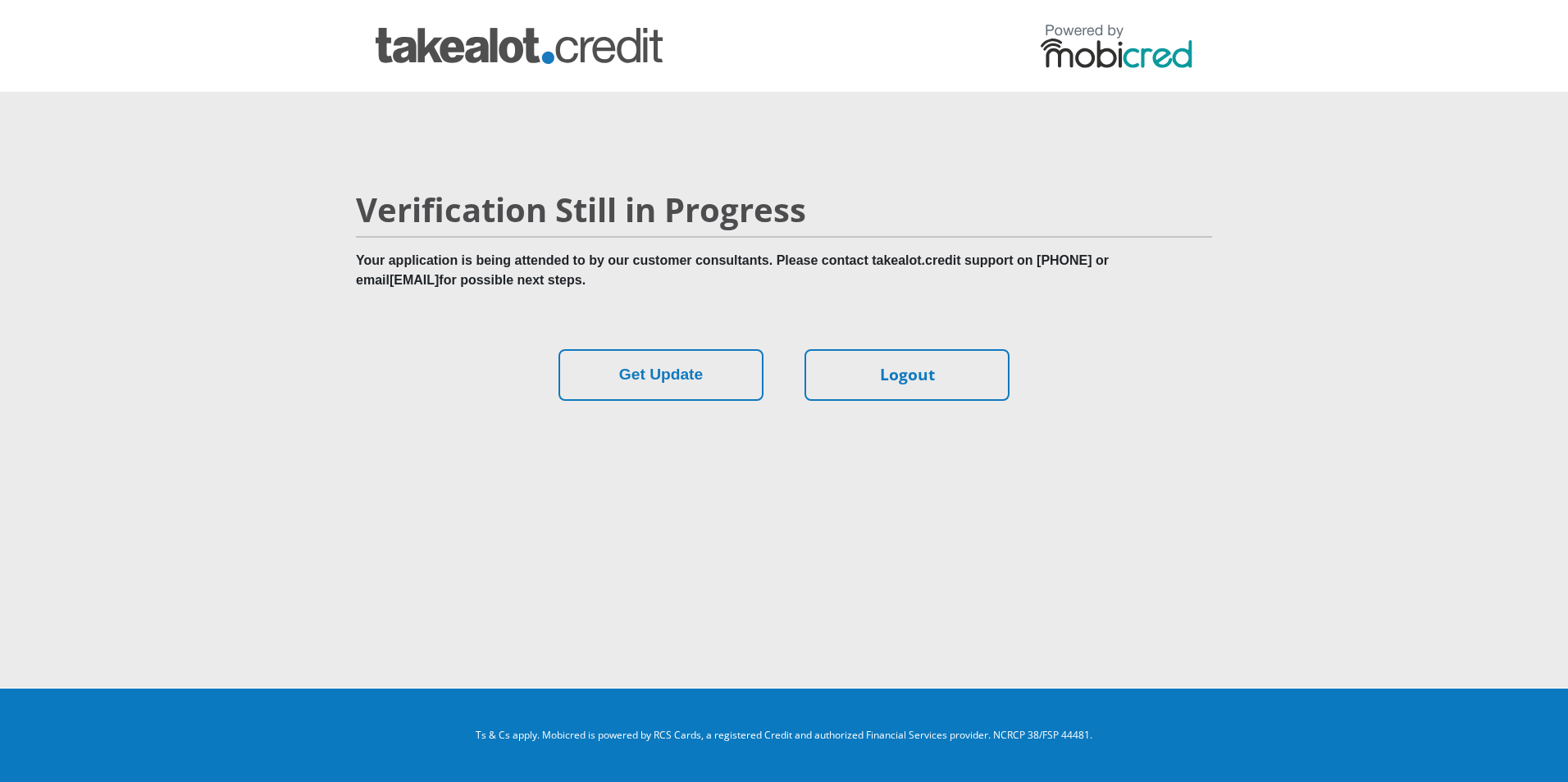 scroll, scrollTop: 0, scrollLeft: 0, axis: both 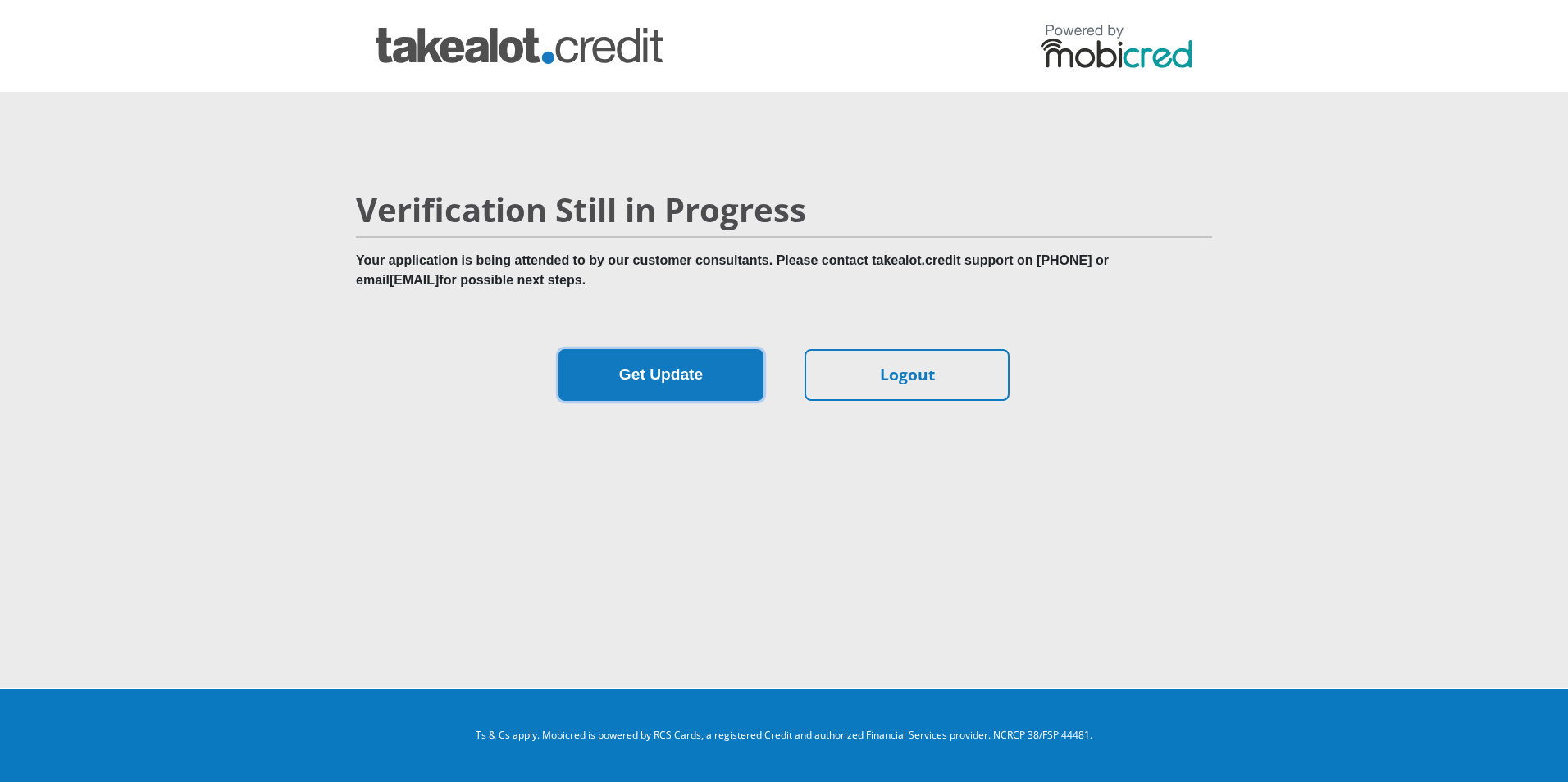 click on "Get Update" at bounding box center [661, 375] 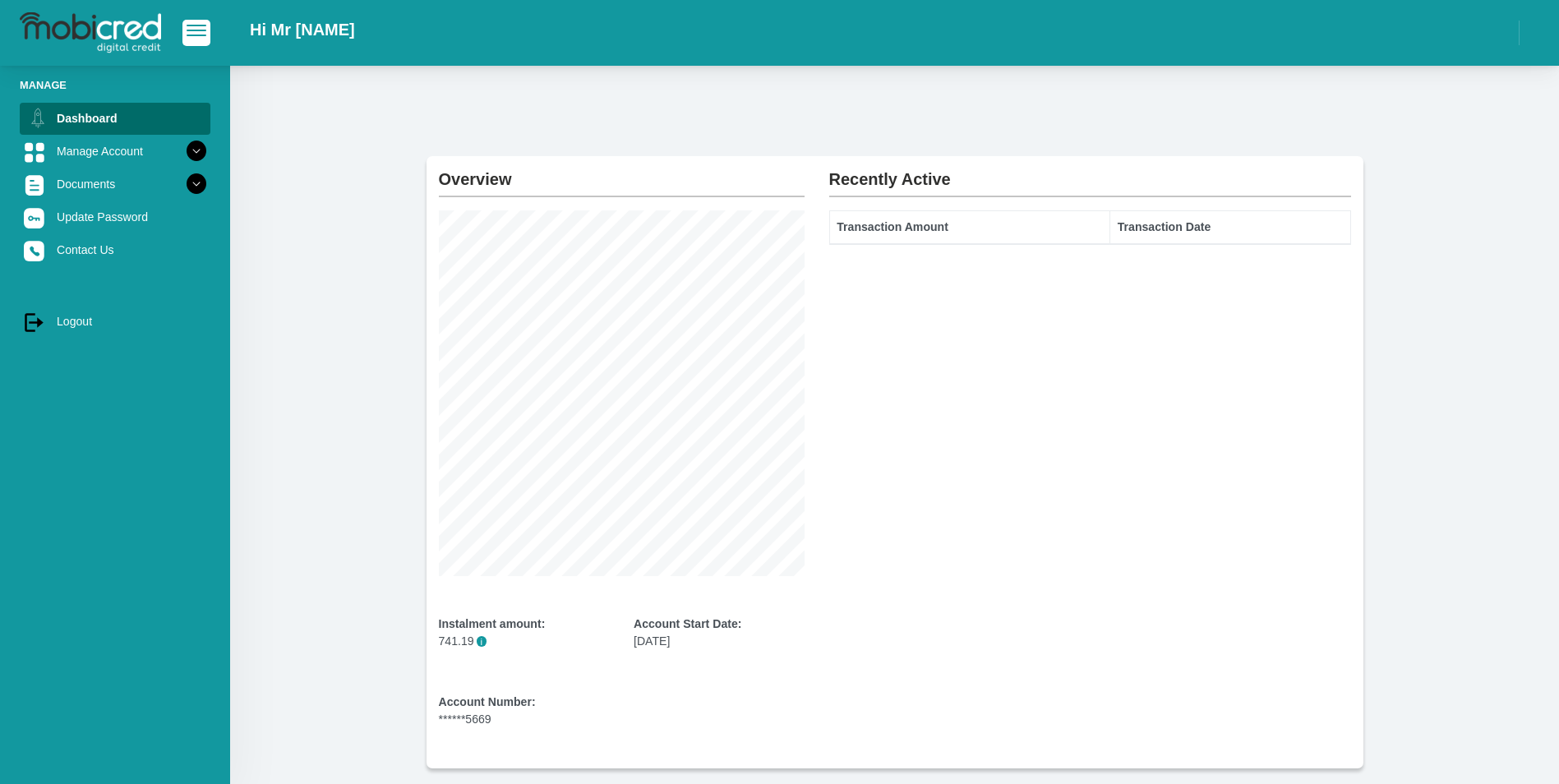 scroll, scrollTop: 0, scrollLeft: 0, axis: both 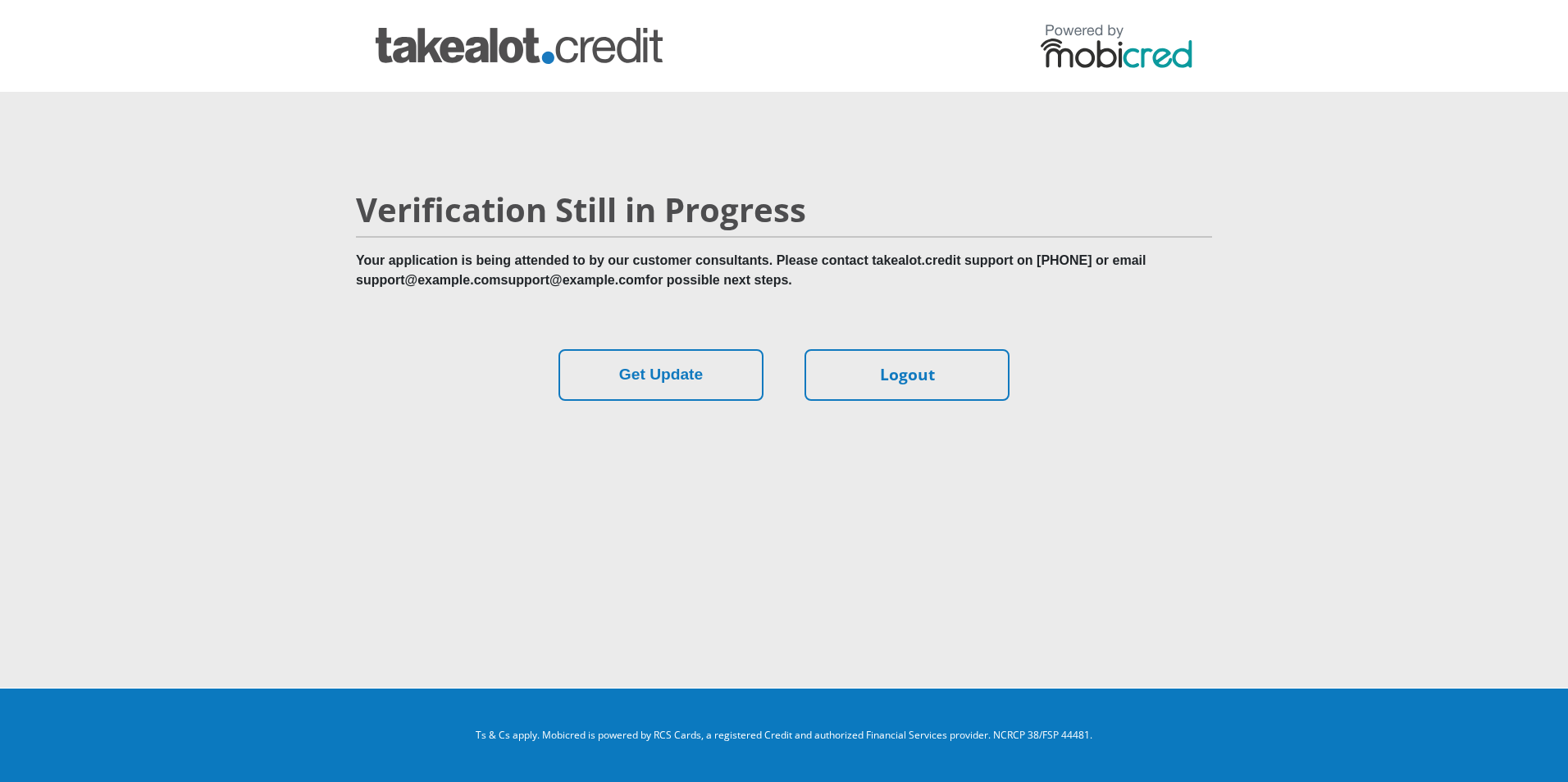 click on "Verification Still in Progress
Your application is being attended to by our customer consultants.
Please contact takealot.credit support on [PHONE]
or email  support@example.com  for possible next steps.
Get Update
Logout" at bounding box center (784, 295) 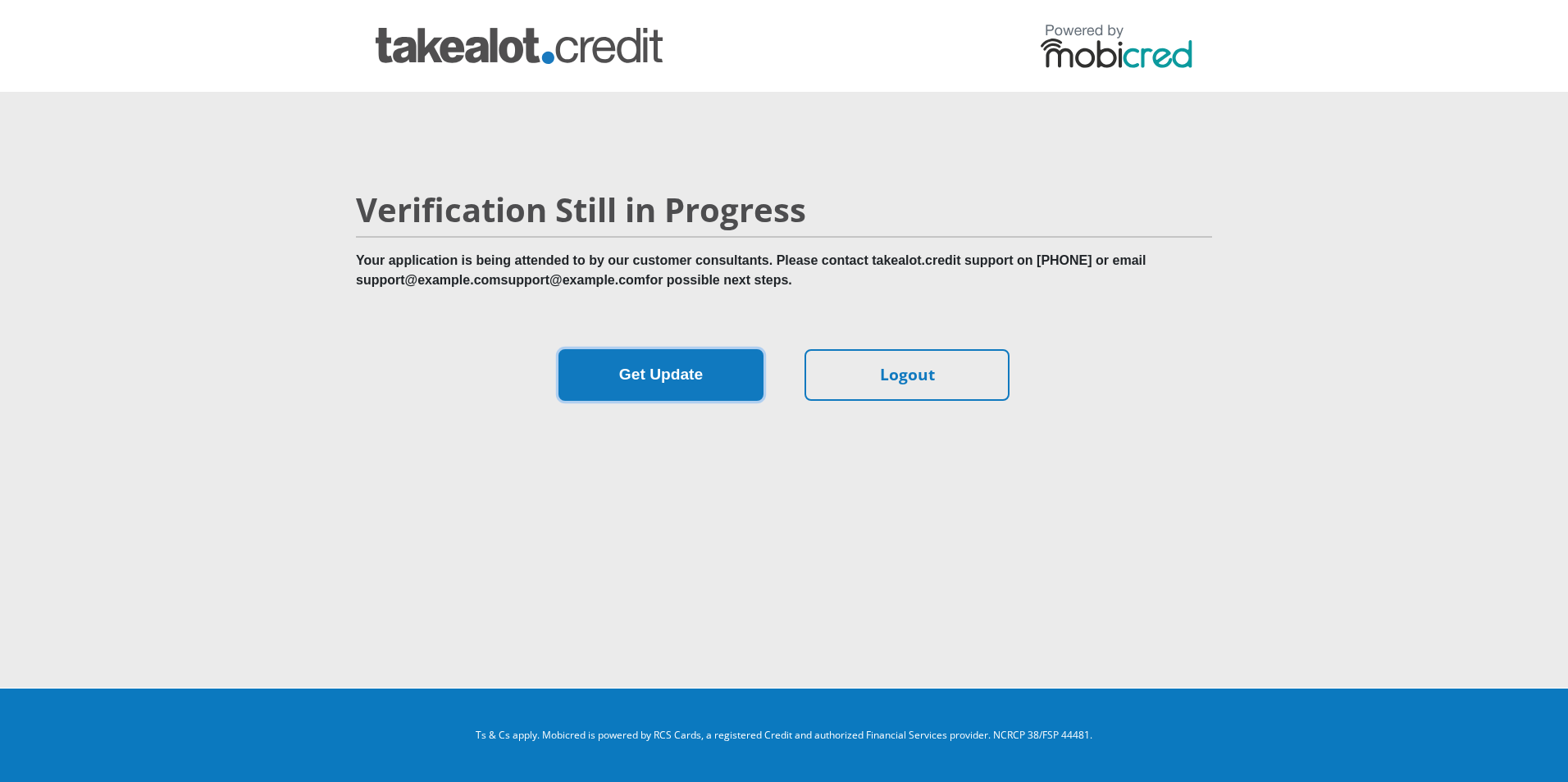 click on "Get Update" at bounding box center (661, 375) 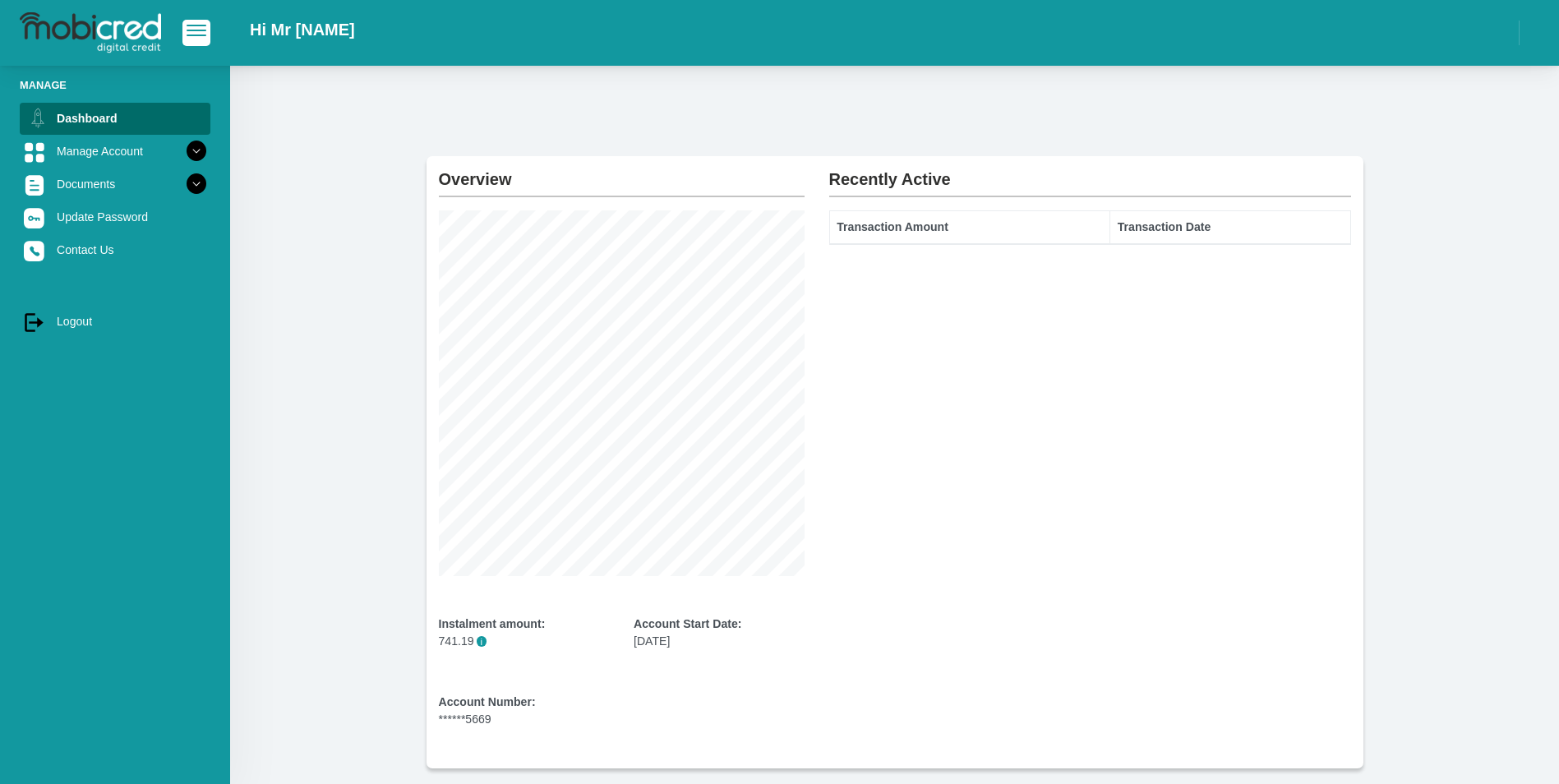 scroll, scrollTop: 0, scrollLeft: 0, axis: both 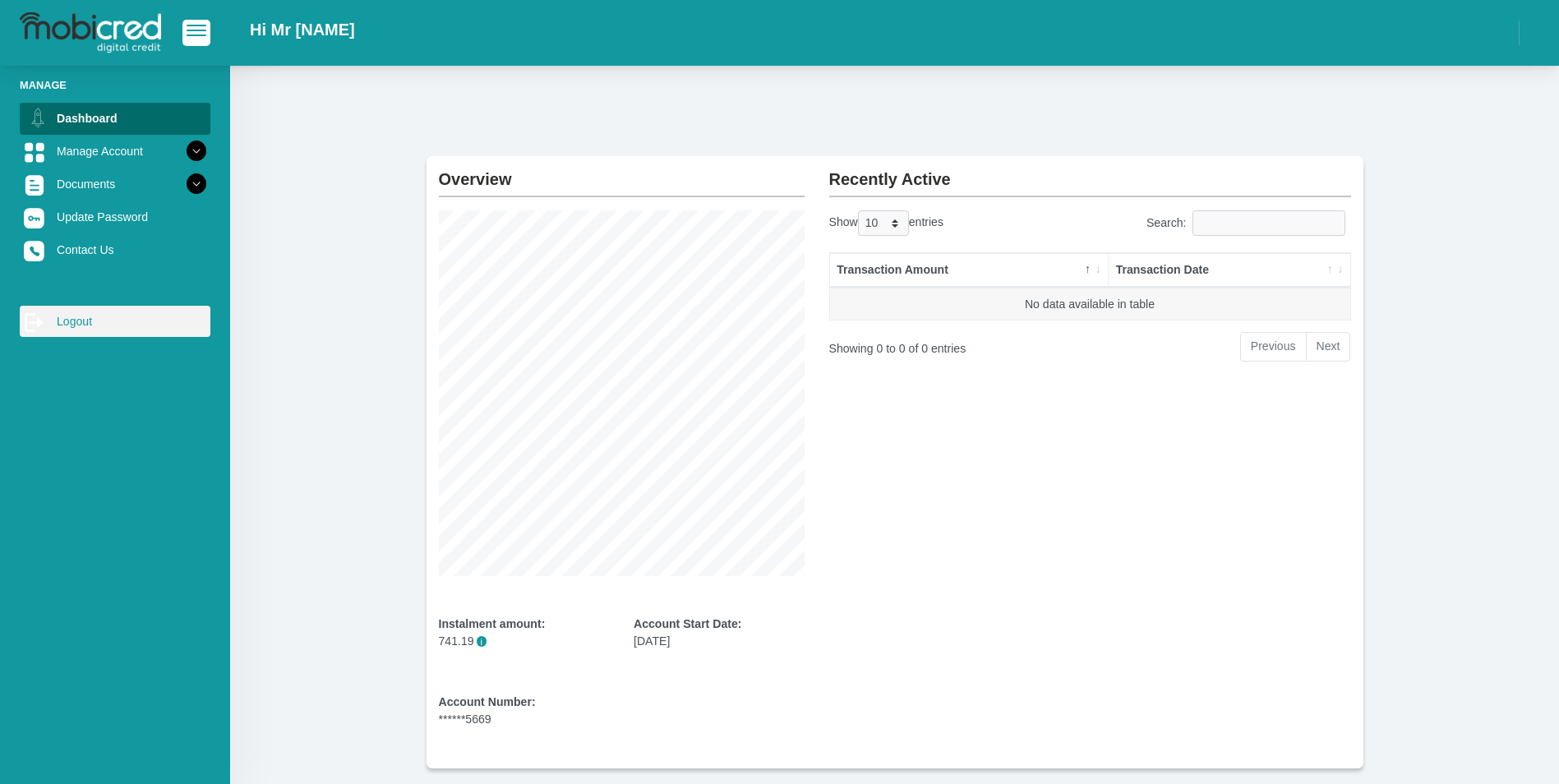 click on "log out
Logout" at bounding box center (115, 321) 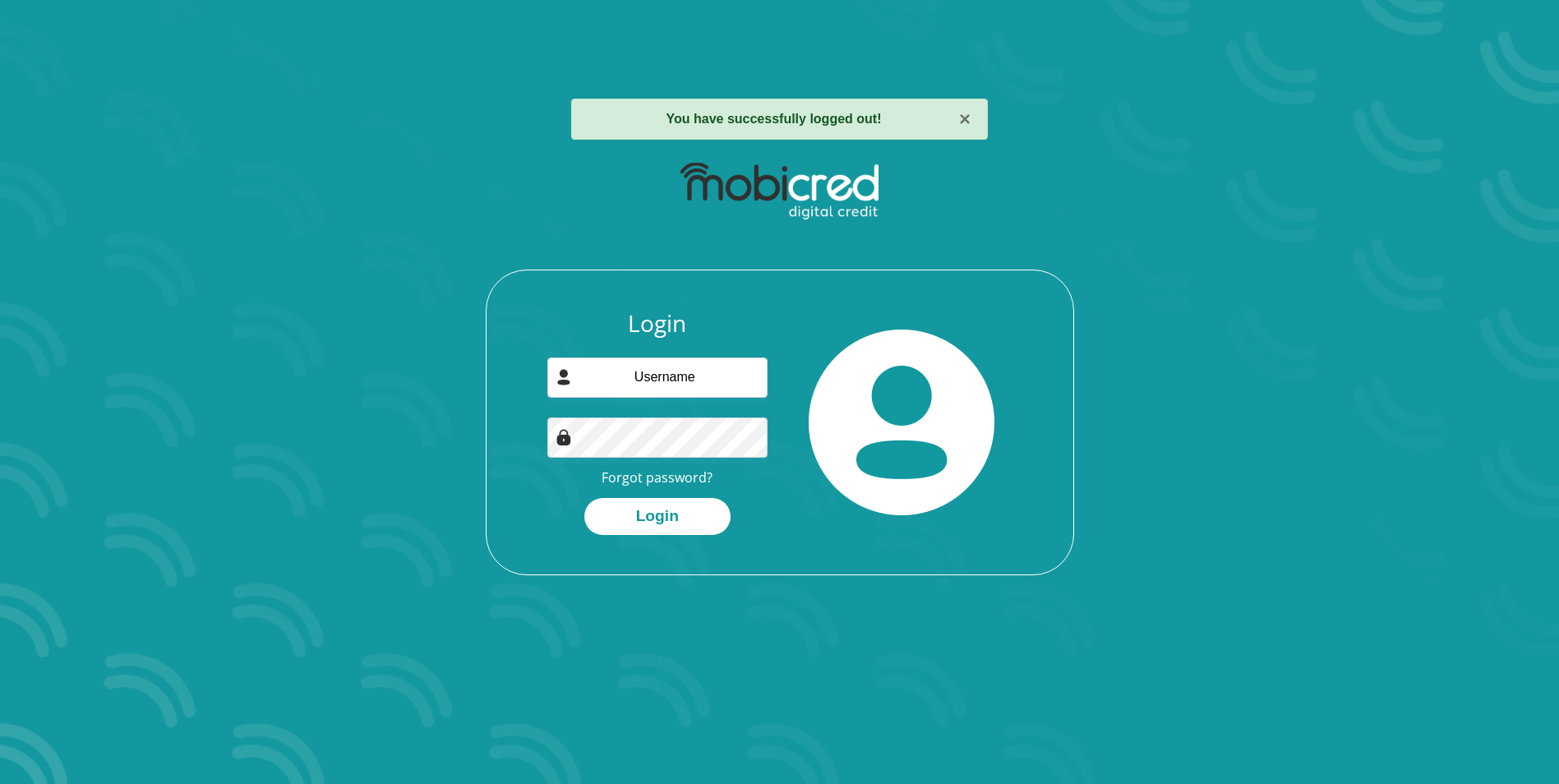 scroll, scrollTop: 0, scrollLeft: 0, axis: both 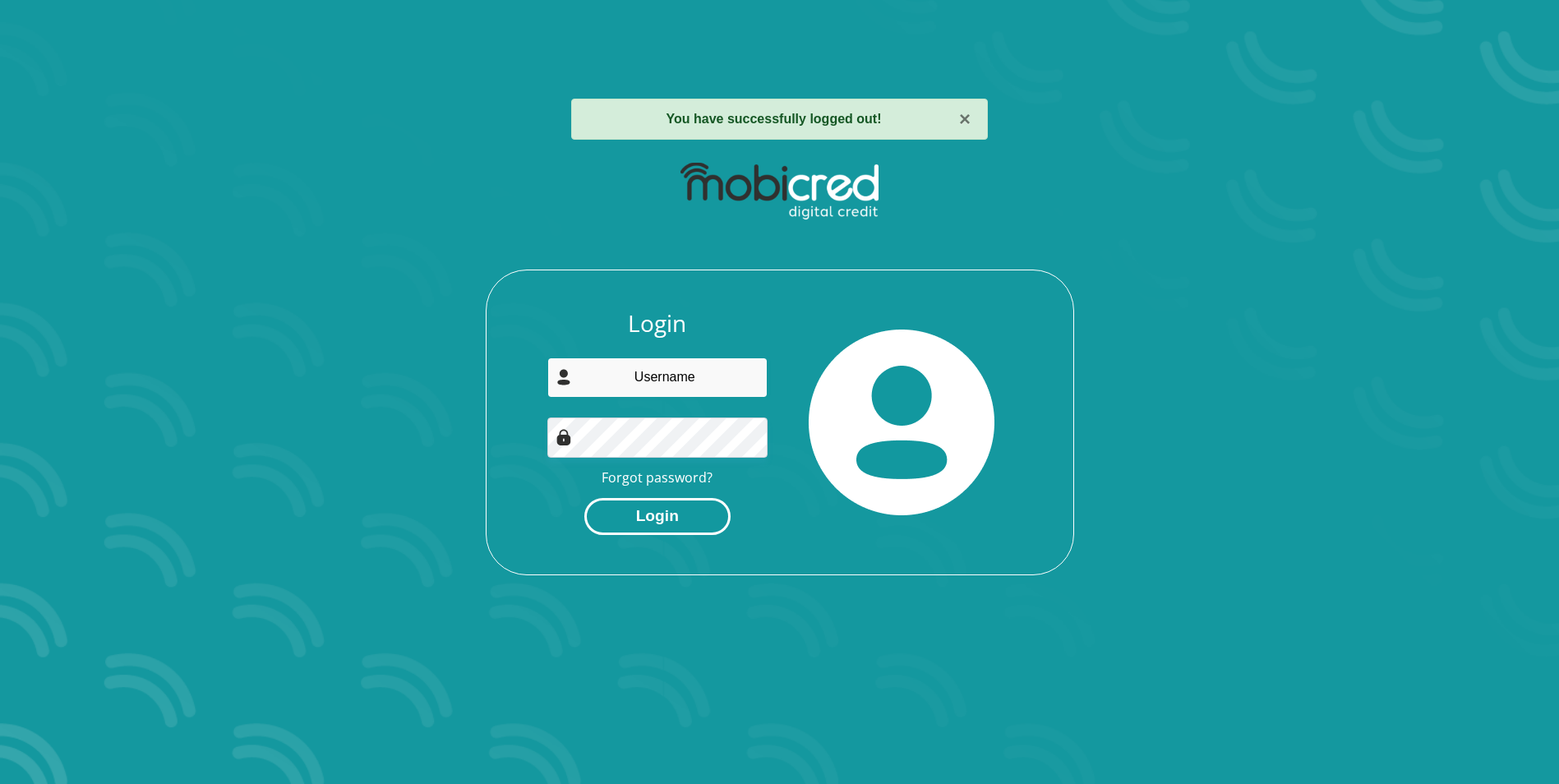 type on "[USERNAME]@example.com" 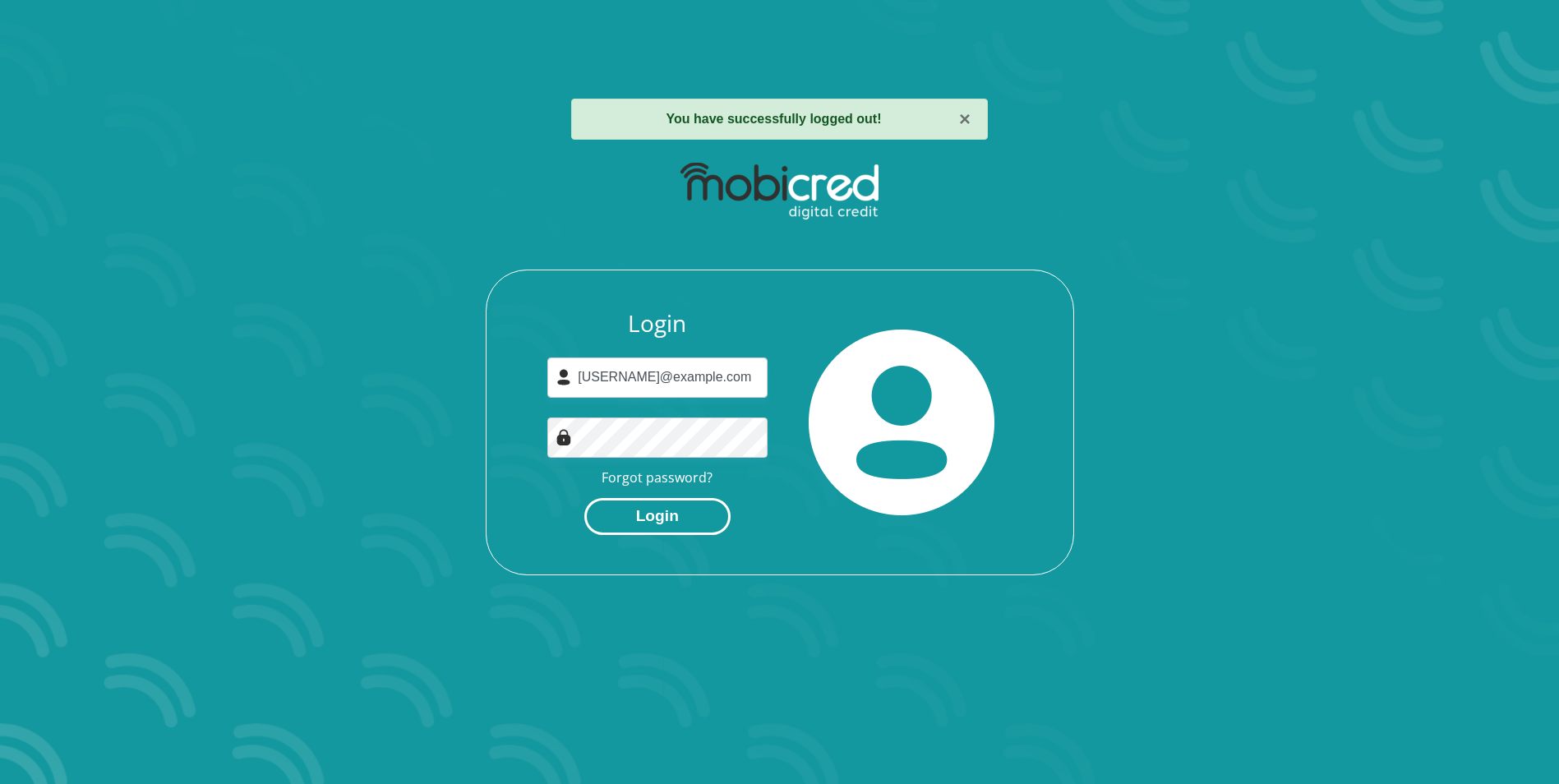 click on "Login" at bounding box center (657, 516) 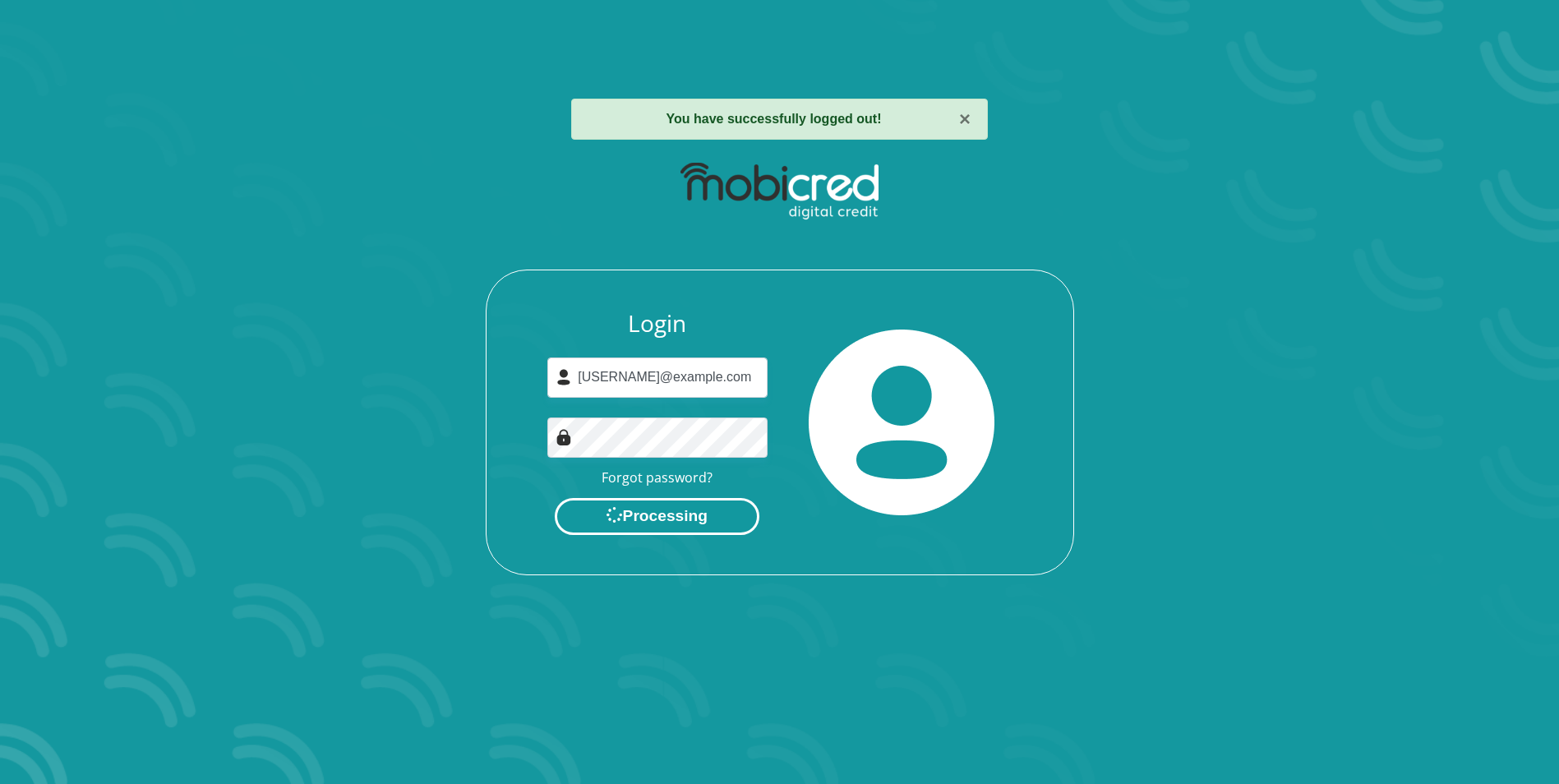 scroll, scrollTop: 0, scrollLeft: 0, axis: both 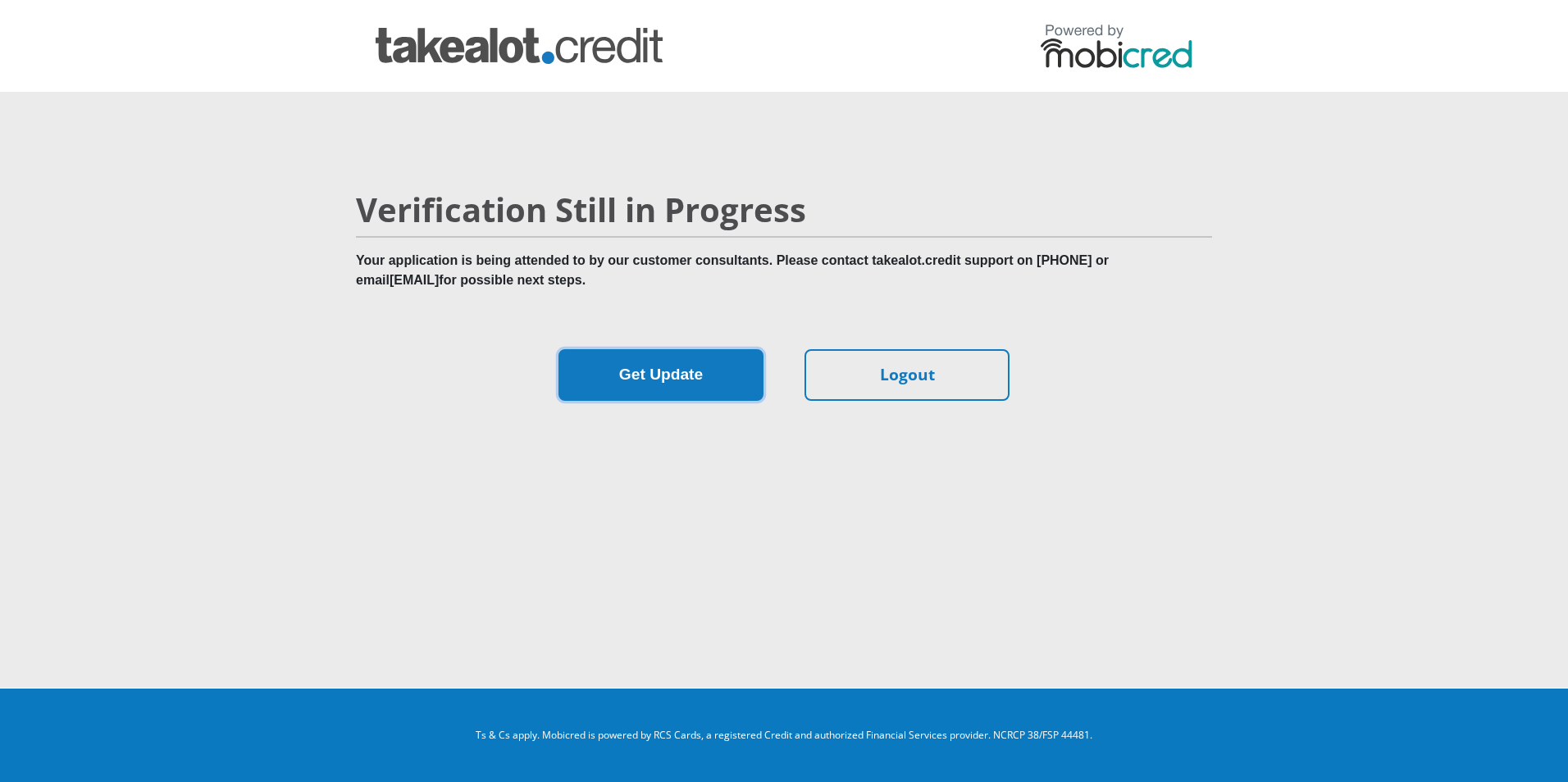 click on "Get Update" at bounding box center (661, 375) 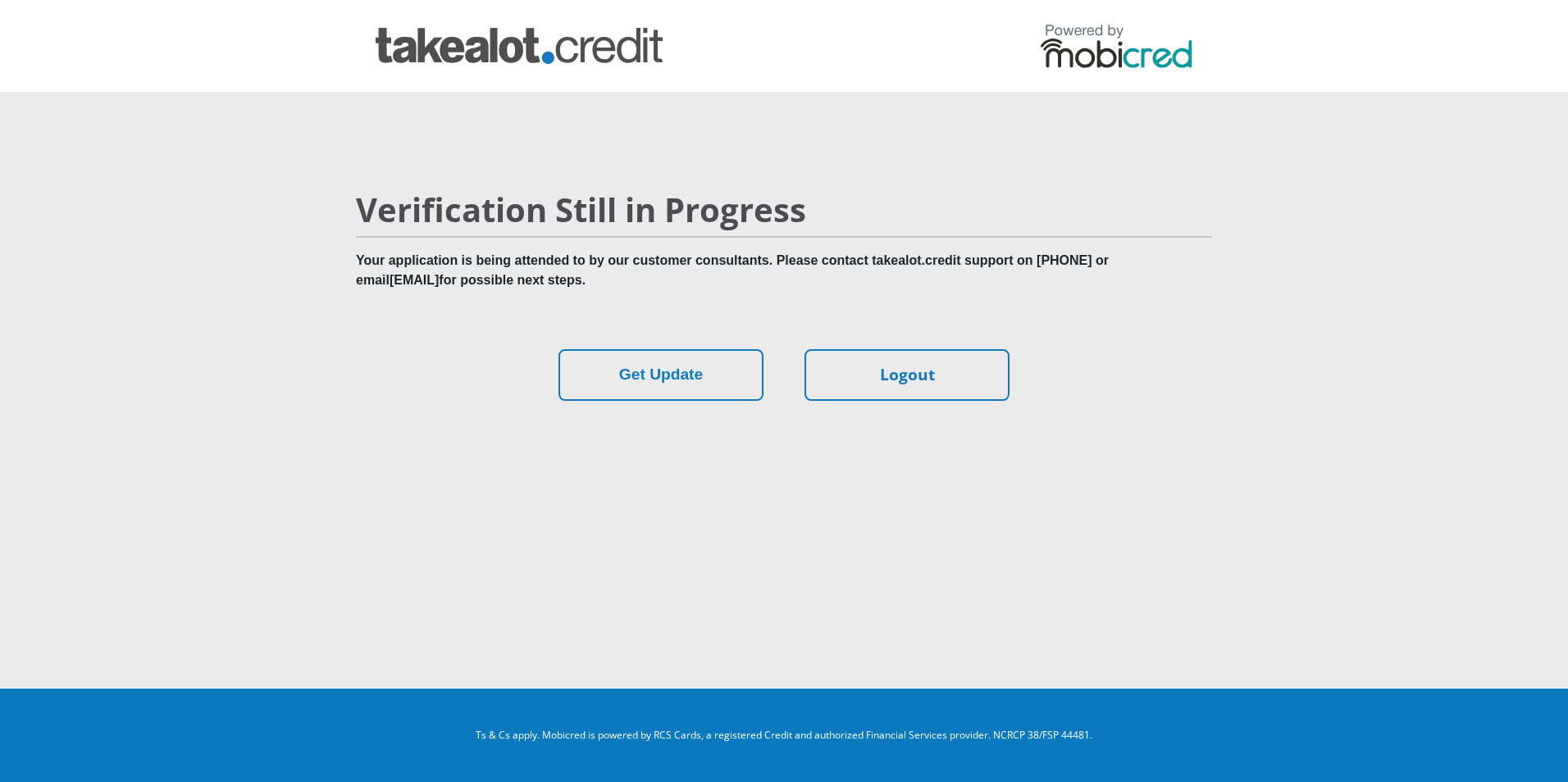 scroll, scrollTop: 0, scrollLeft: 0, axis: both 